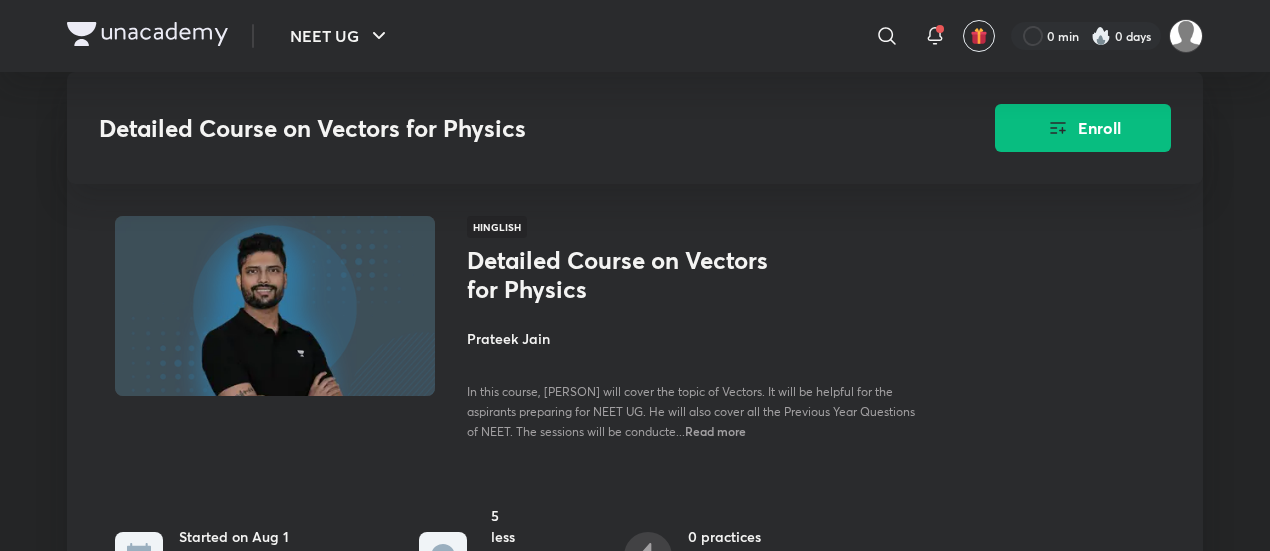 scroll, scrollTop: 770, scrollLeft: 0, axis: vertical 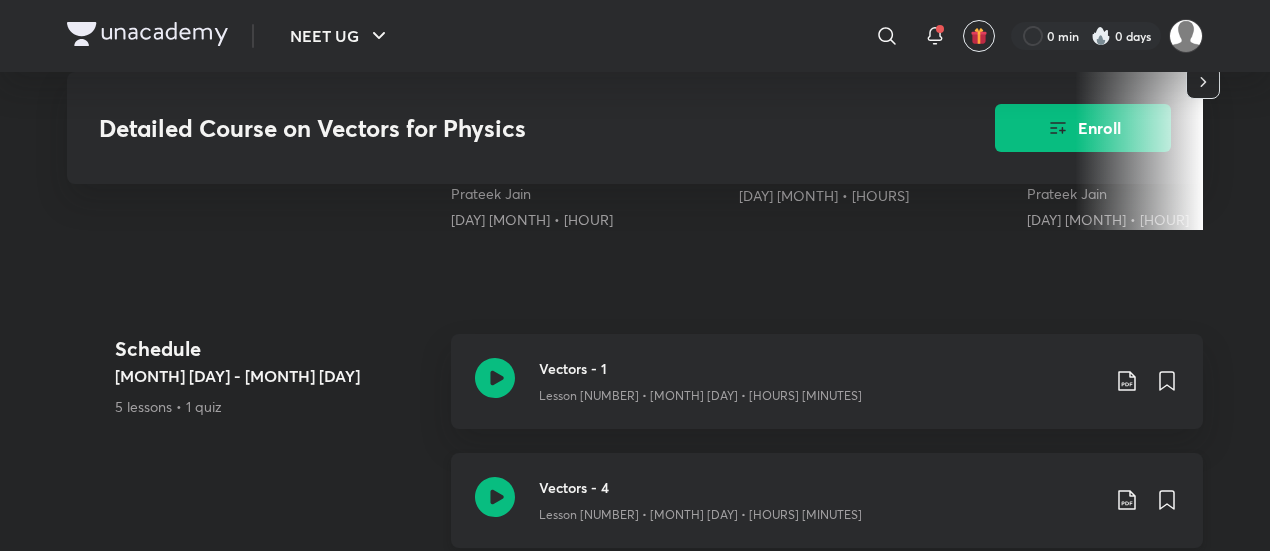 click 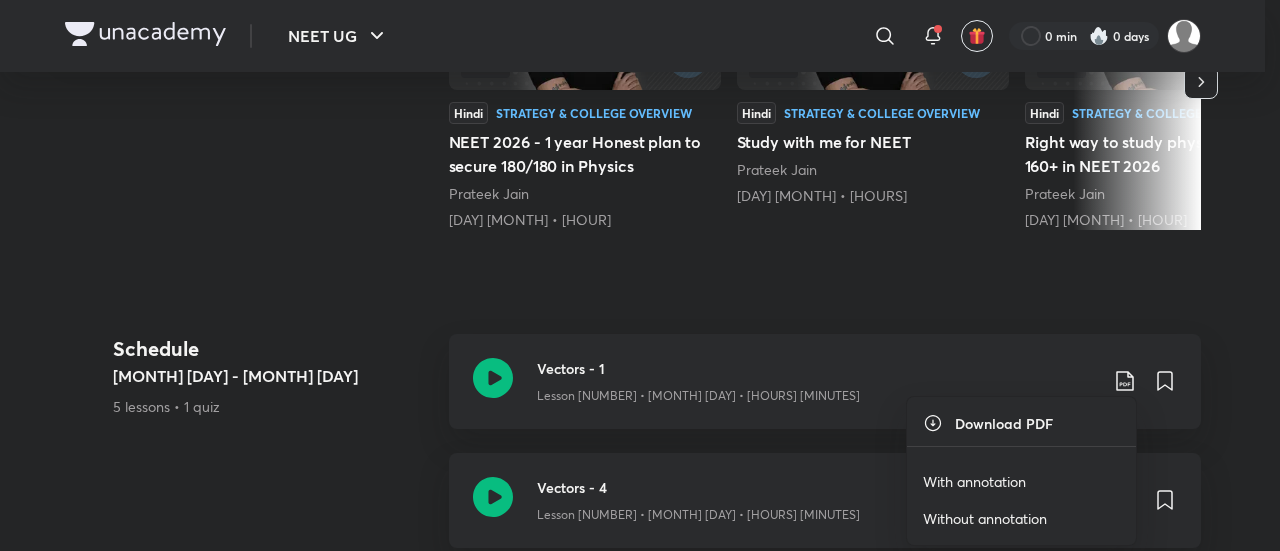 scroll, scrollTop: 0, scrollLeft: 0, axis: both 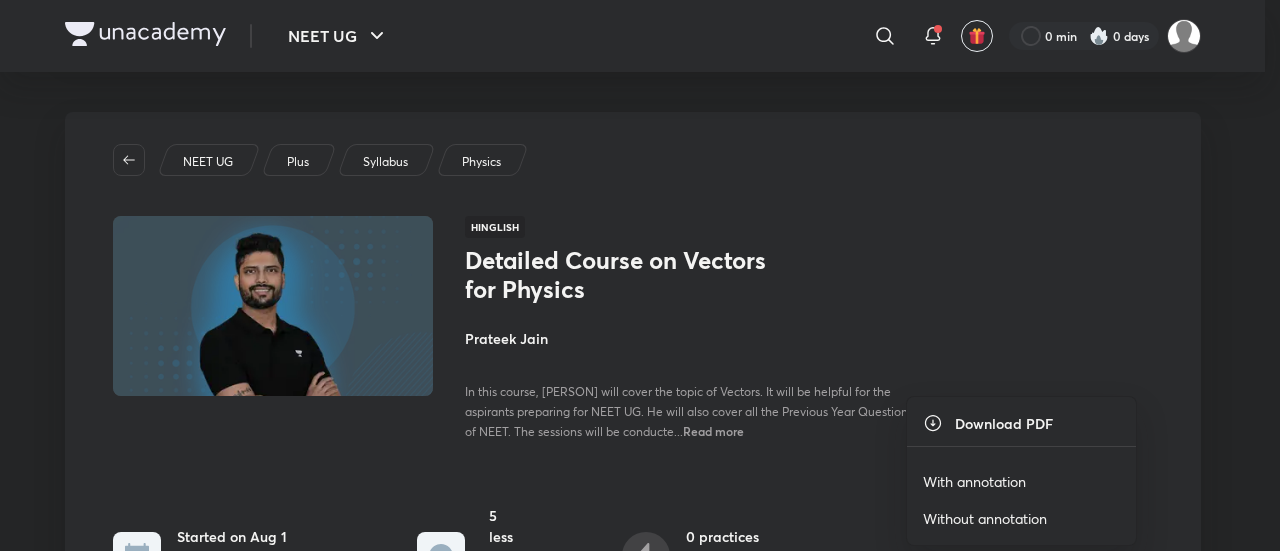 click on "With annotation" at bounding box center [974, 481] 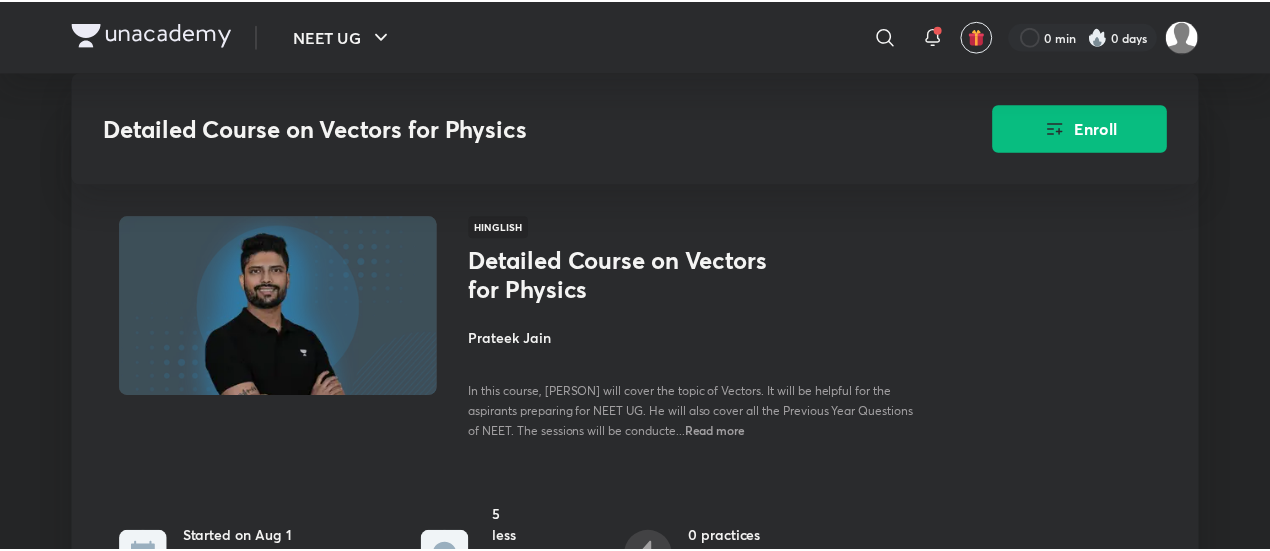 scroll, scrollTop: 948, scrollLeft: 0, axis: vertical 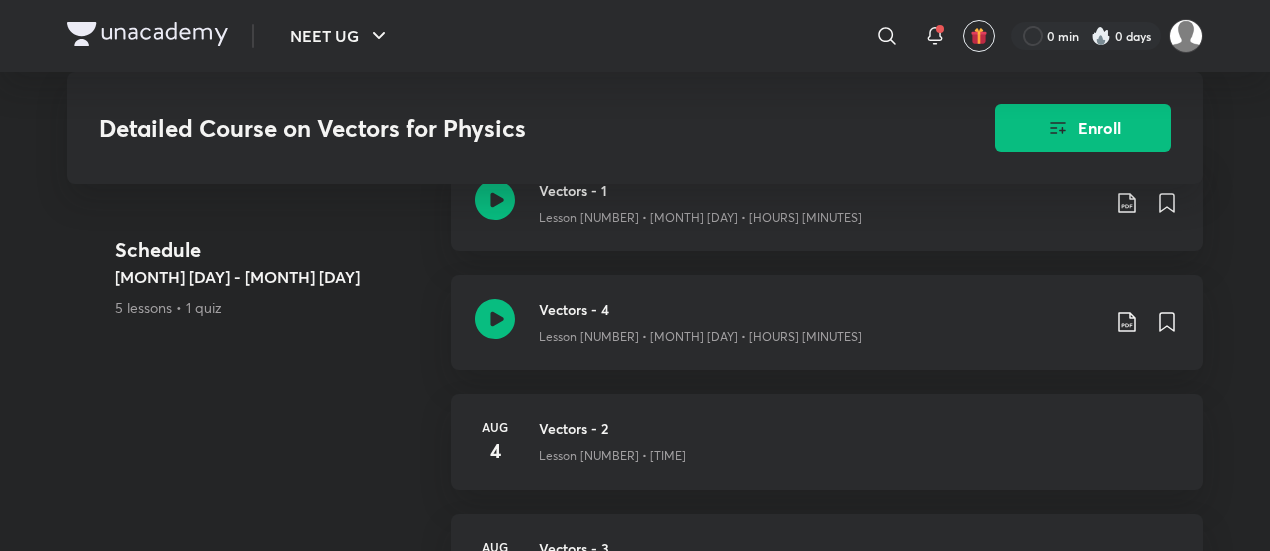 click on "Detailed Course on Vectors for Physics Enroll" at bounding box center [635, 128] 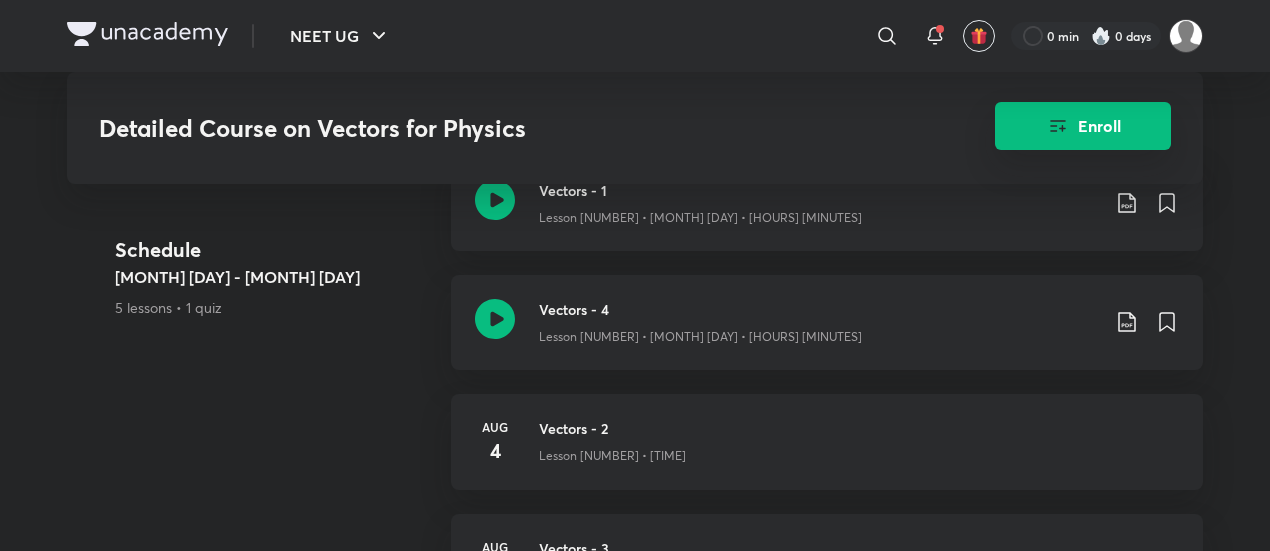 click on "Enroll" at bounding box center [1083, 126] 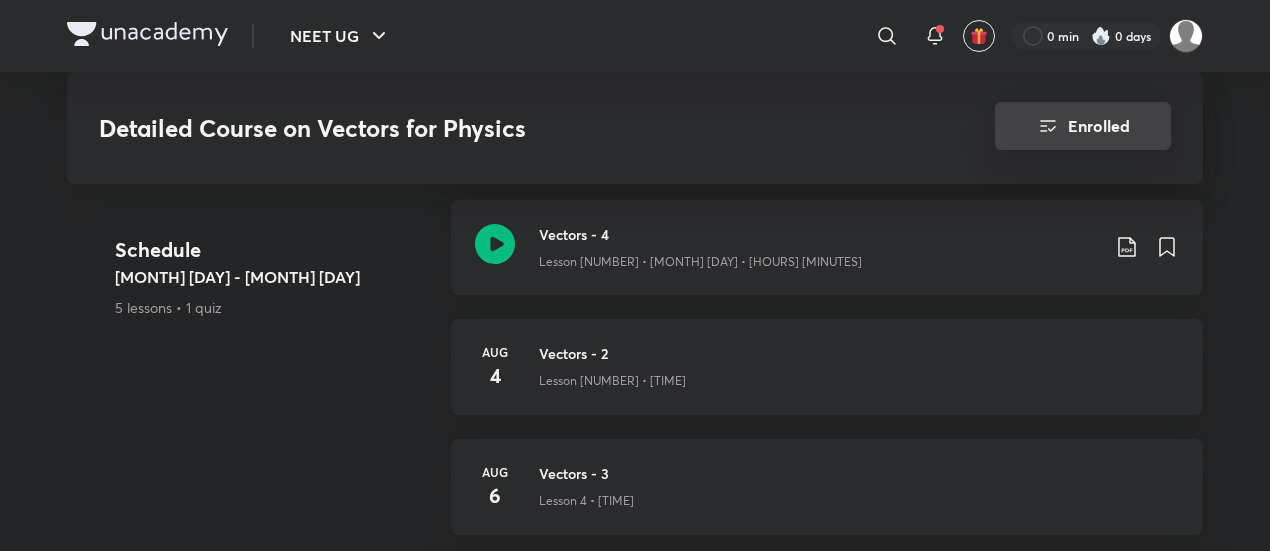 scroll, scrollTop: 928, scrollLeft: 0, axis: vertical 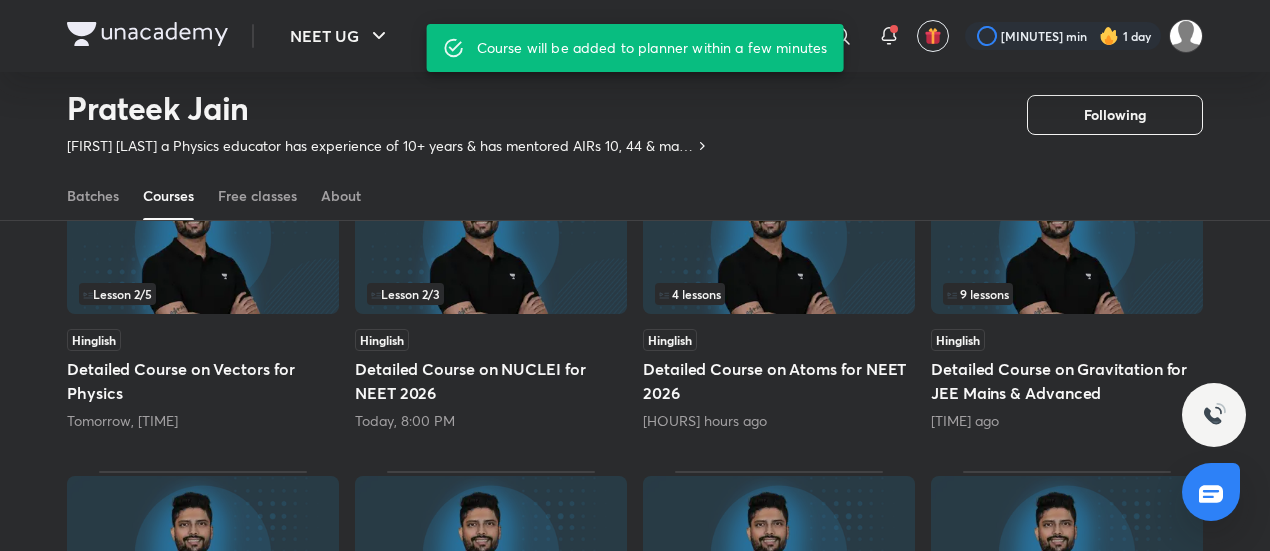 click at bounding box center [491, 236] 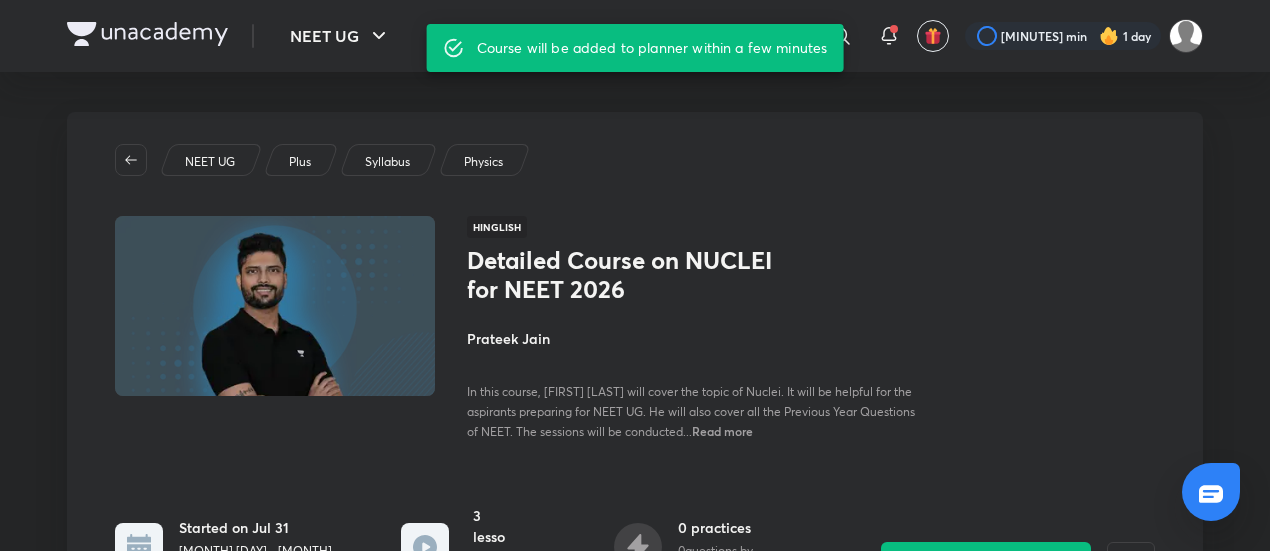 scroll, scrollTop: 228, scrollLeft: 0, axis: vertical 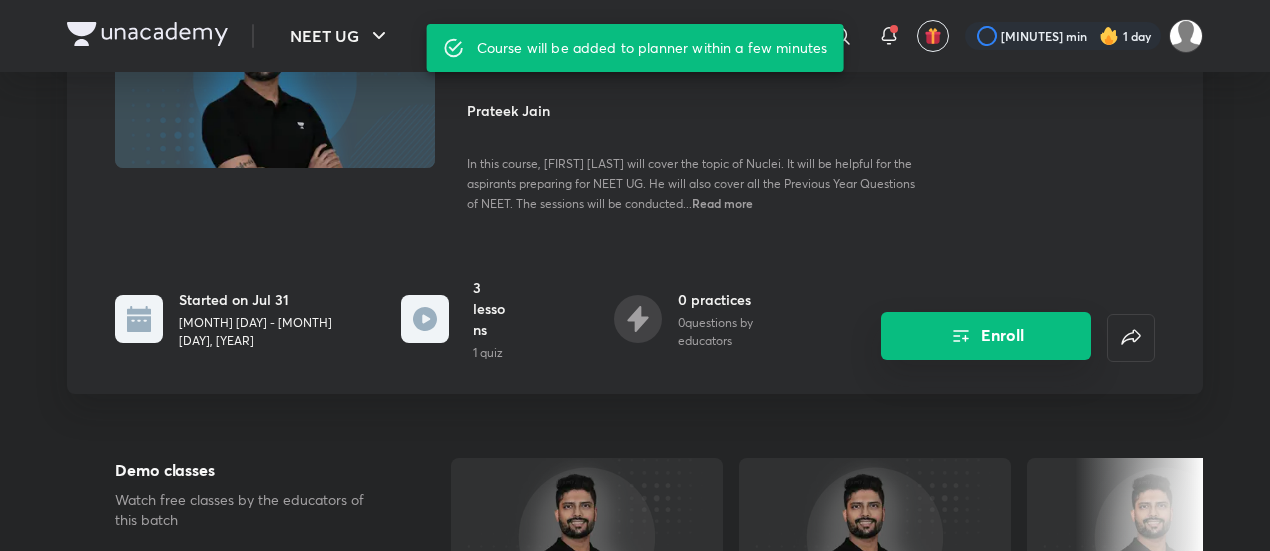 click on "Enroll" at bounding box center [986, 336] 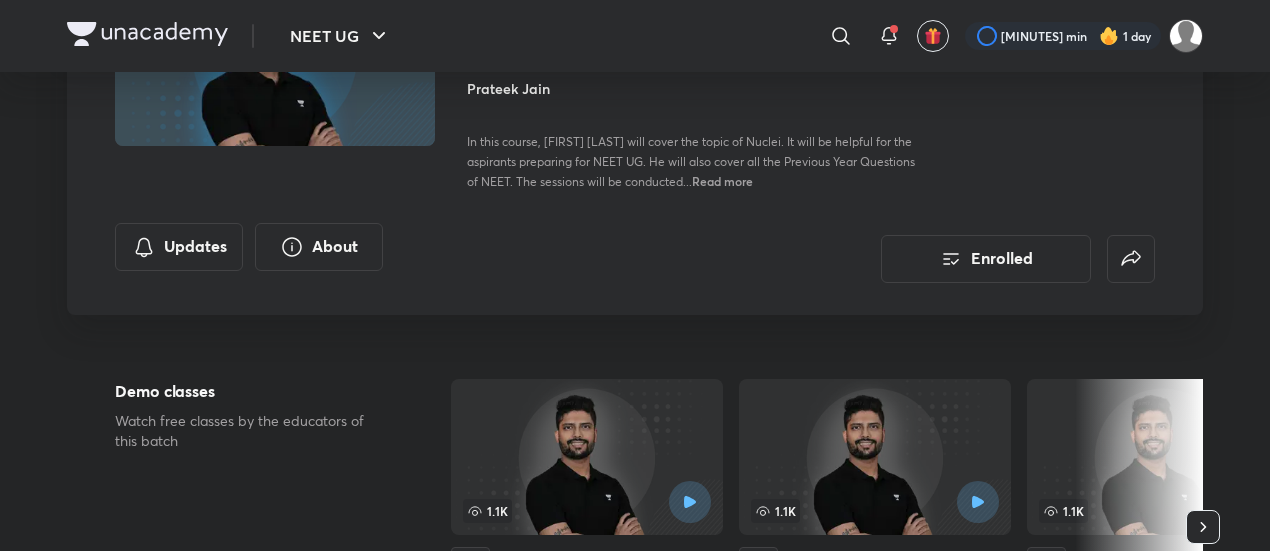 scroll, scrollTop: 0, scrollLeft: 0, axis: both 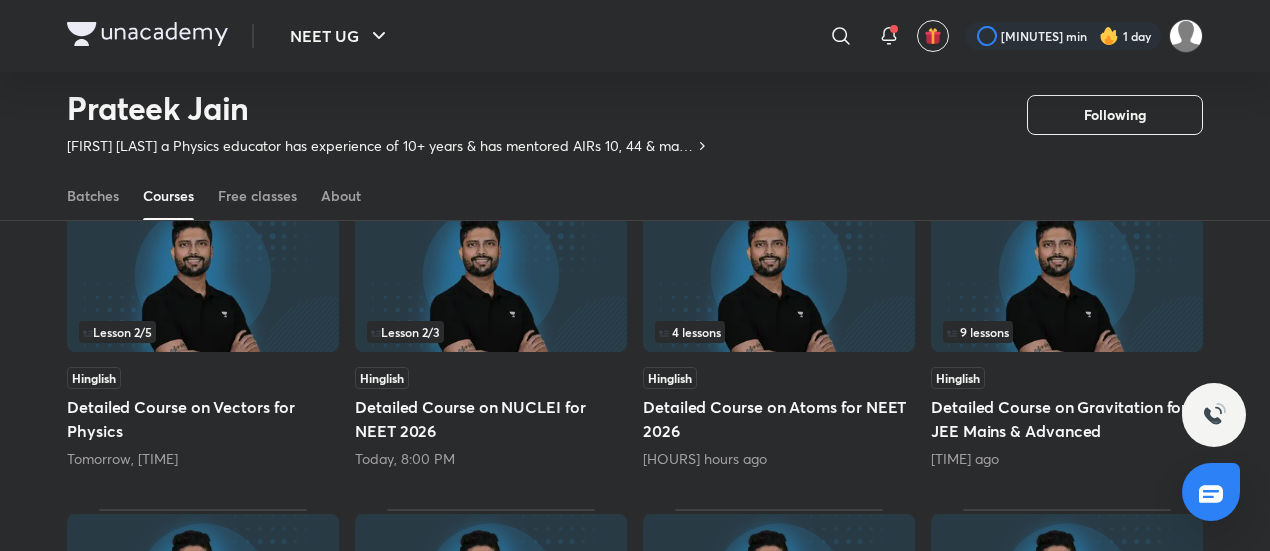 click on "[NUMBER] lessons" at bounding box center (779, 332) 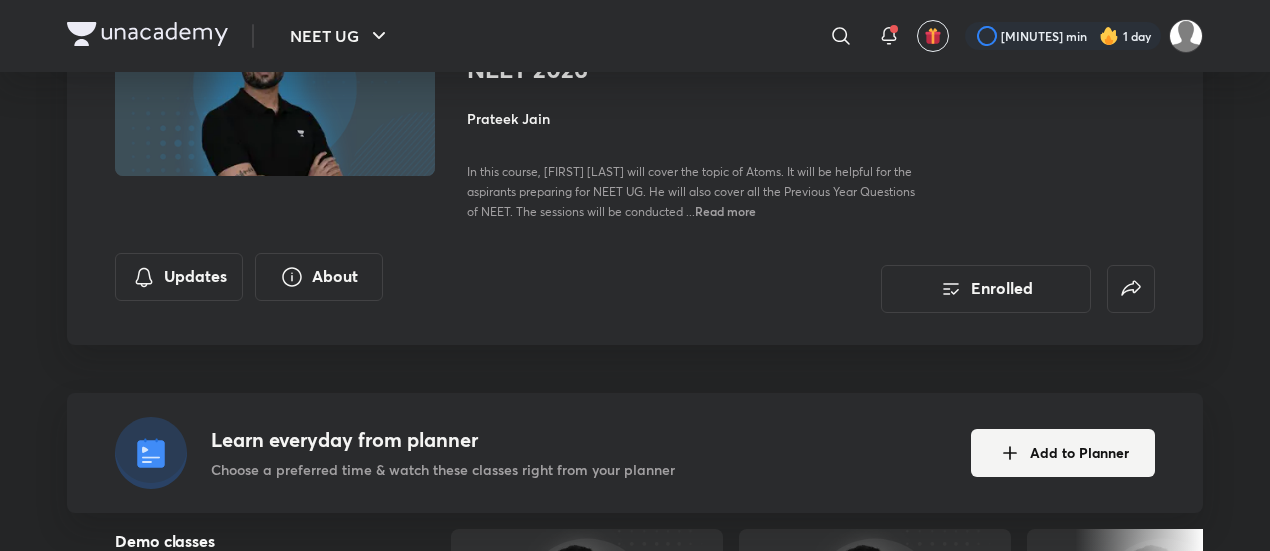 scroll, scrollTop: 218, scrollLeft: 0, axis: vertical 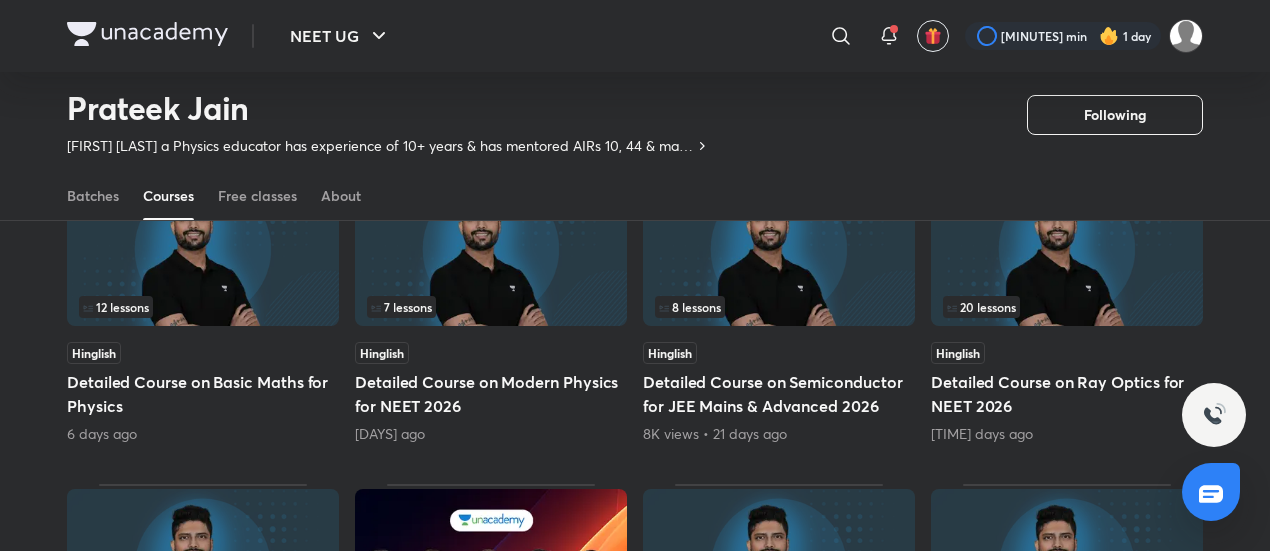 click at bounding box center (491, 248) 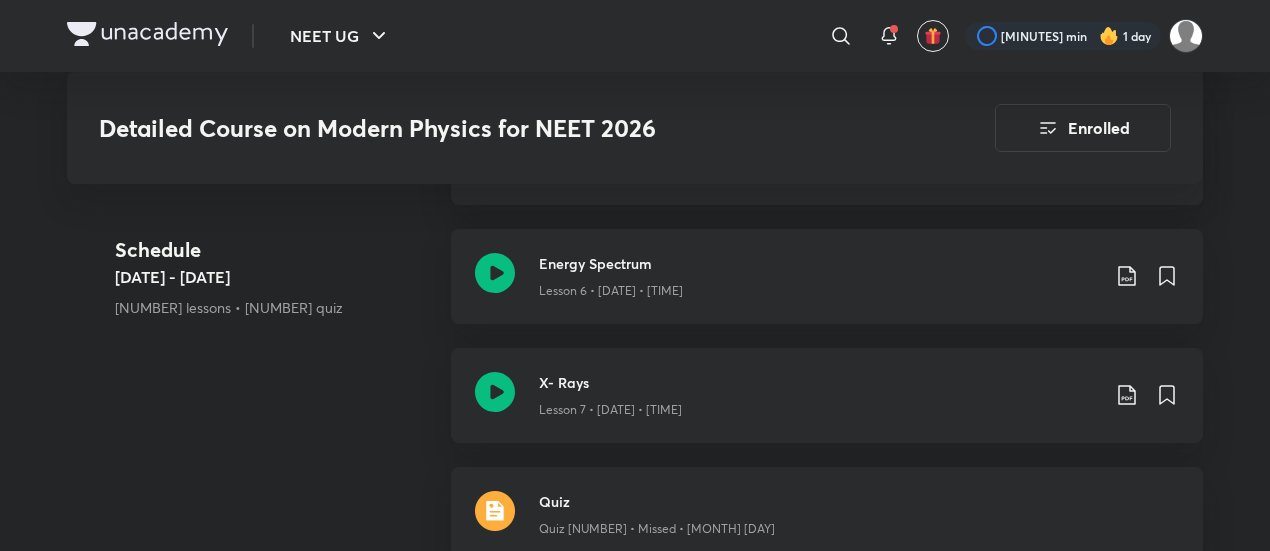 scroll, scrollTop: 1688, scrollLeft: 0, axis: vertical 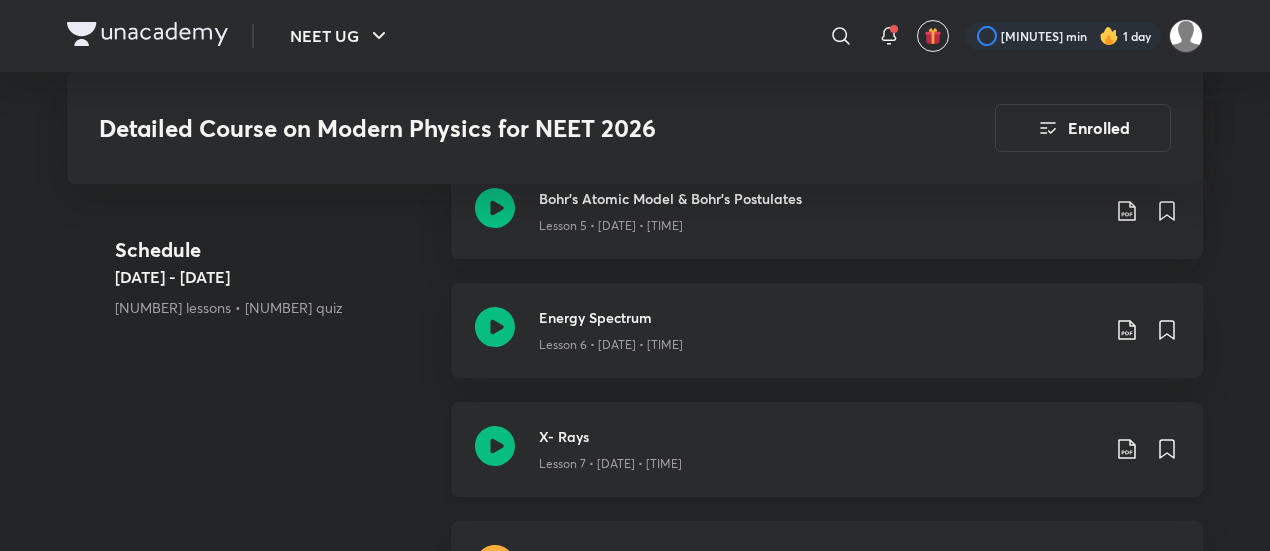 click 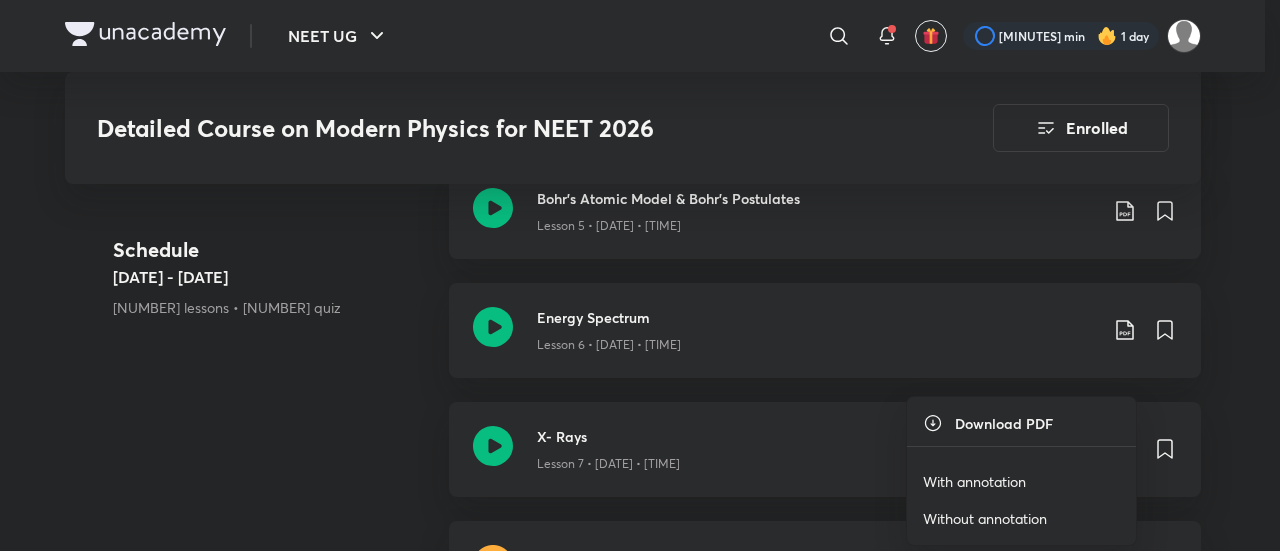 click on "With annotation" at bounding box center (974, 481) 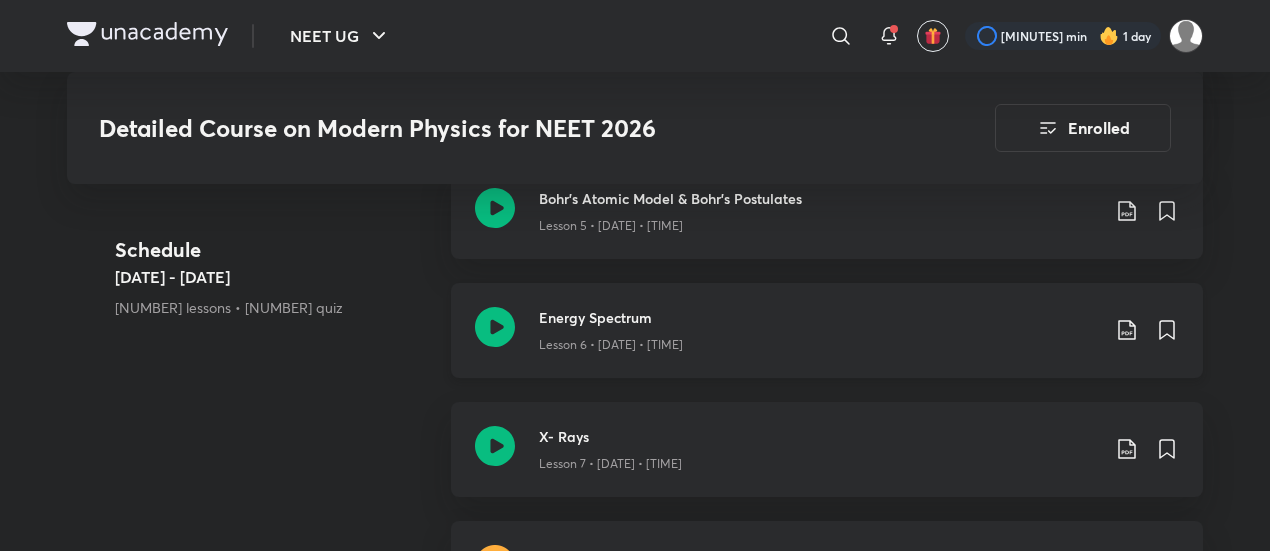 click 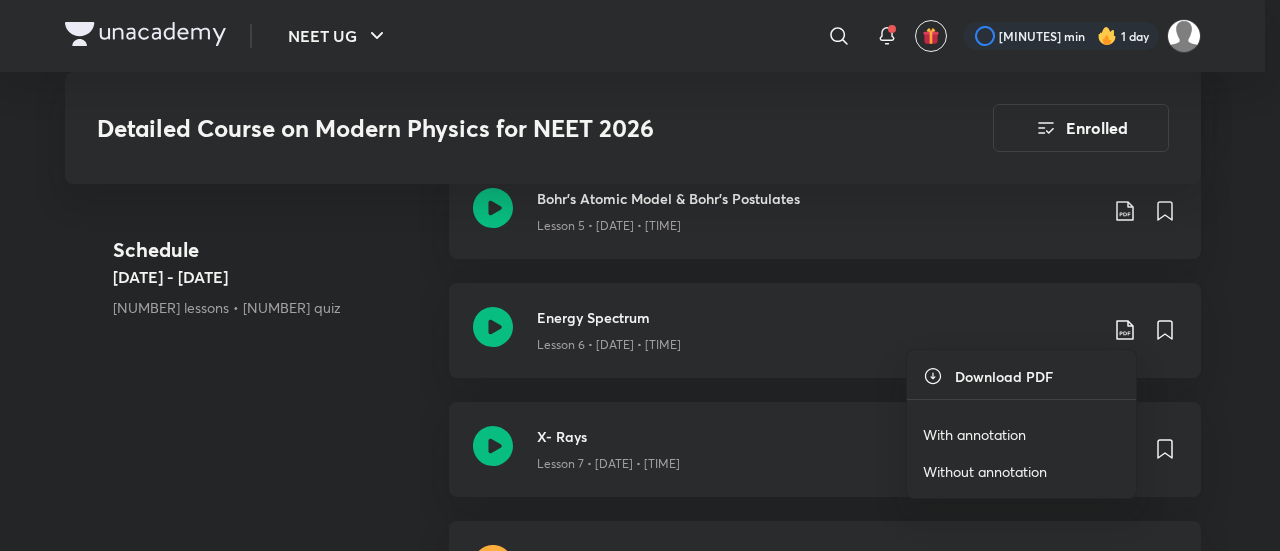 click on "With annotation" at bounding box center (974, 434) 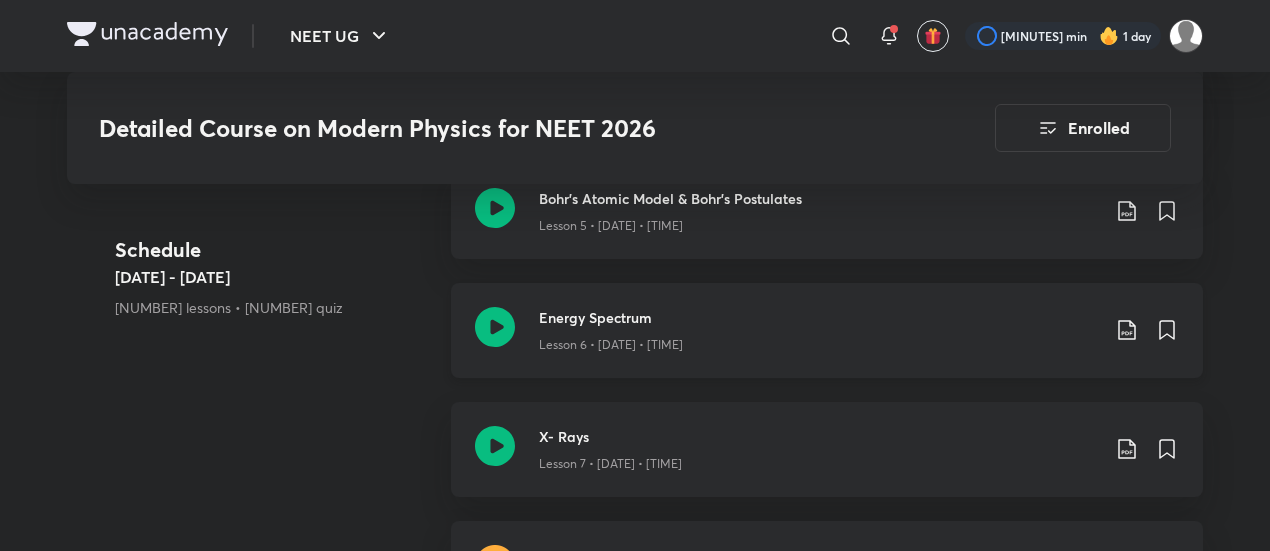 click on "Lesson 6 • [DATE] • [TIME]" at bounding box center (819, 341) 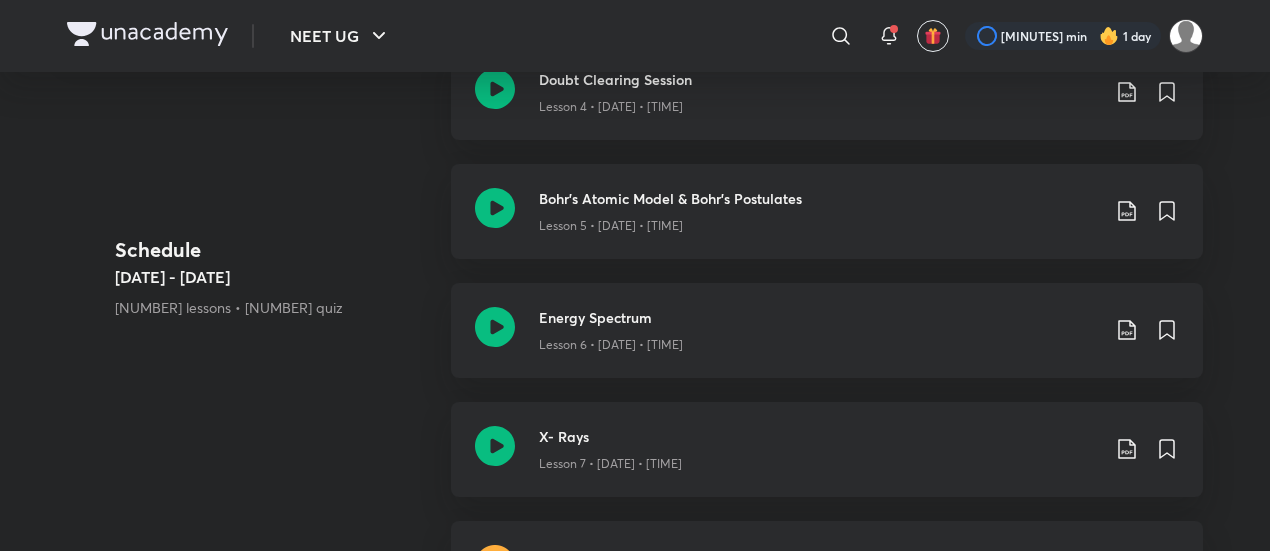 scroll, scrollTop: 0, scrollLeft: 0, axis: both 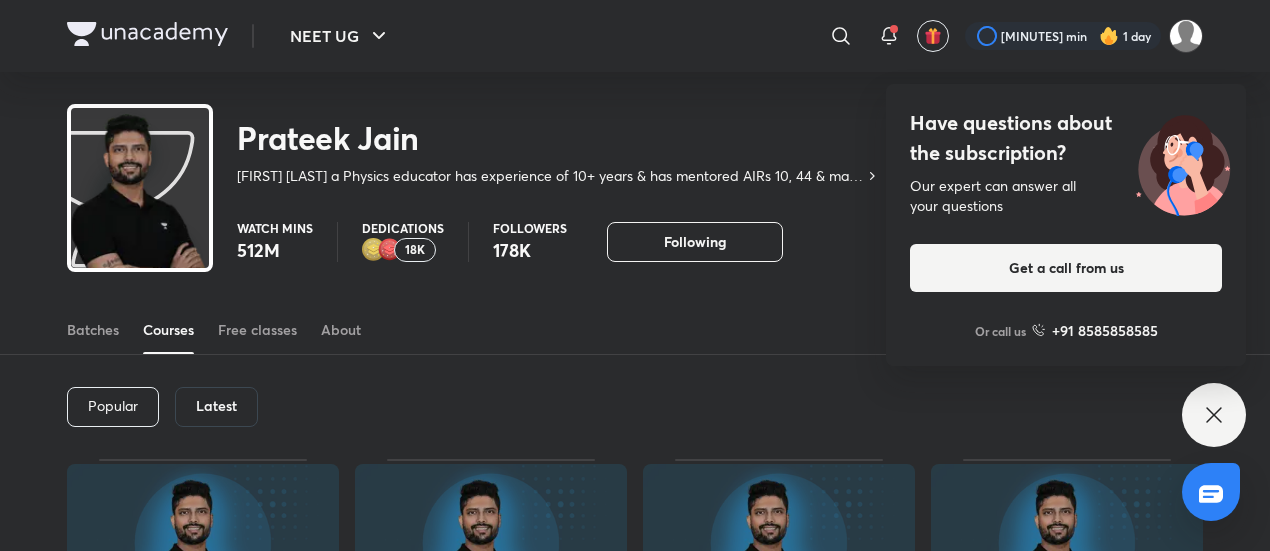 click 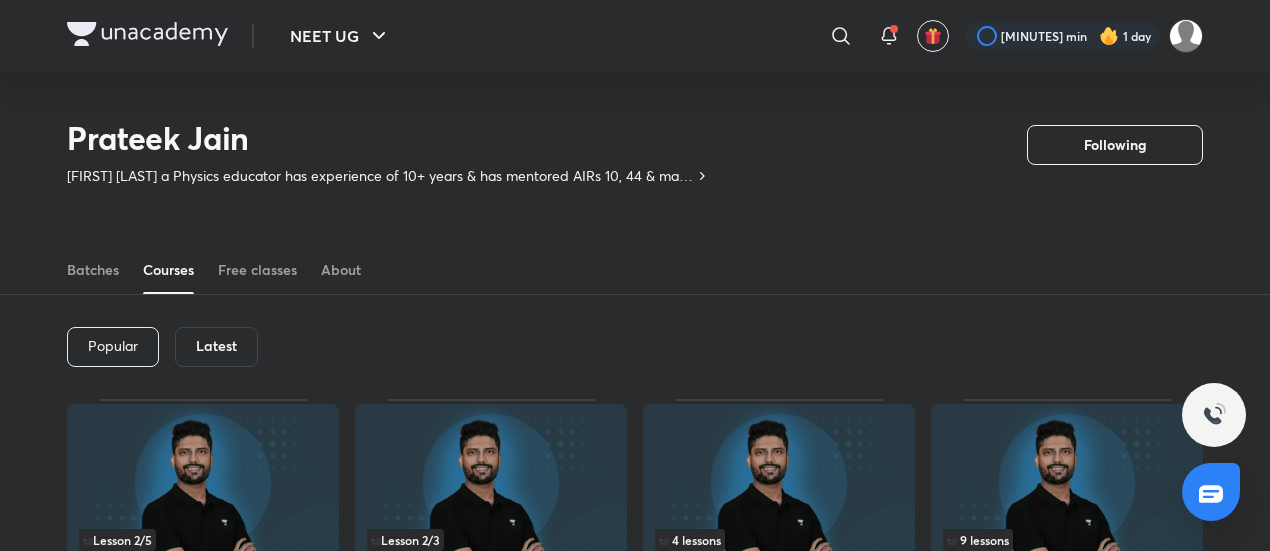scroll, scrollTop: 247, scrollLeft: 0, axis: vertical 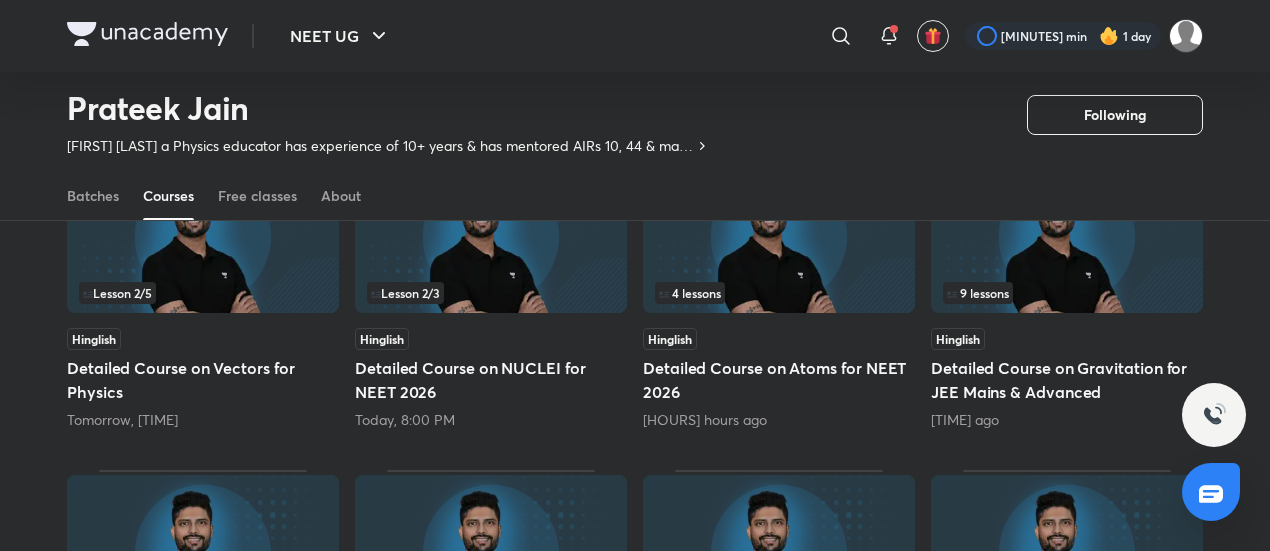 click on "Lesson [NUMBER] / [NUMBER]" at bounding box center [491, 236] 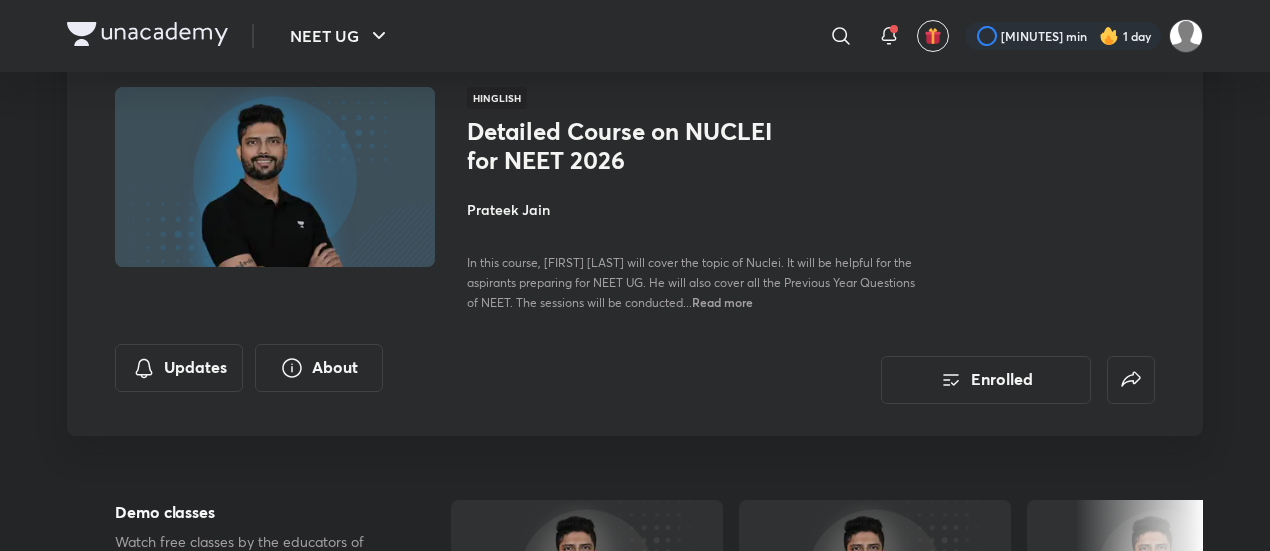 scroll, scrollTop: 66, scrollLeft: 0, axis: vertical 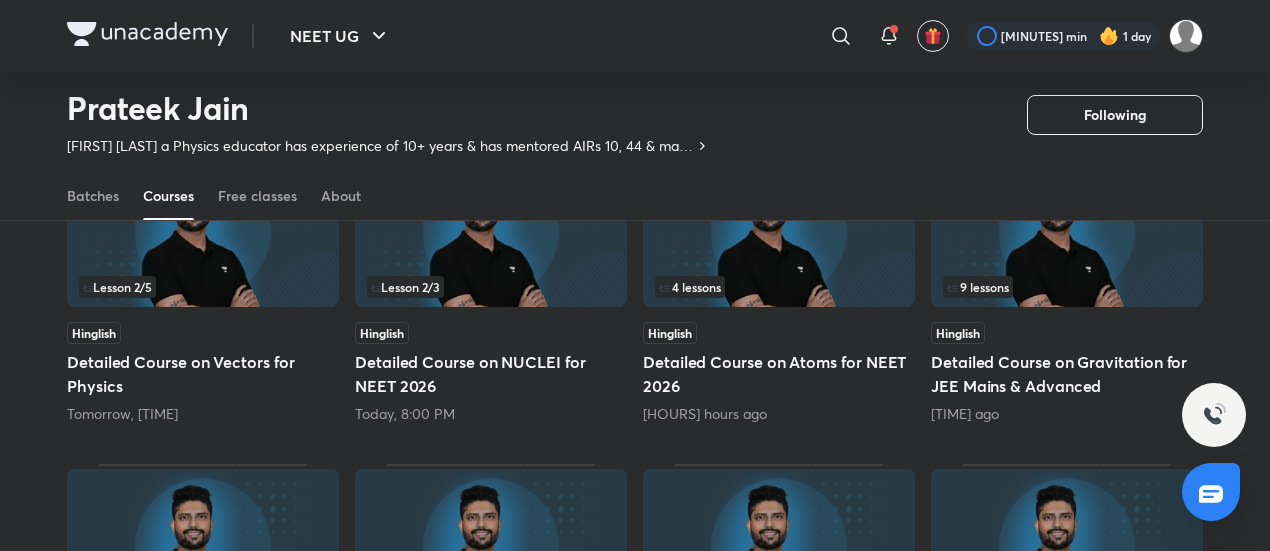 click on "[NUMBER] lessons" at bounding box center (779, 287) 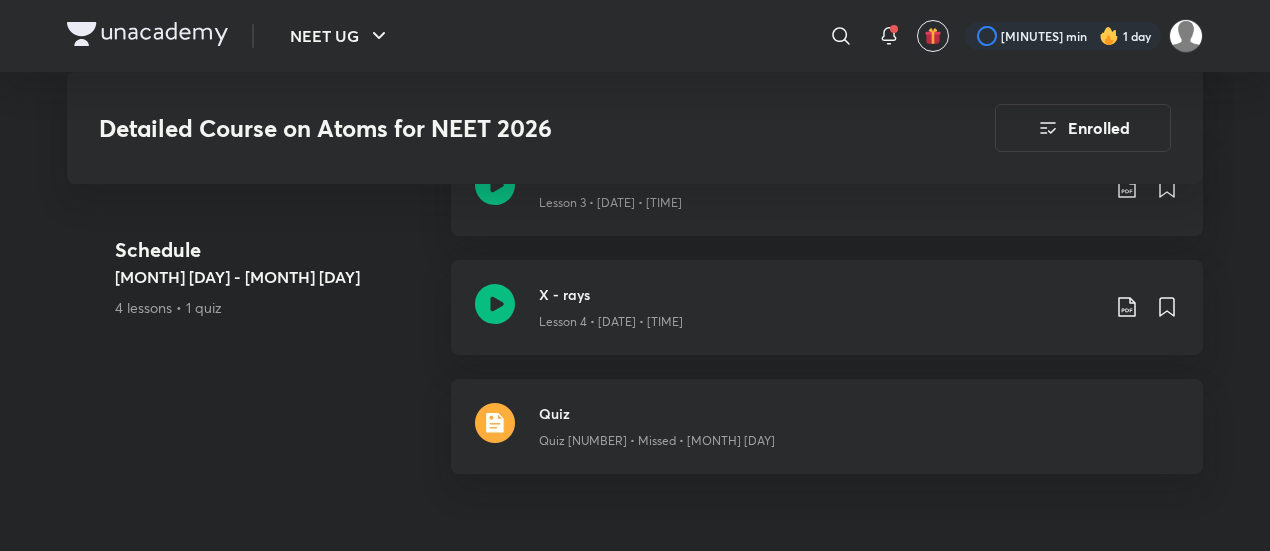 scroll, scrollTop: 1248, scrollLeft: 0, axis: vertical 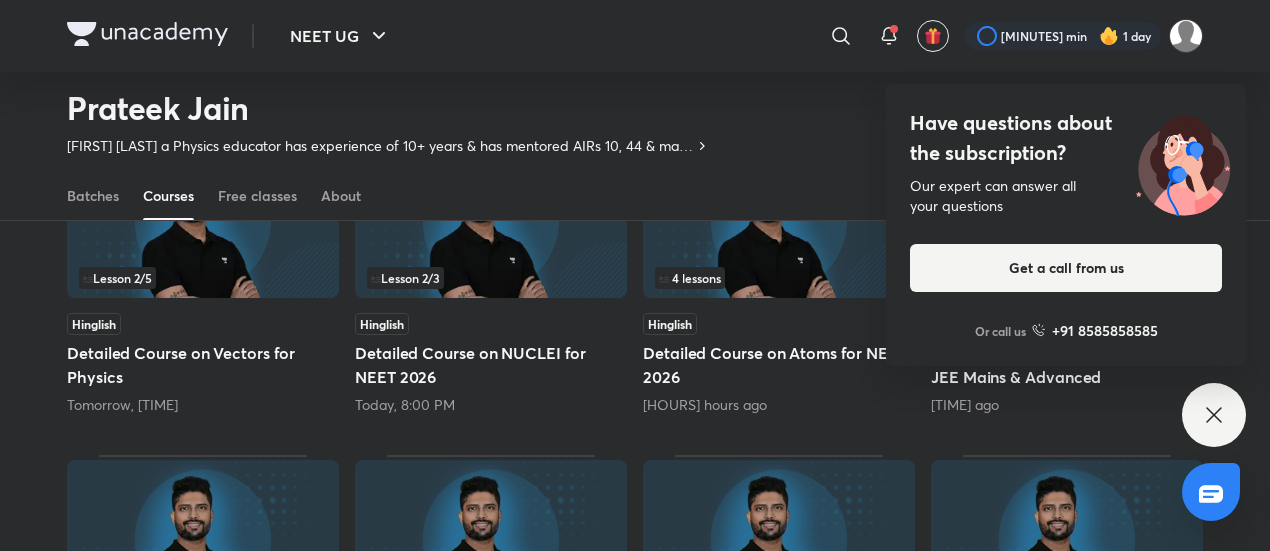 click at bounding box center (491, 220) 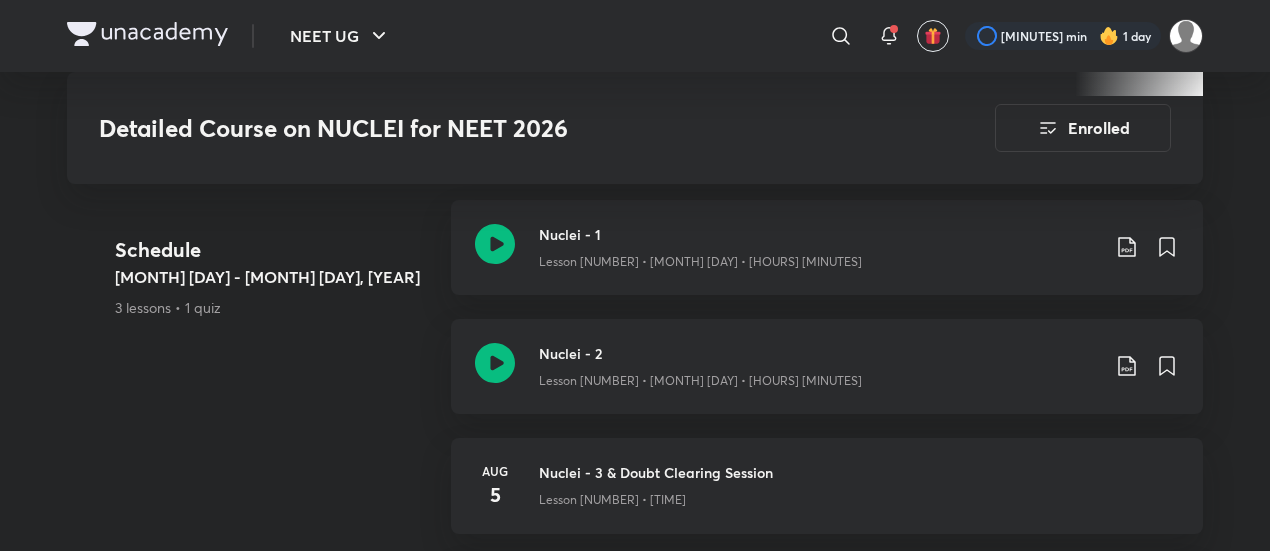 scroll, scrollTop: 832, scrollLeft: 0, axis: vertical 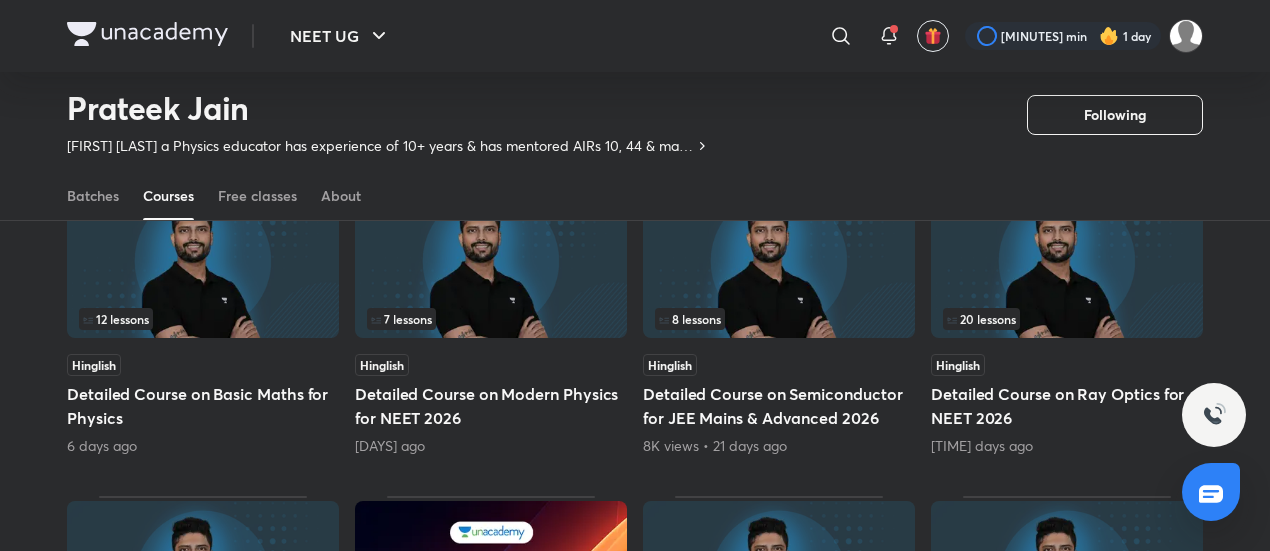 drag, startPoint x: 222, startPoint y: 45, endPoint x: 301, endPoint y: 459, distance: 421.47003 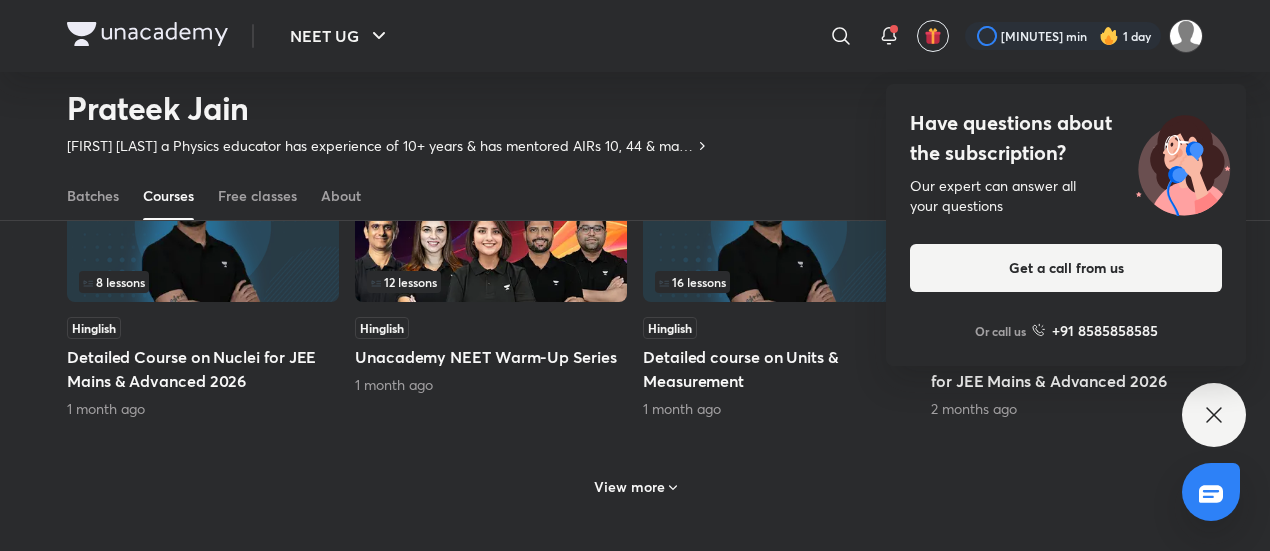 scroll, scrollTop: 896, scrollLeft: 0, axis: vertical 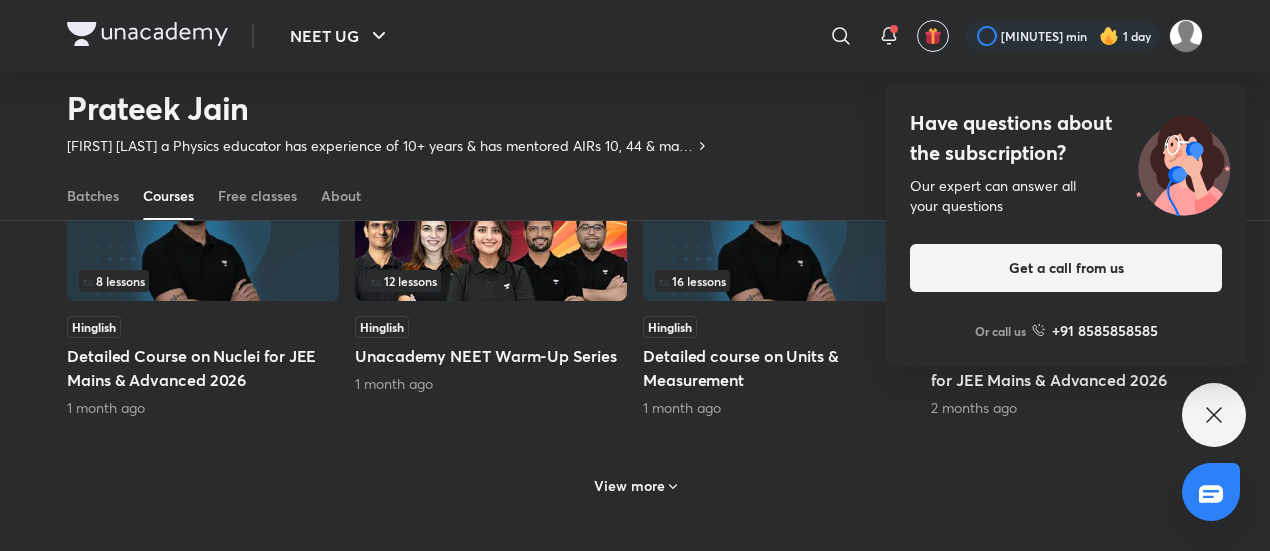 click on "Have questions about the subscription? Our expert can answer all your questions Get a call from us Or call us +91 8585858585" at bounding box center [1214, 415] 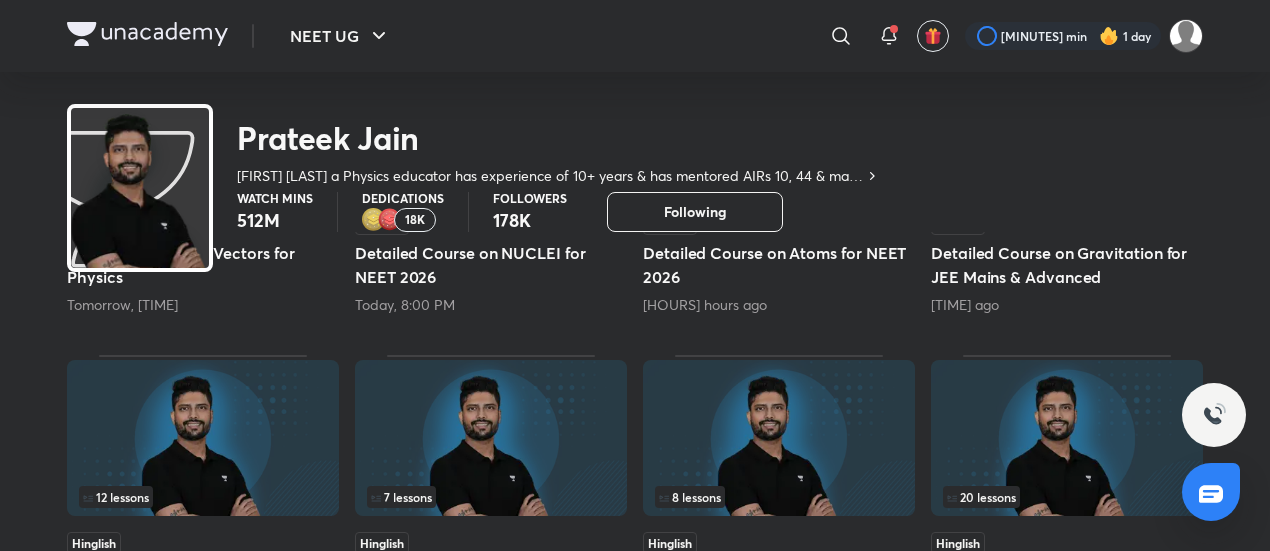 scroll, scrollTop: 0, scrollLeft: 0, axis: both 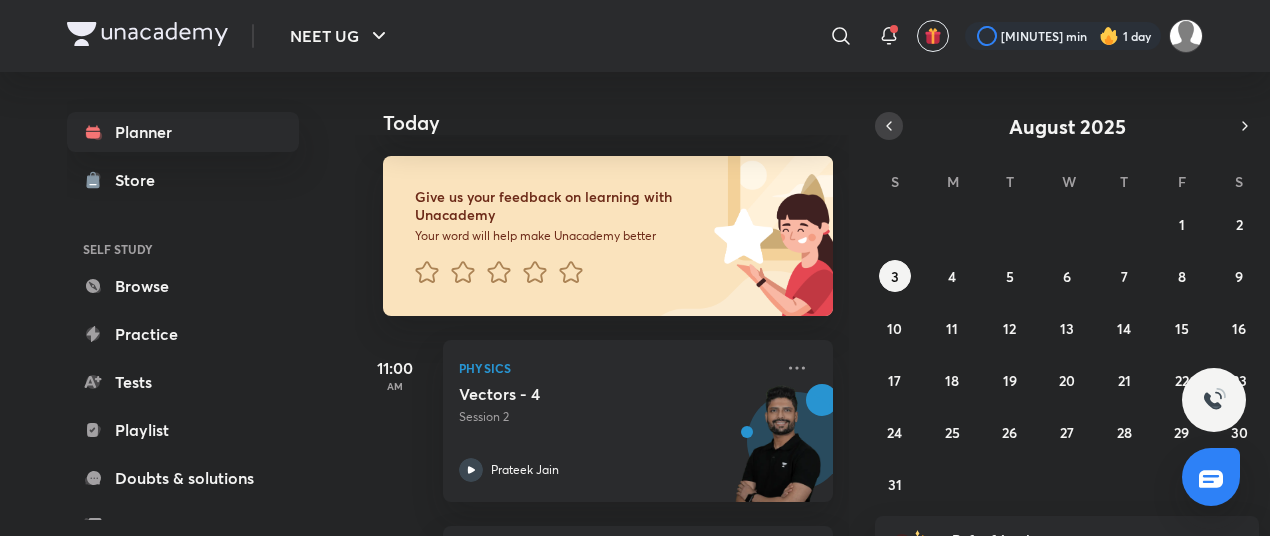 click 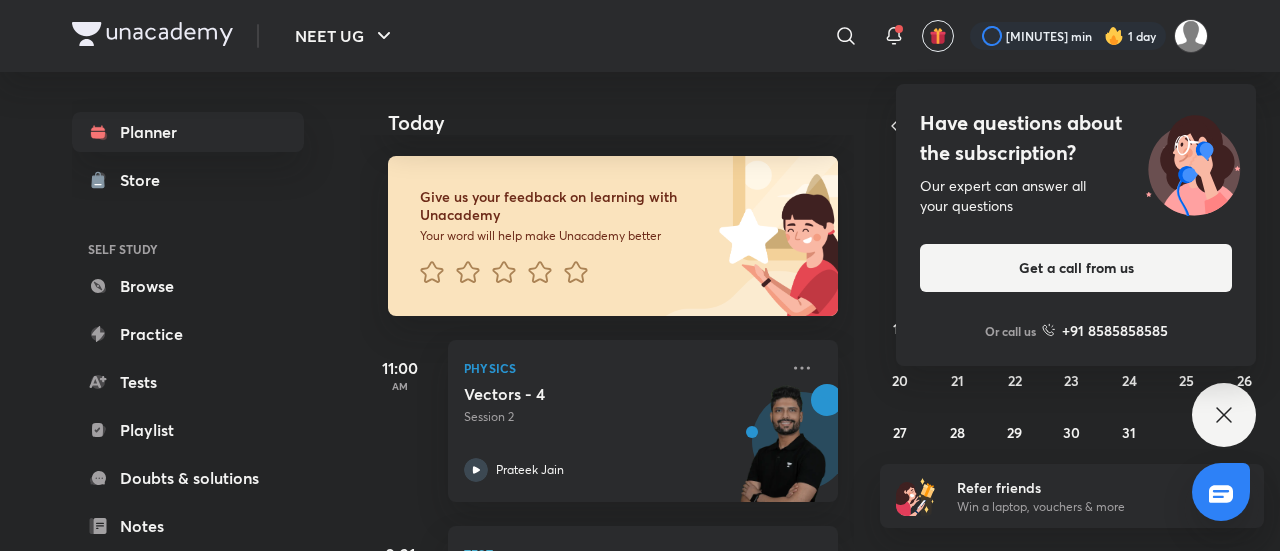 click 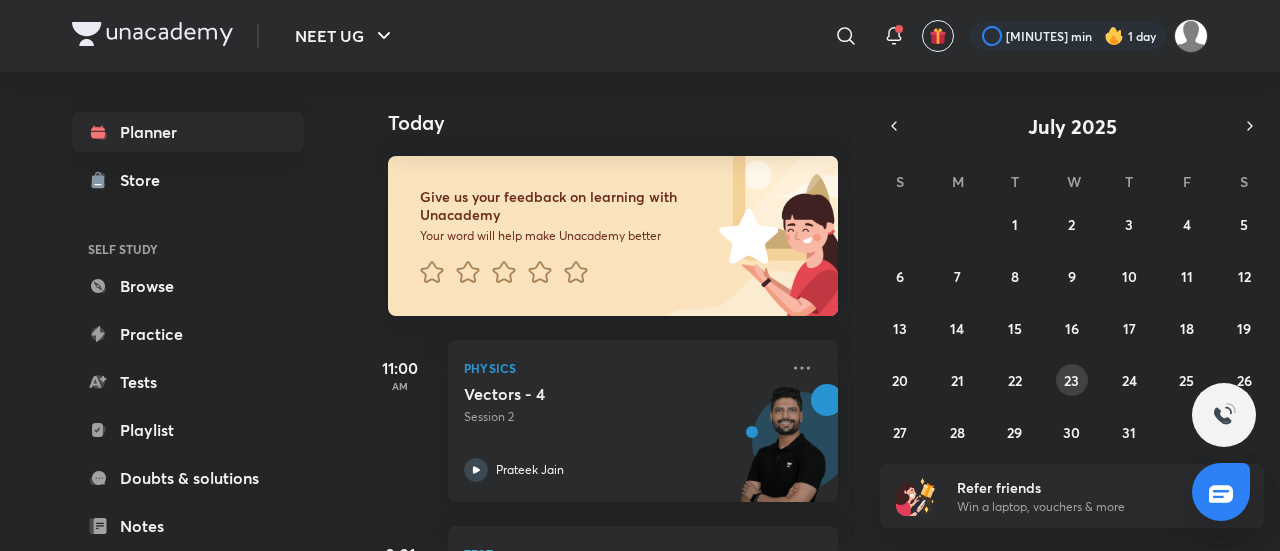 click on "23" at bounding box center [1071, 380] 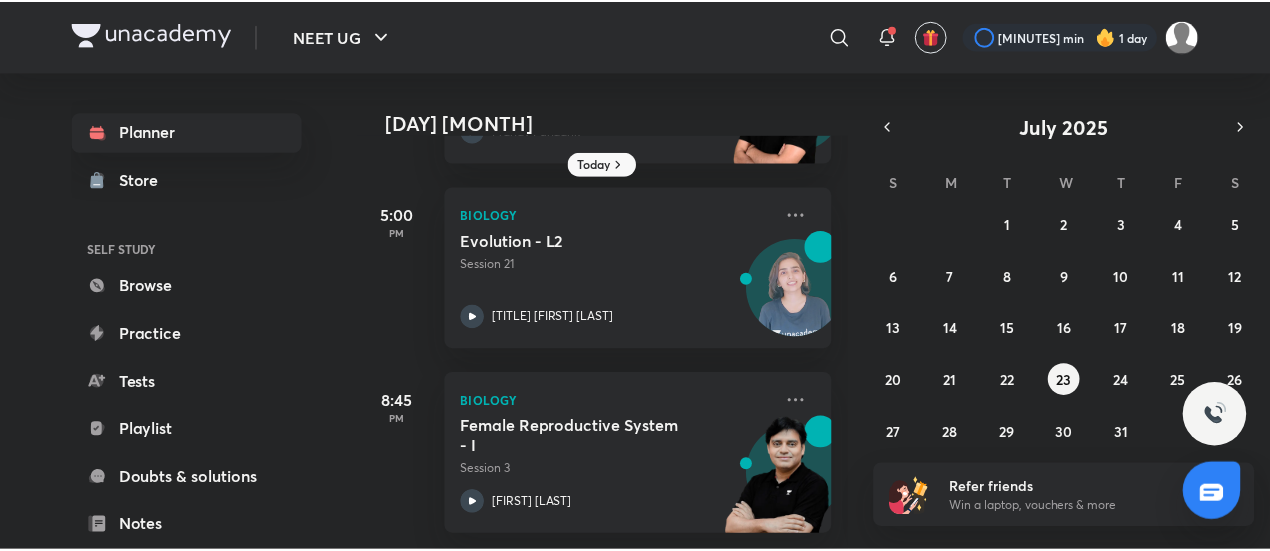 scroll, scrollTop: 0, scrollLeft: 0, axis: both 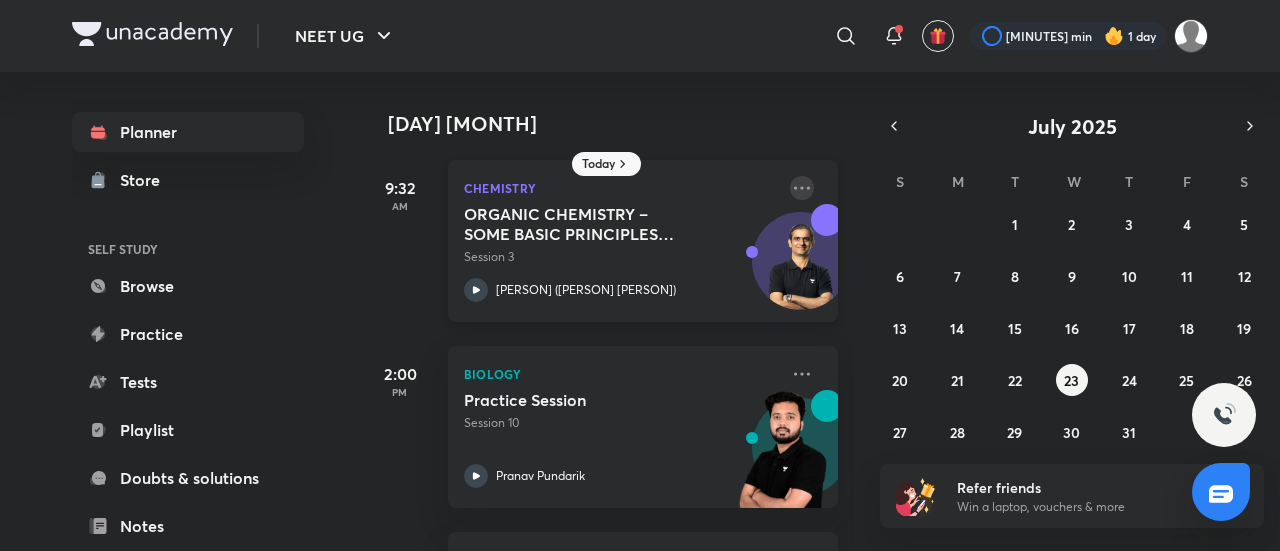 click 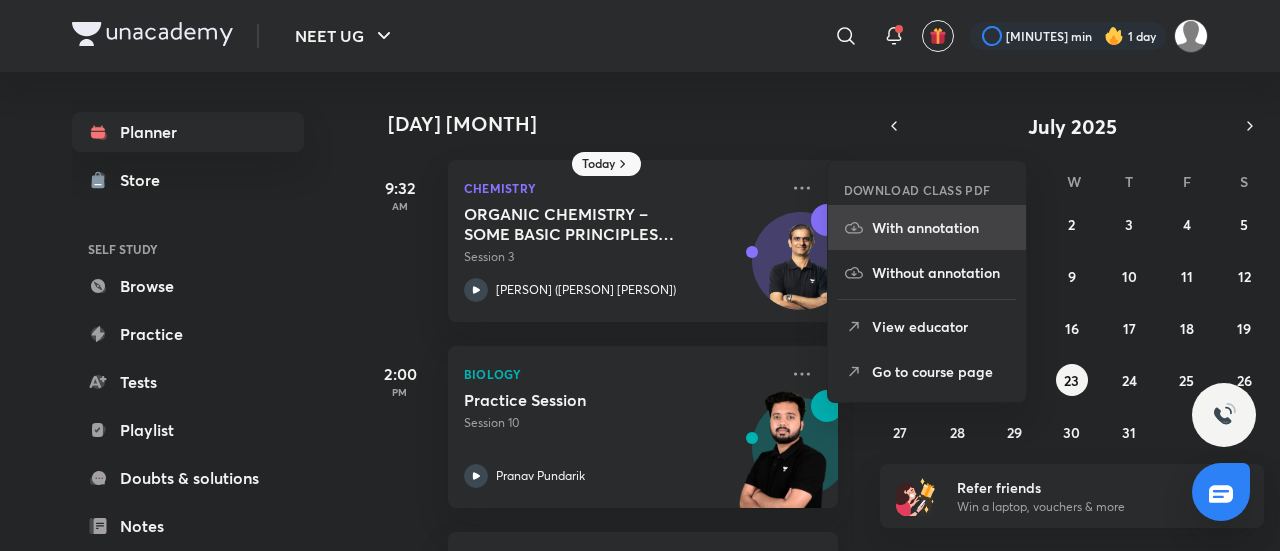 click on "With annotation" at bounding box center (941, 227) 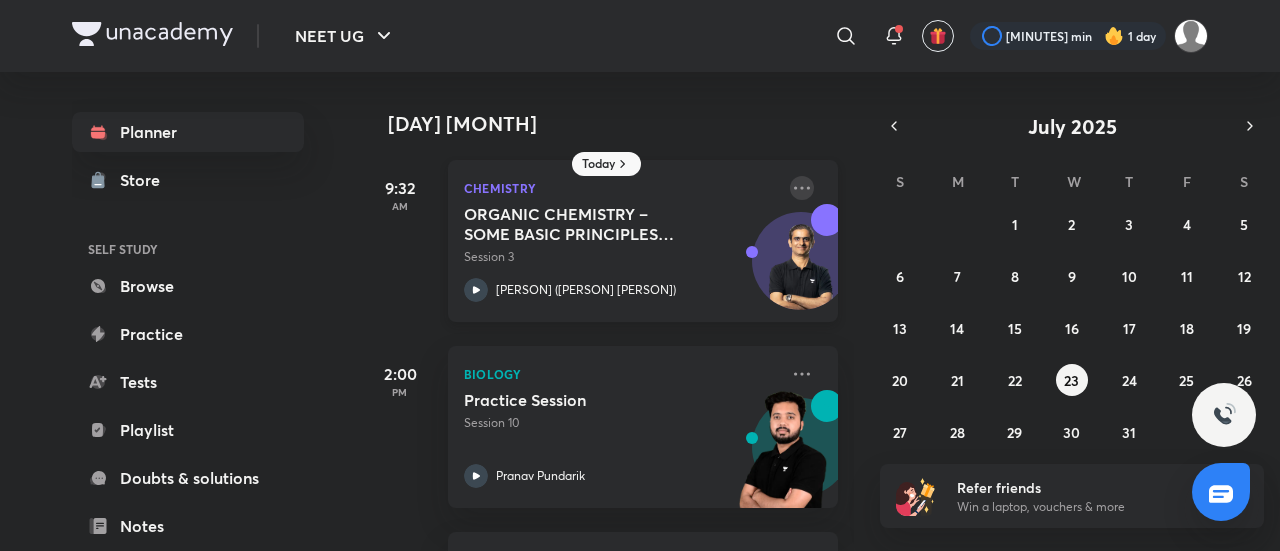click 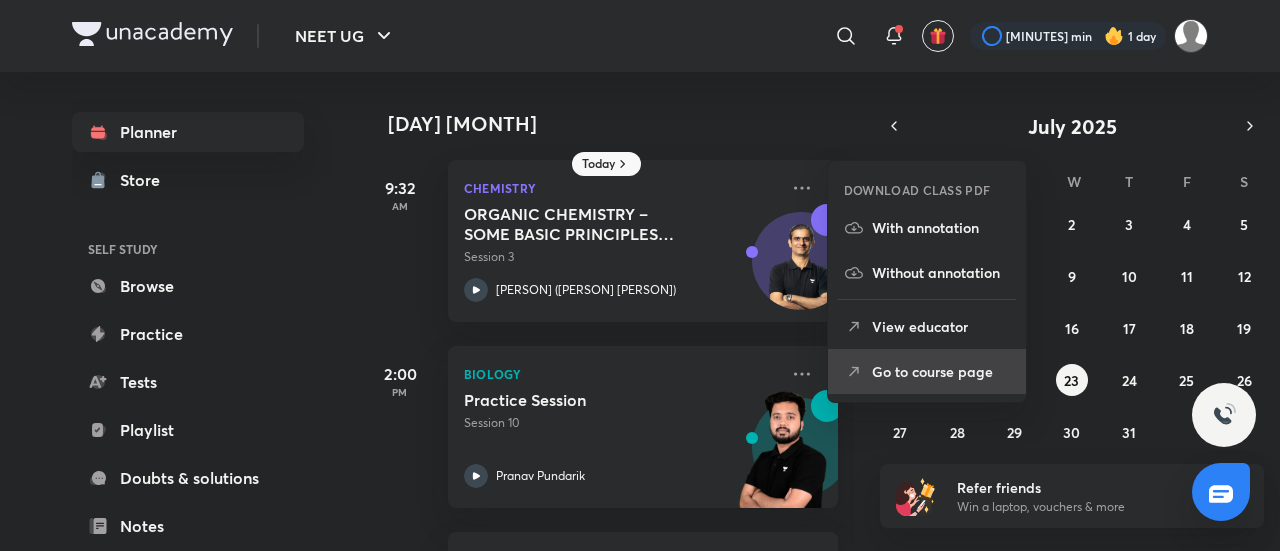 click on "Go to course page" at bounding box center (941, 371) 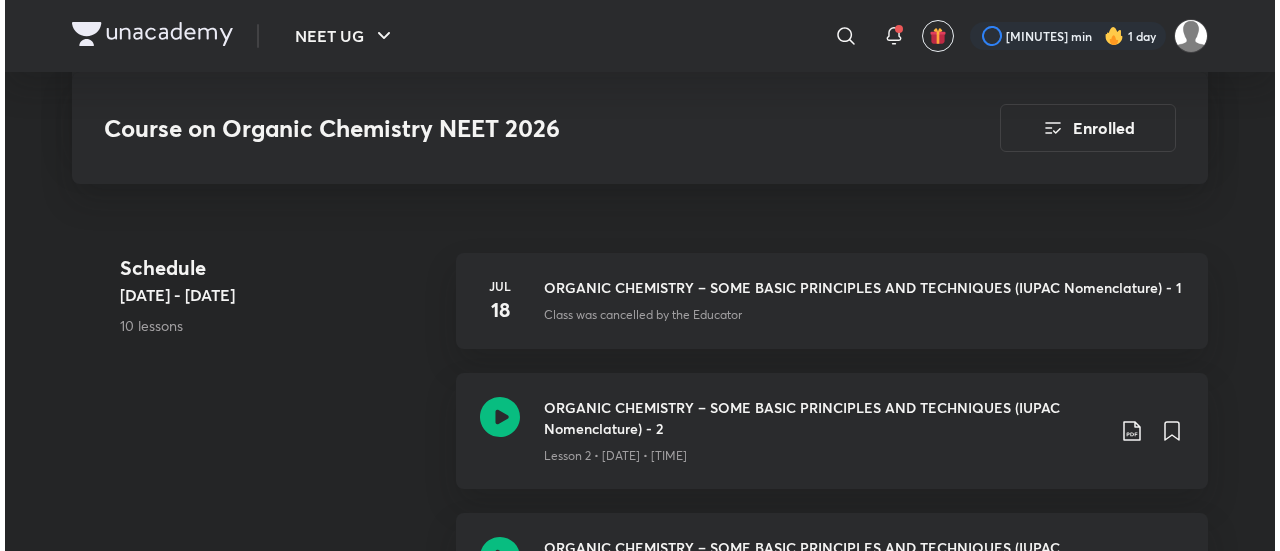 scroll, scrollTop: 0, scrollLeft: 0, axis: both 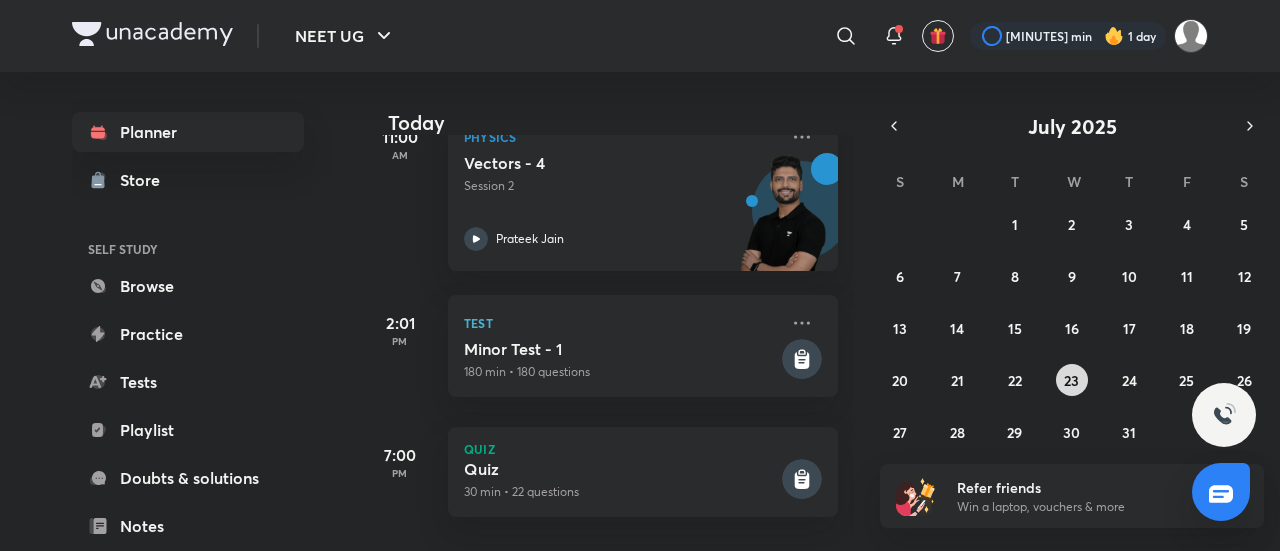 click on "23" at bounding box center [1072, 380] 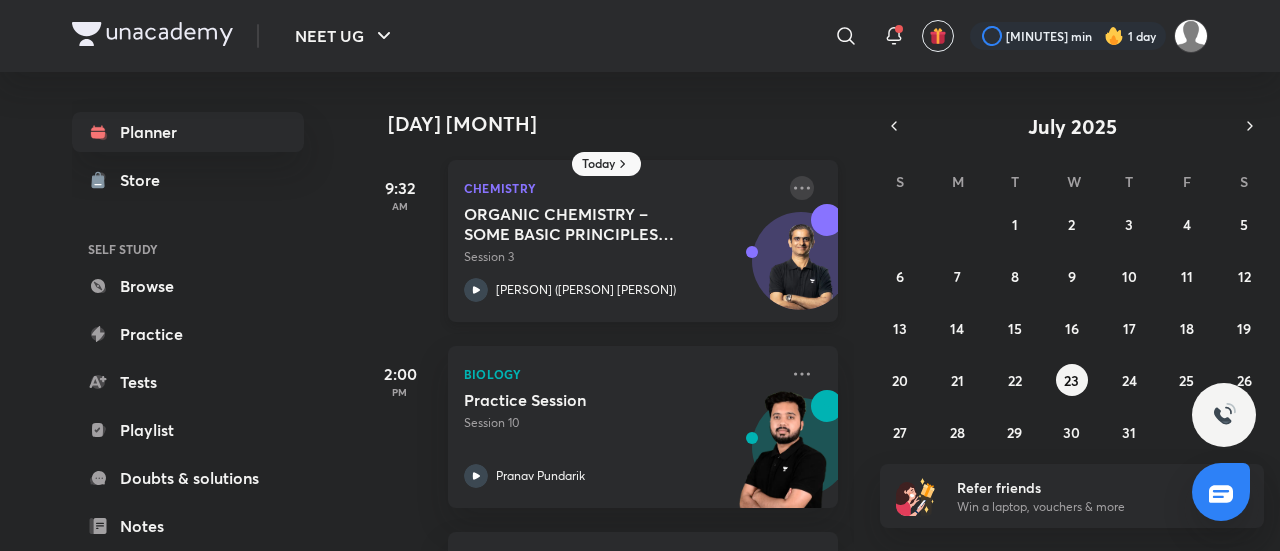 click 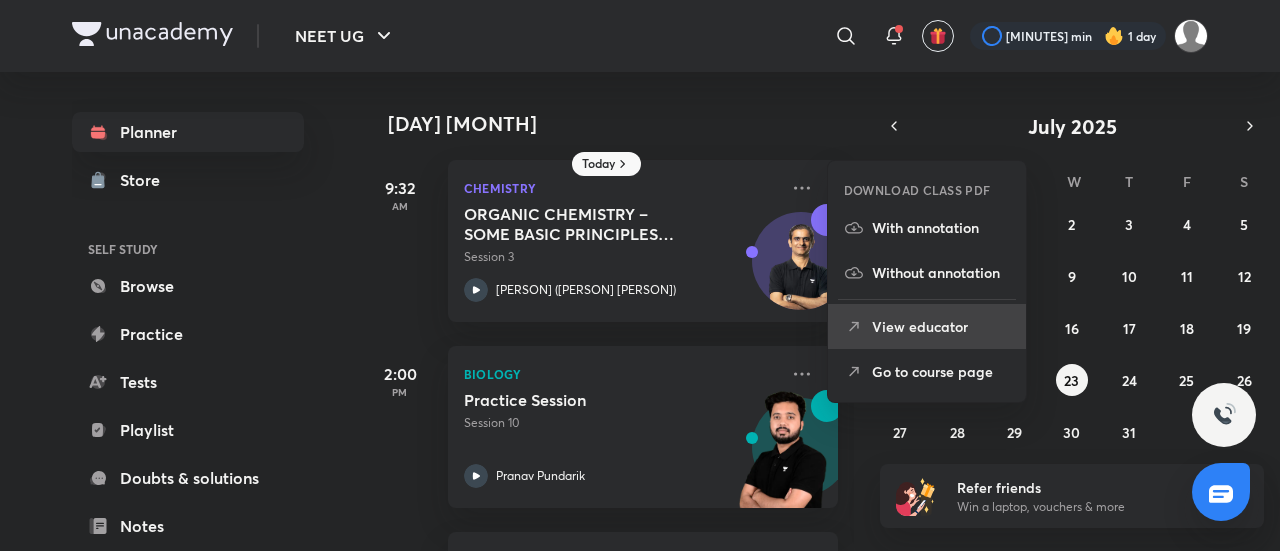 click on "View educator" at bounding box center [941, 326] 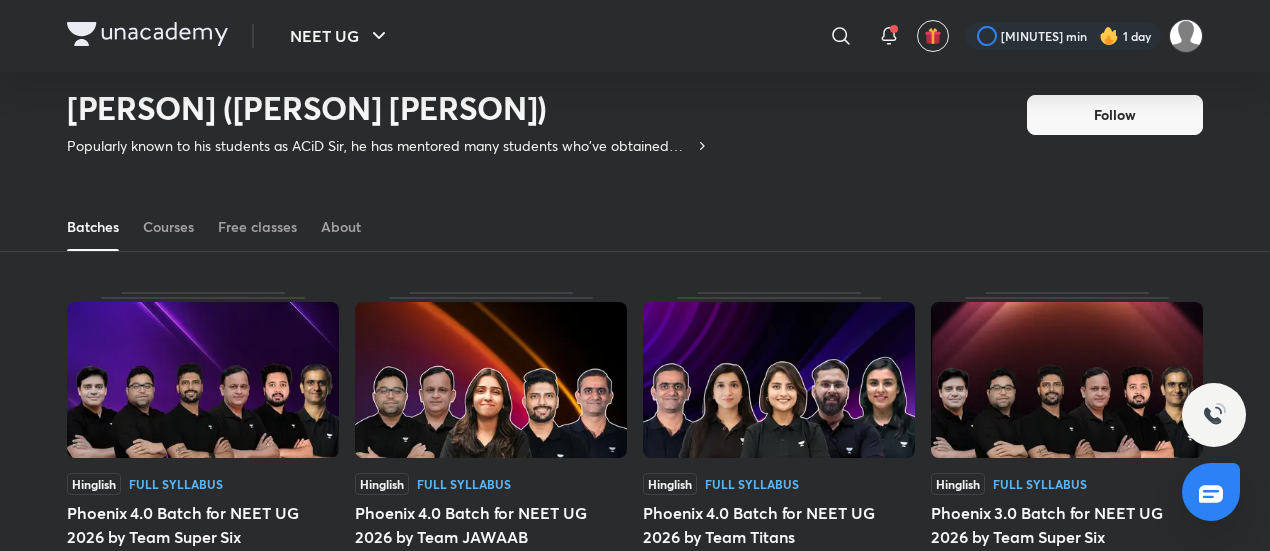 scroll, scrollTop: 31, scrollLeft: 0, axis: vertical 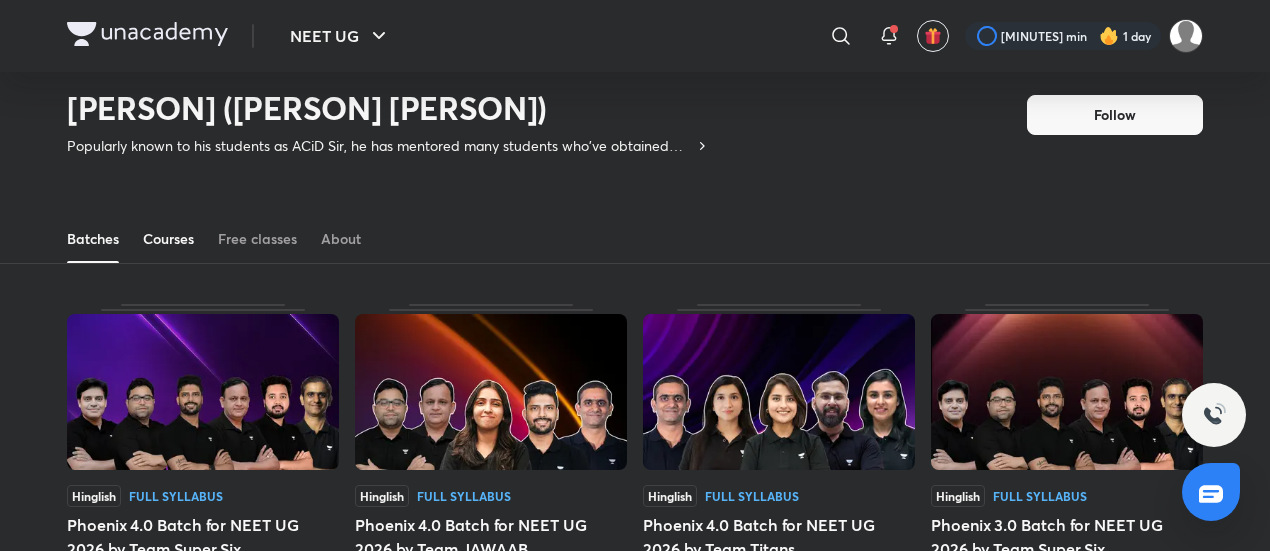 click on "Courses" at bounding box center [168, 239] 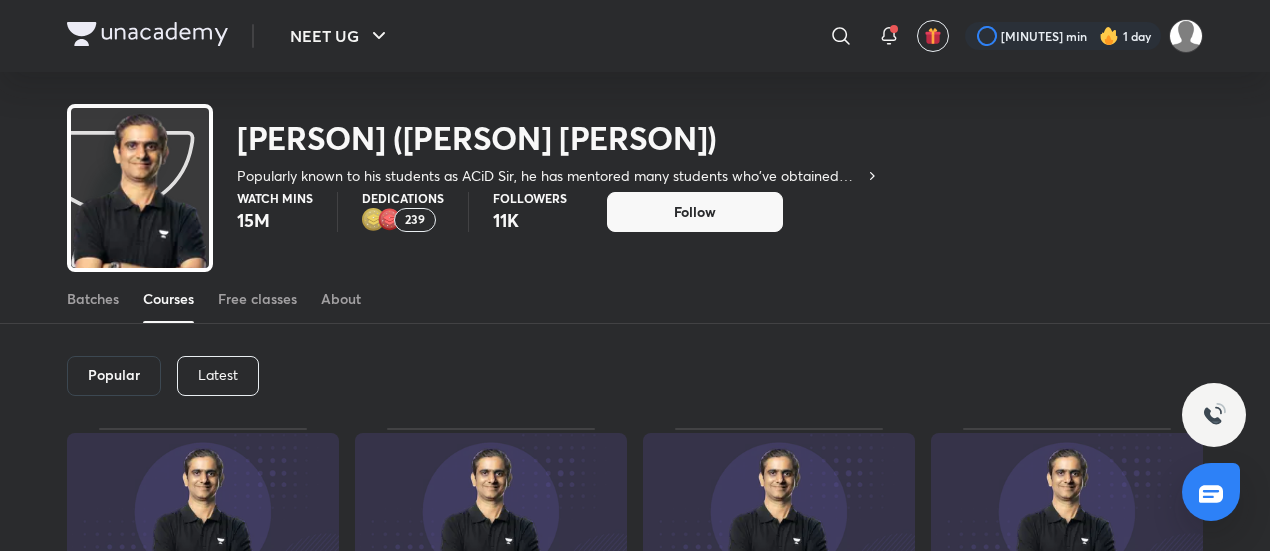 scroll, scrollTop: 0, scrollLeft: 0, axis: both 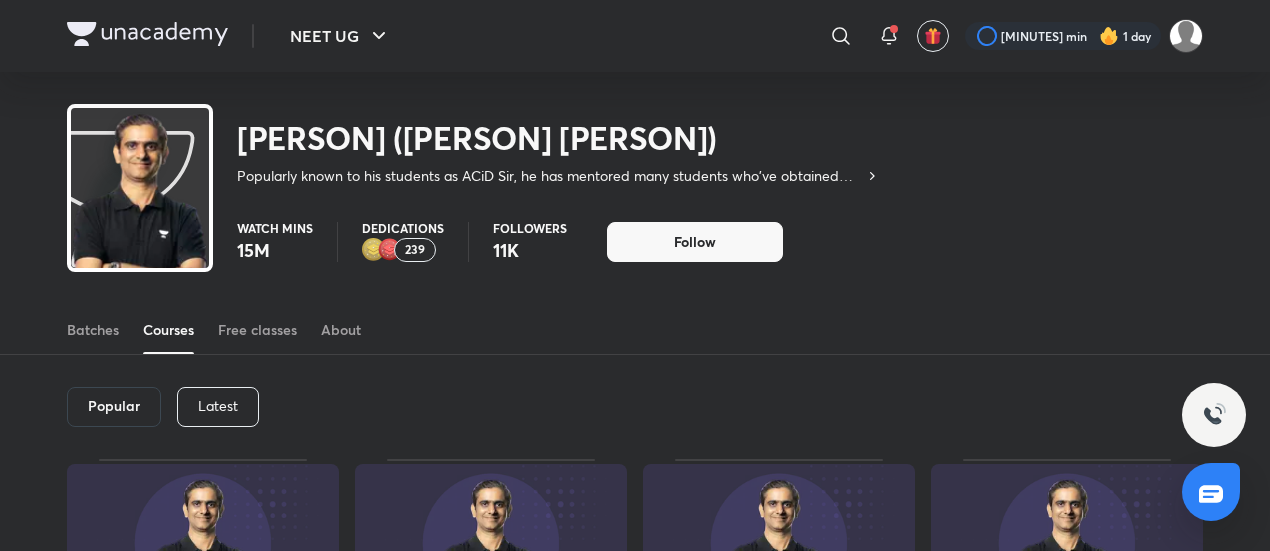 click on "Latest" at bounding box center [218, 406] 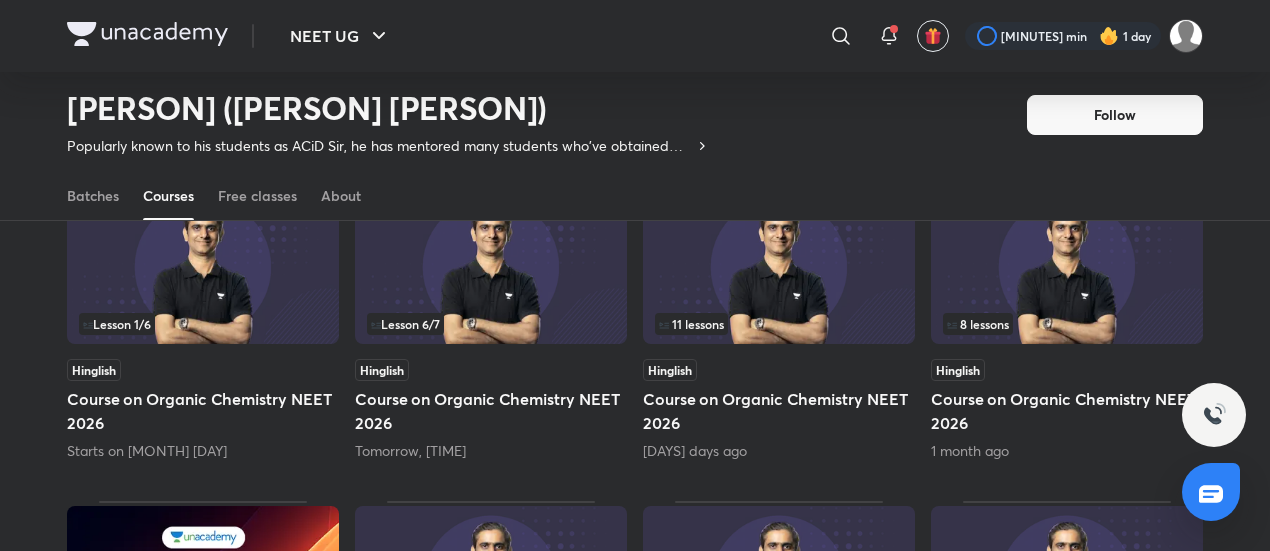scroll, scrollTop: 216, scrollLeft: 0, axis: vertical 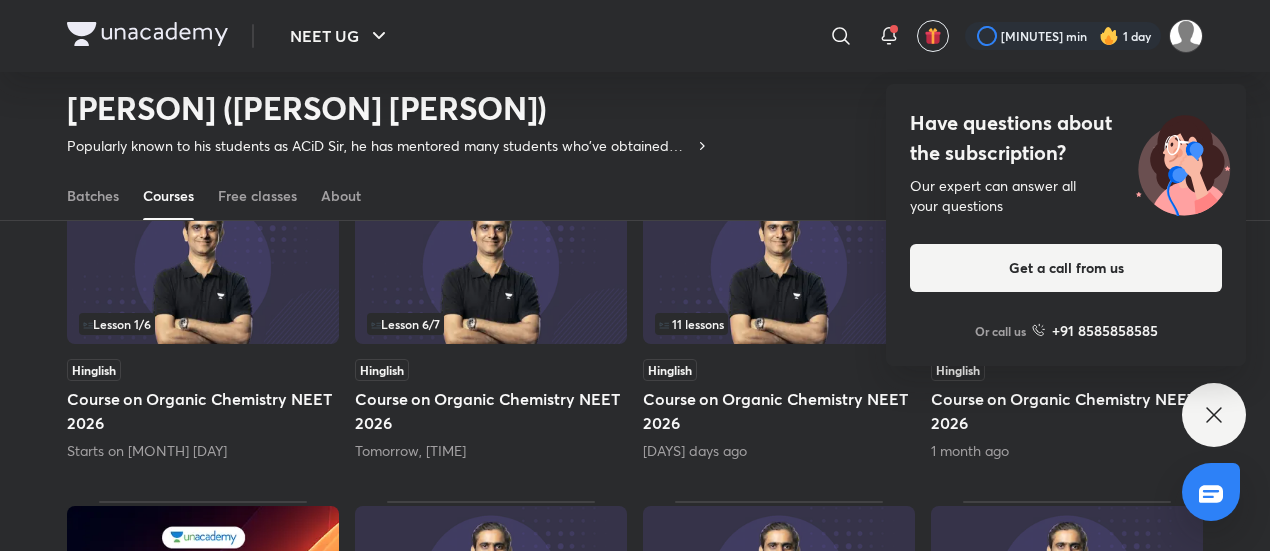 click 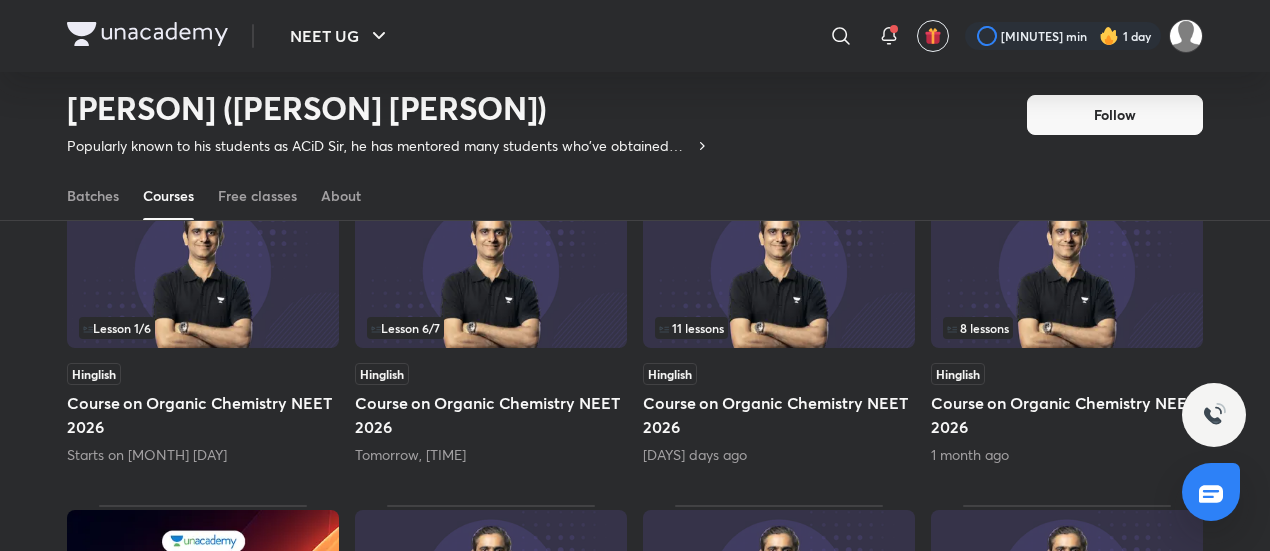 scroll, scrollTop: 190, scrollLeft: 0, axis: vertical 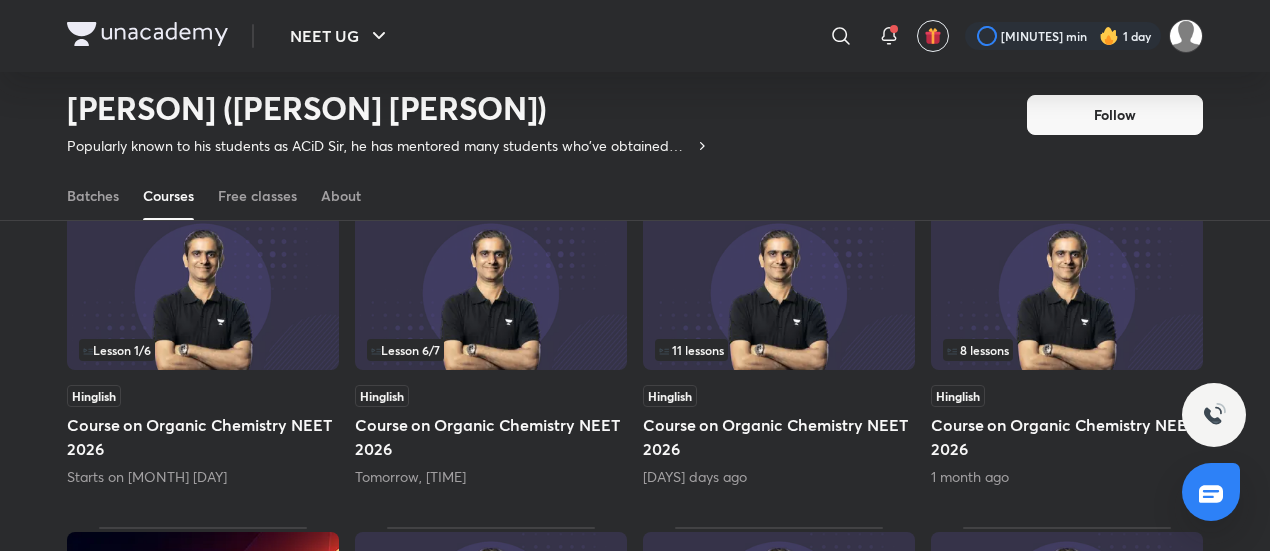 click at bounding box center (203, 292) 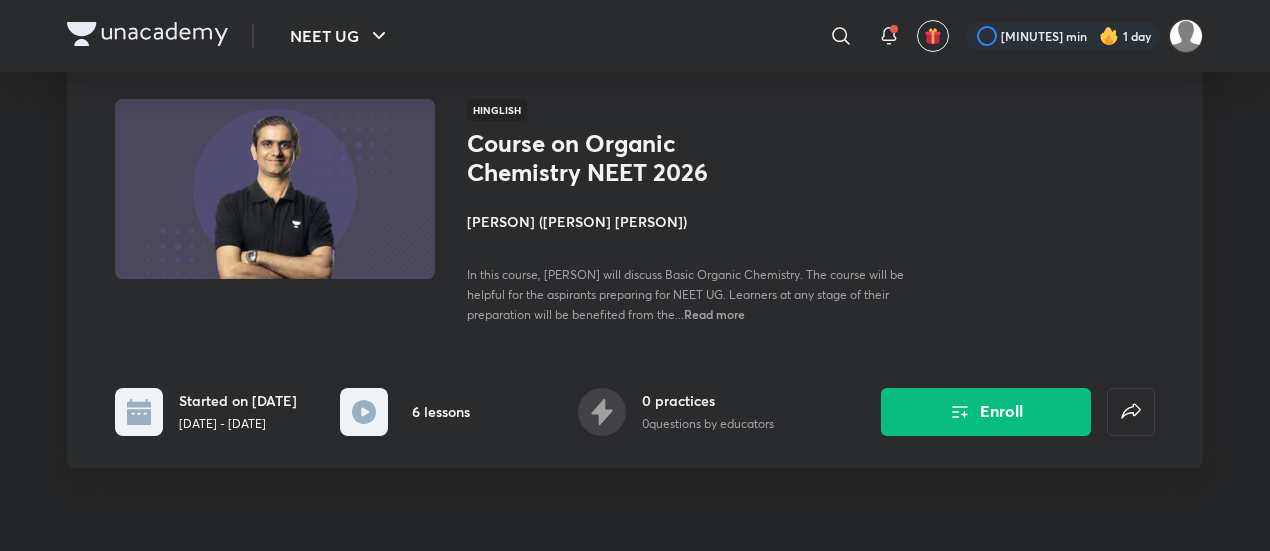 scroll, scrollTop: 116, scrollLeft: 0, axis: vertical 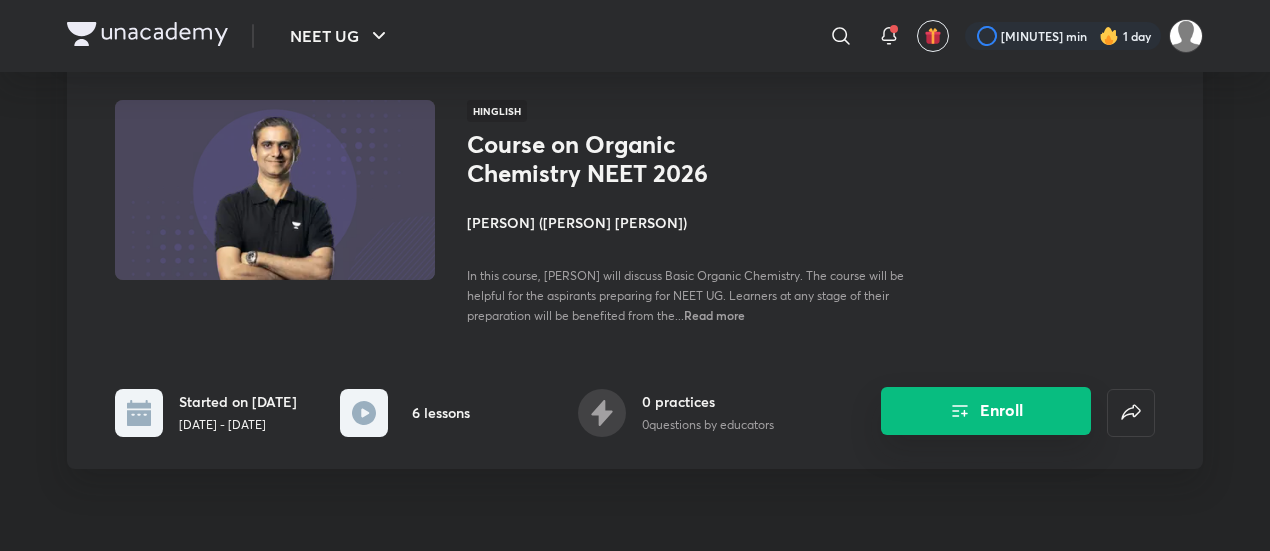 click 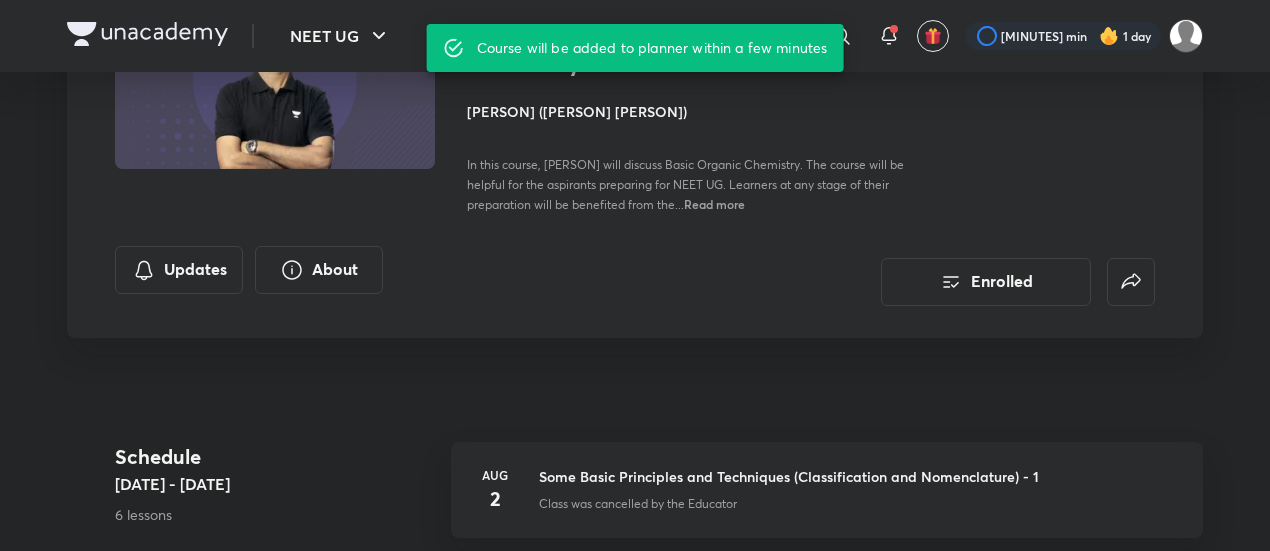 scroll, scrollTop: 175, scrollLeft: 0, axis: vertical 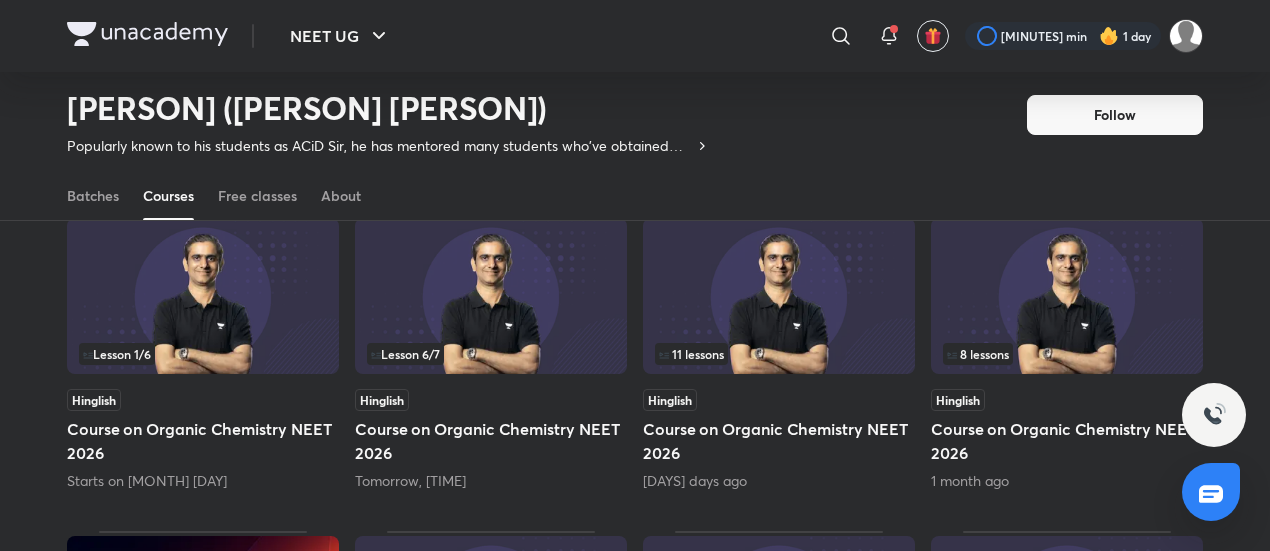 click on "Lesson [NUMBER] / [NUMBER] Hinglish Course on Organic Chemistry NEET [YEAR] Tomorrow, [TIME]" at bounding box center (491, 352) 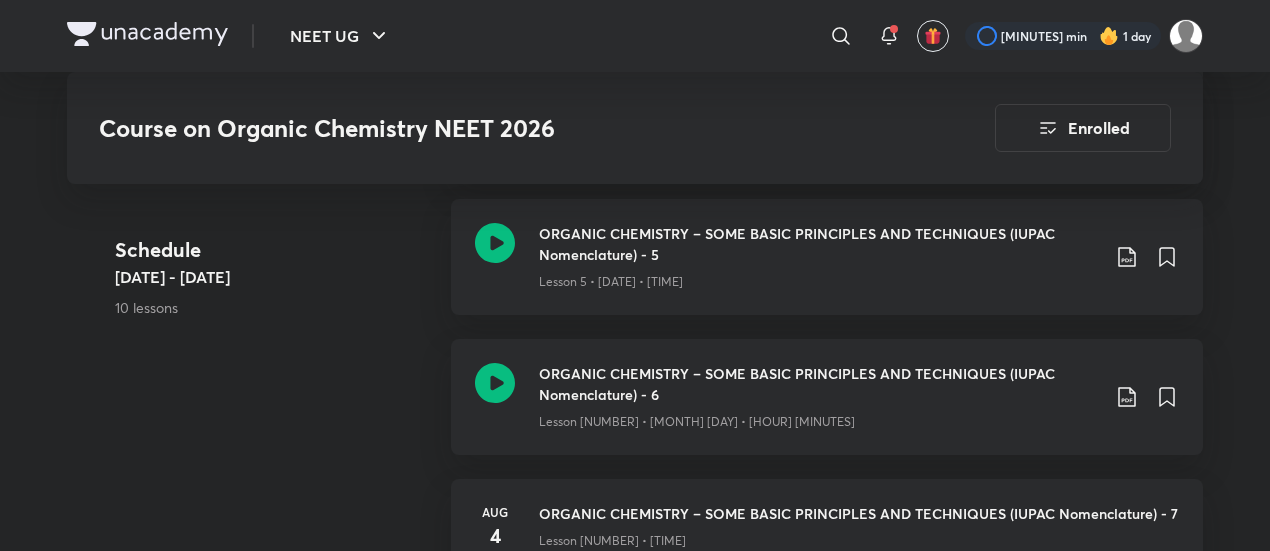scroll, scrollTop: 1011, scrollLeft: 0, axis: vertical 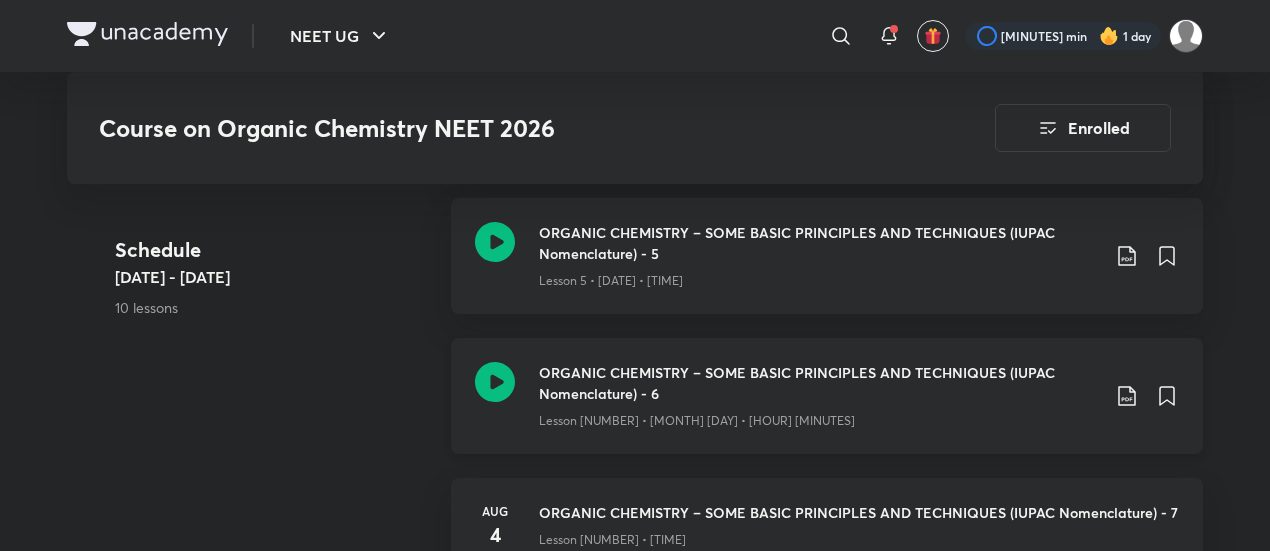 click 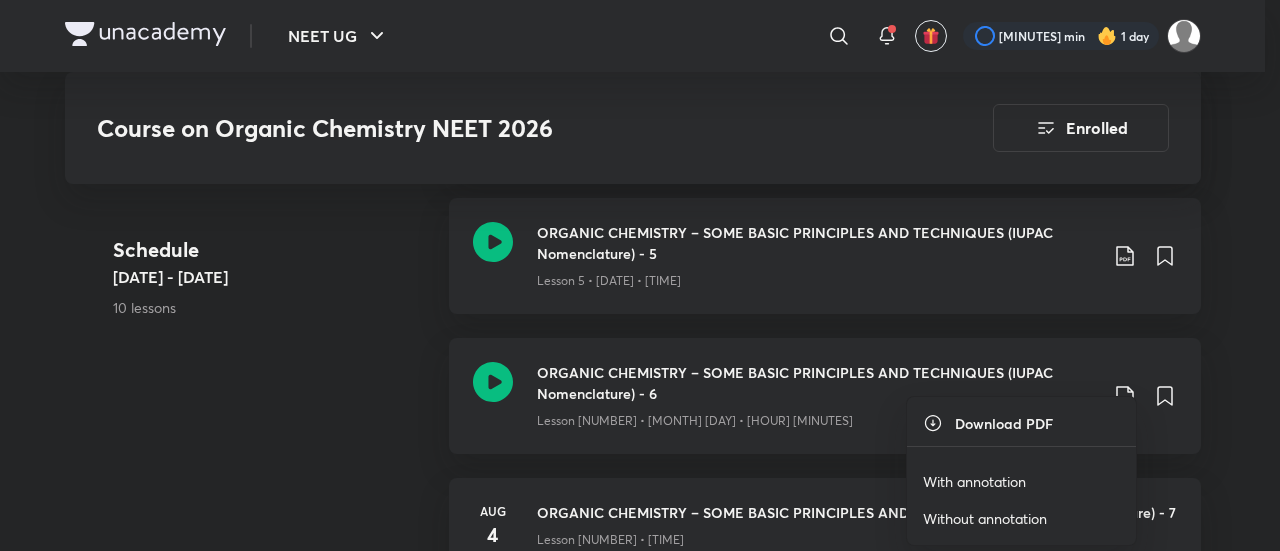 click on "With annotation" at bounding box center [974, 481] 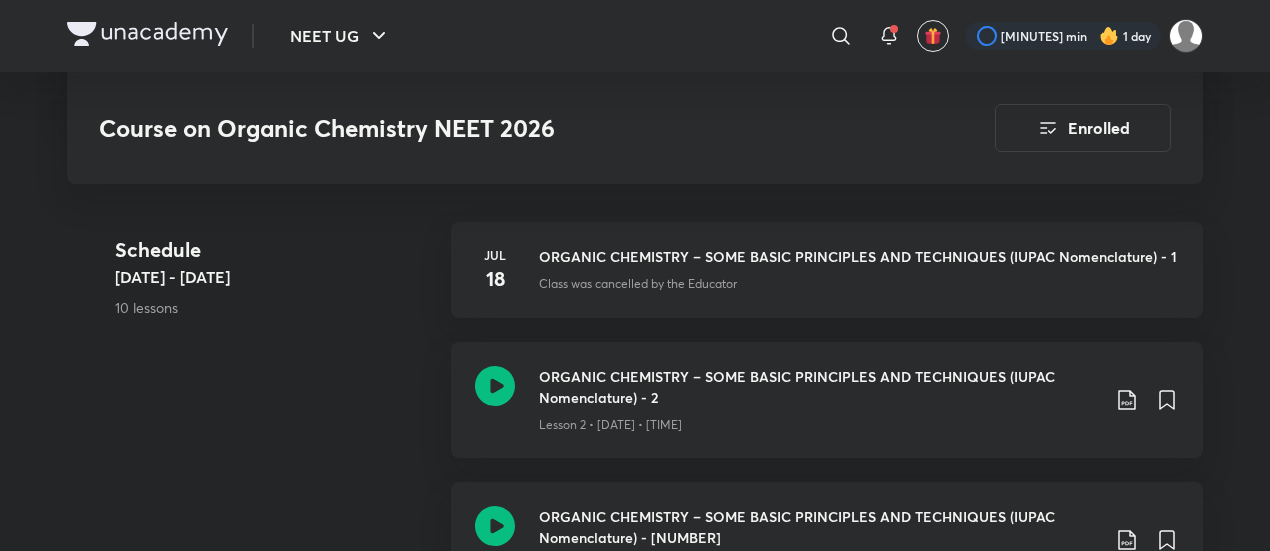 scroll, scrollTop: 493, scrollLeft: 0, axis: vertical 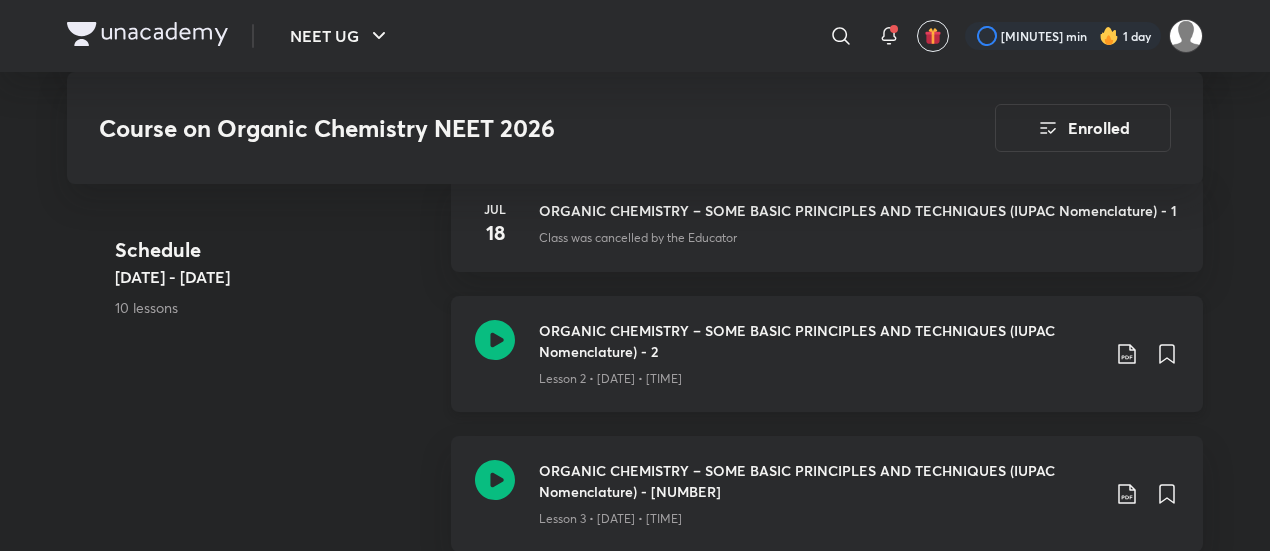 click 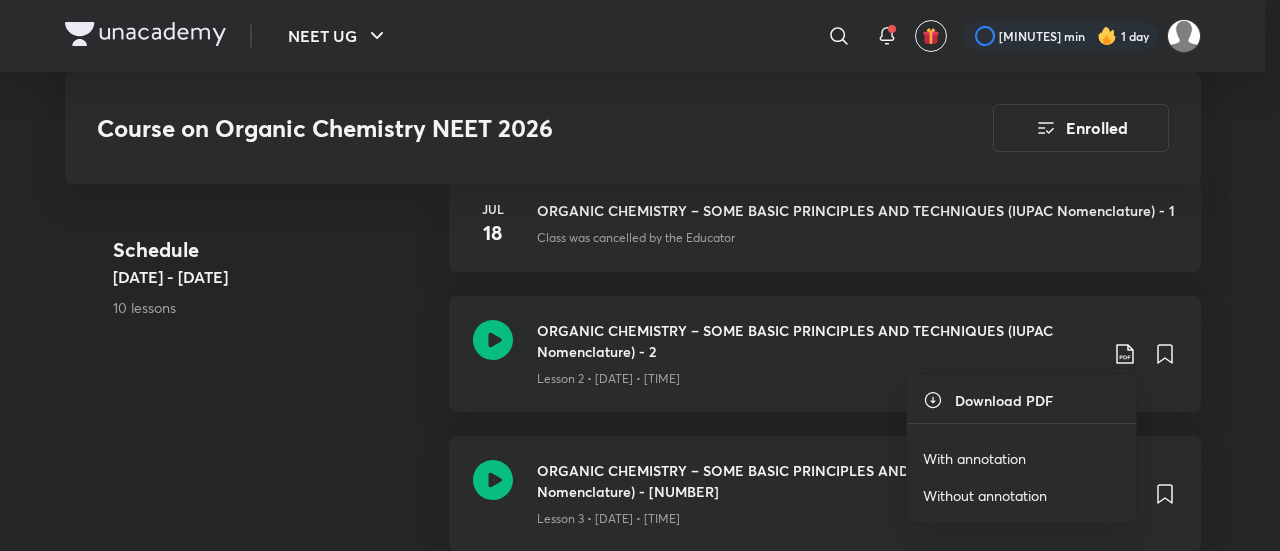 click on "With annotation" at bounding box center [974, 458] 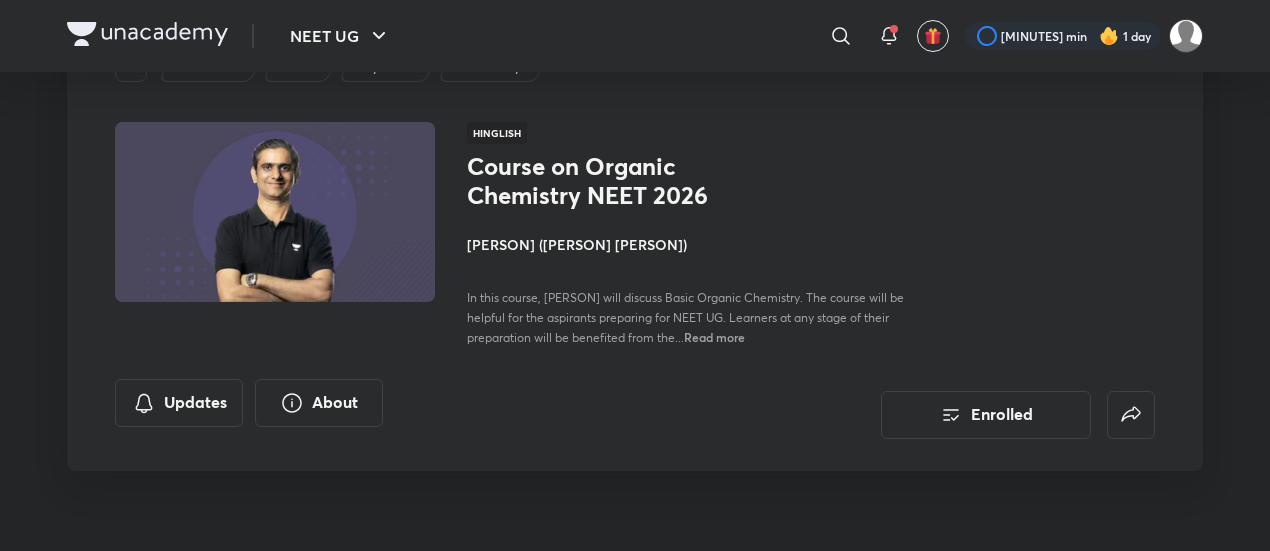 scroll, scrollTop: 93, scrollLeft: 0, axis: vertical 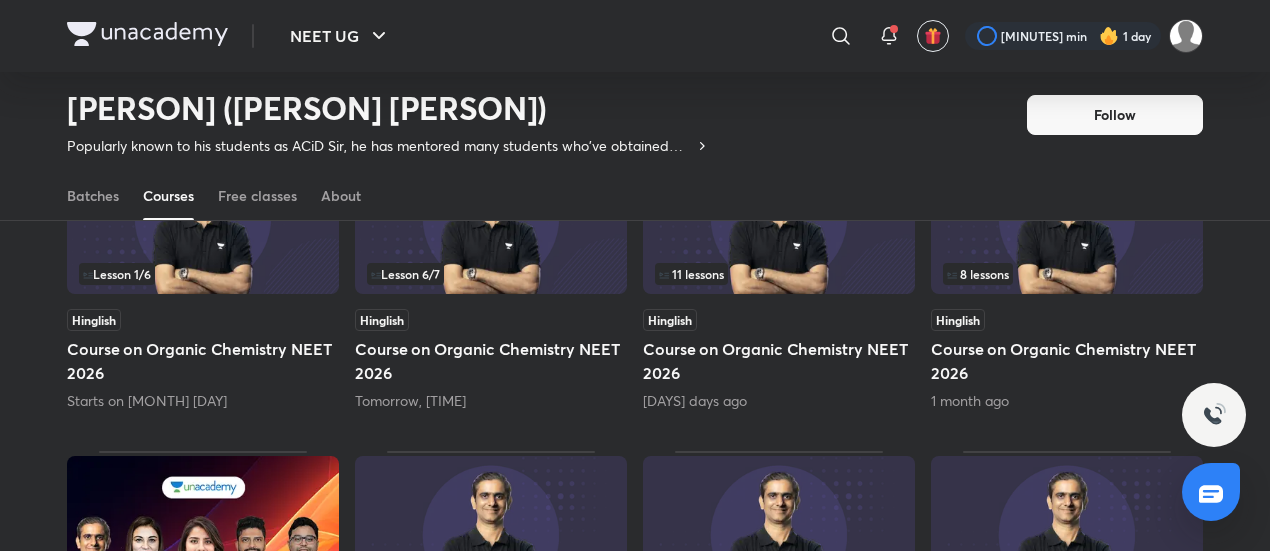 click on "11   lessons" at bounding box center [779, 274] 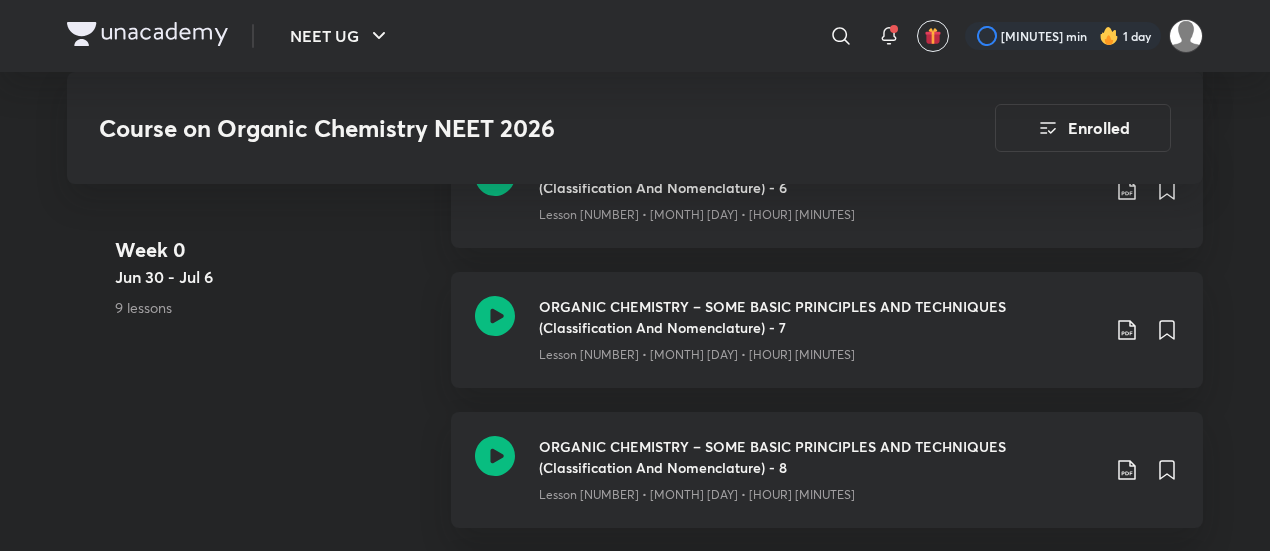 scroll, scrollTop: 1604, scrollLeft: 0, axis: vertical 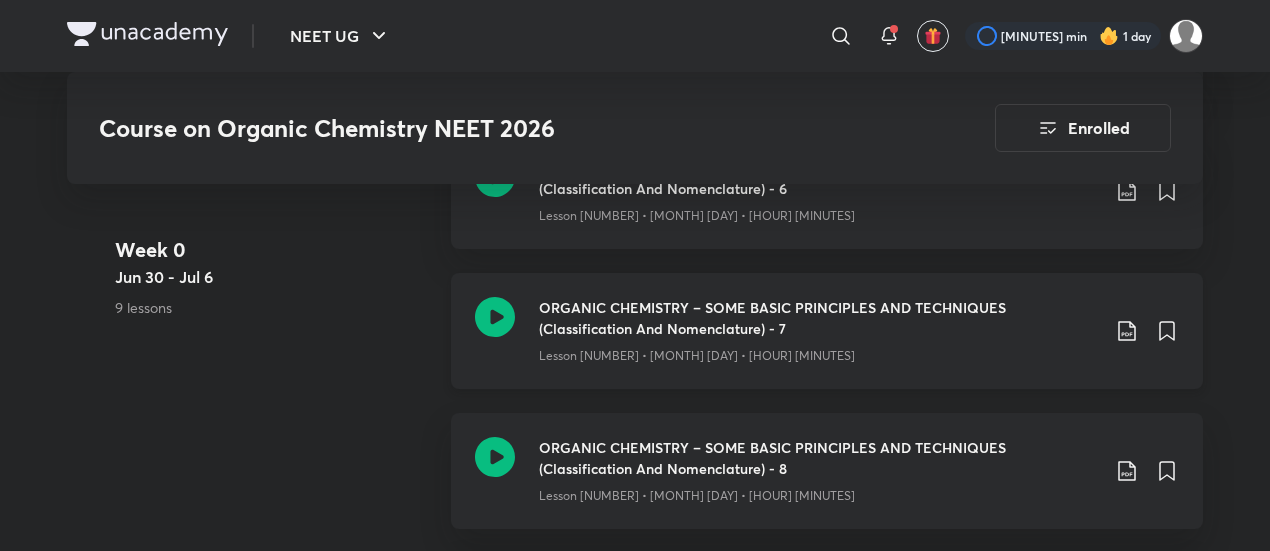 click 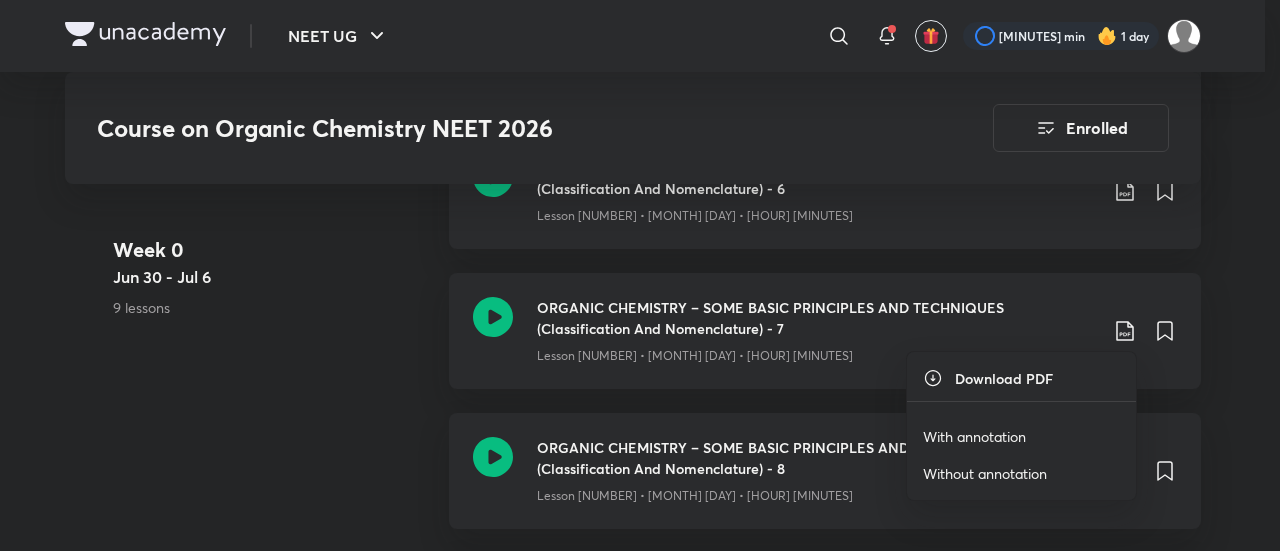 click on "With annotation" at bounding box center [974, 436] 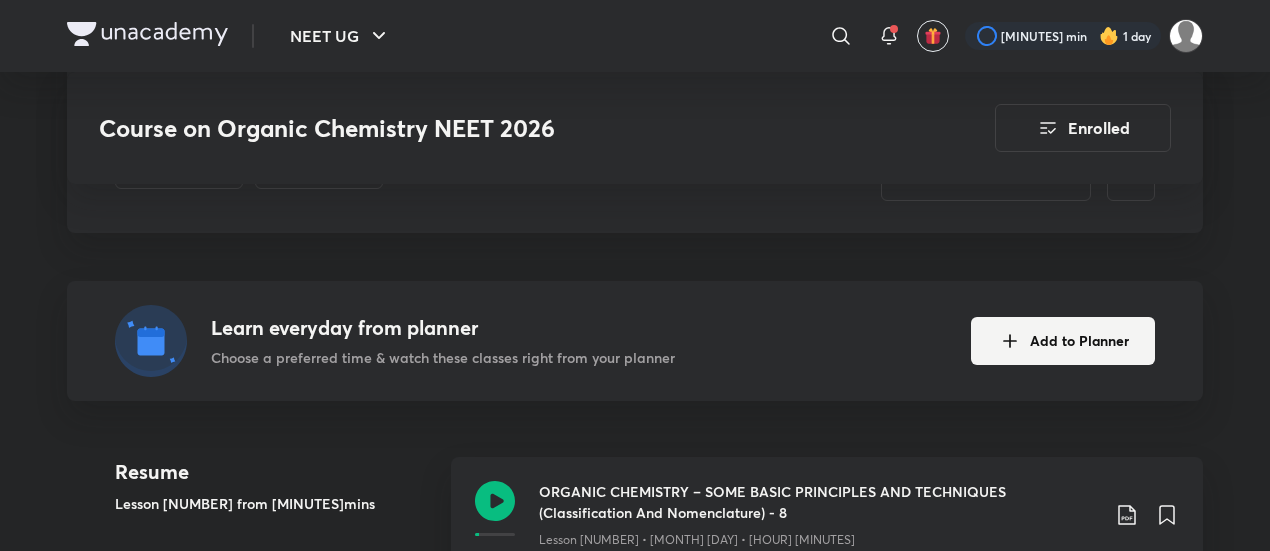 scroll, scrollTop: 239, scrollLeft: 0, axis: vertical 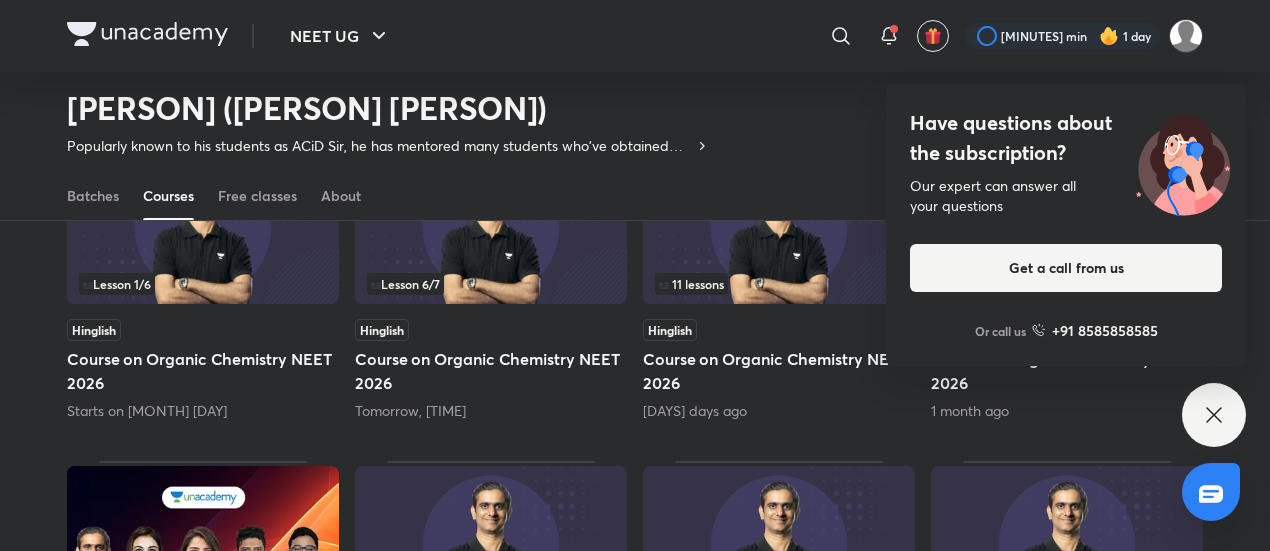 click on "Have questions about the subscription? Our expert can answer all your questions Get a call from us Or call us +91 8585858585" at bounding box center (1214, 415) 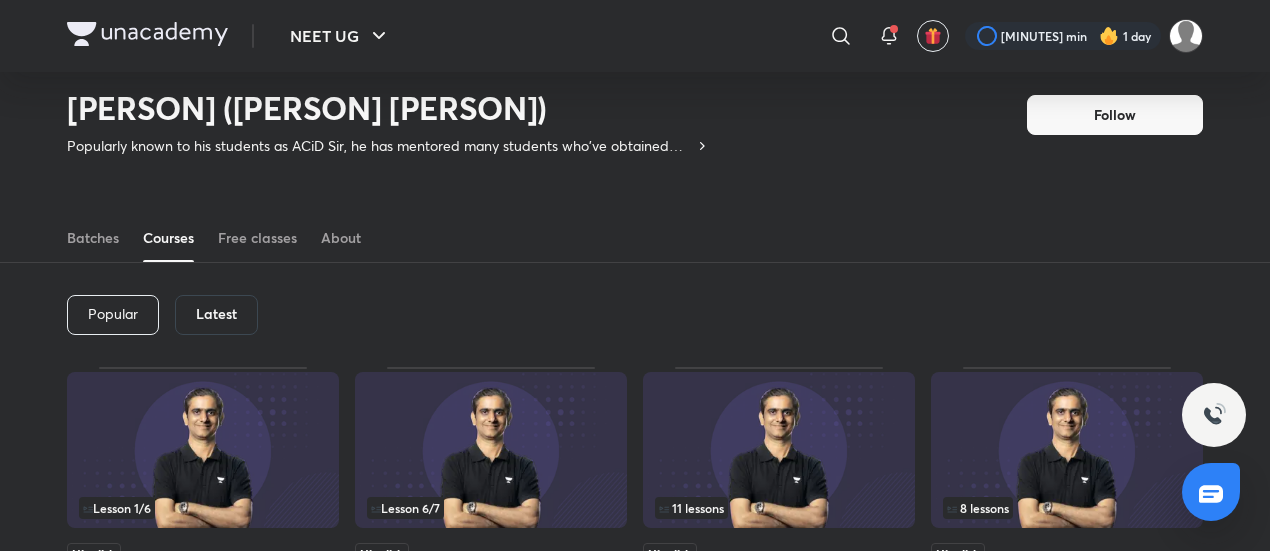 scroll, scrollTop: 0, scrollLeft: 0, axis: both 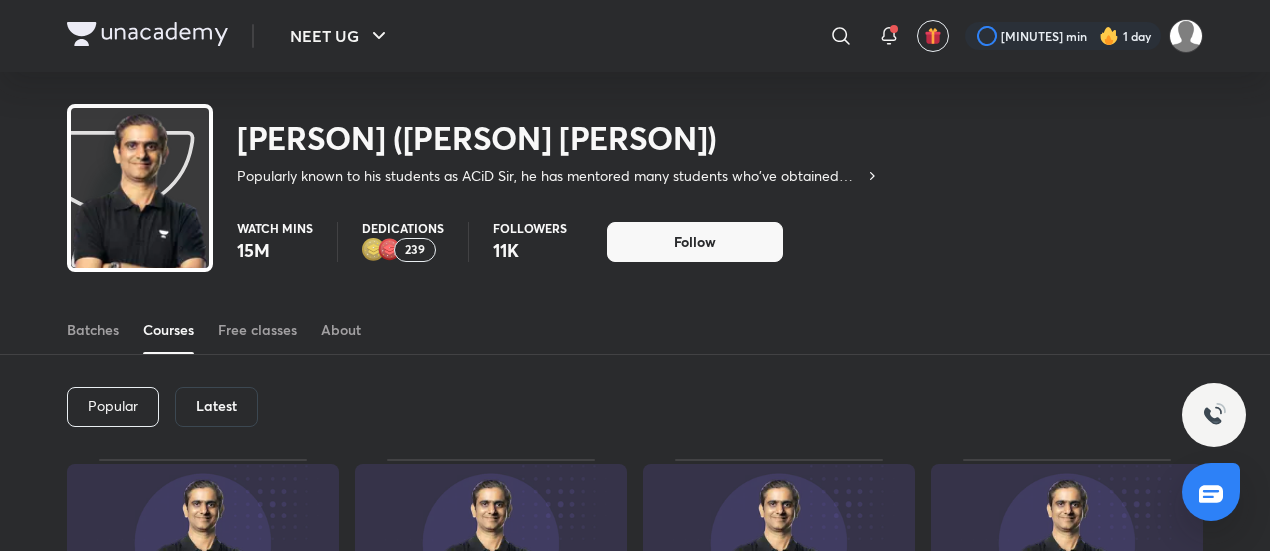 click on "Batches Courses Free classes About" at bounding box center [635, 308] 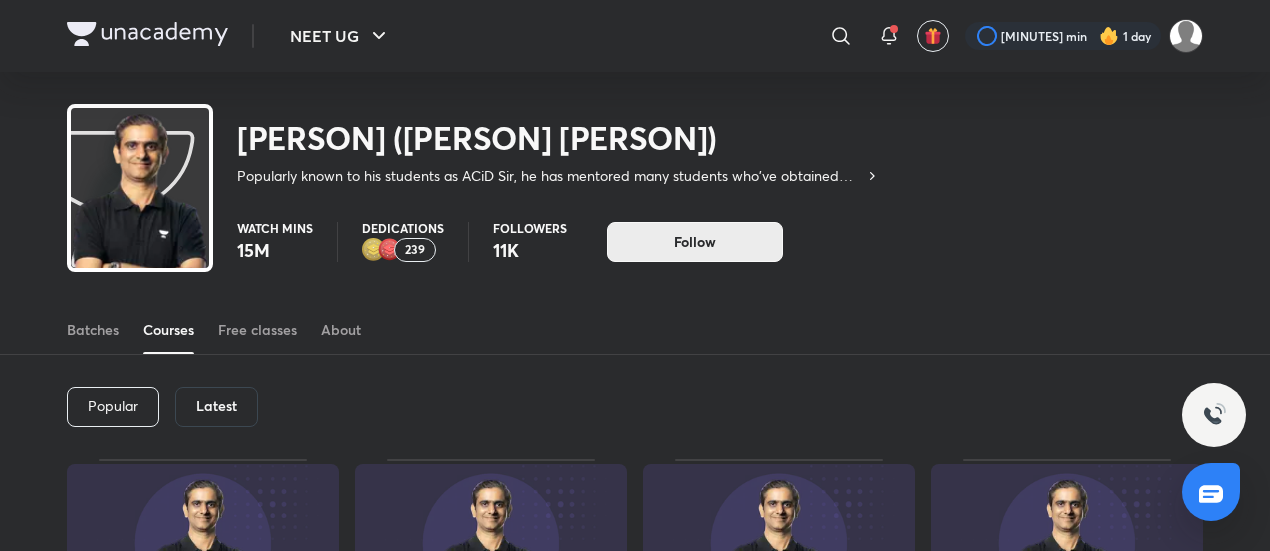 click on "Follow" at bounding box center [695, 242] 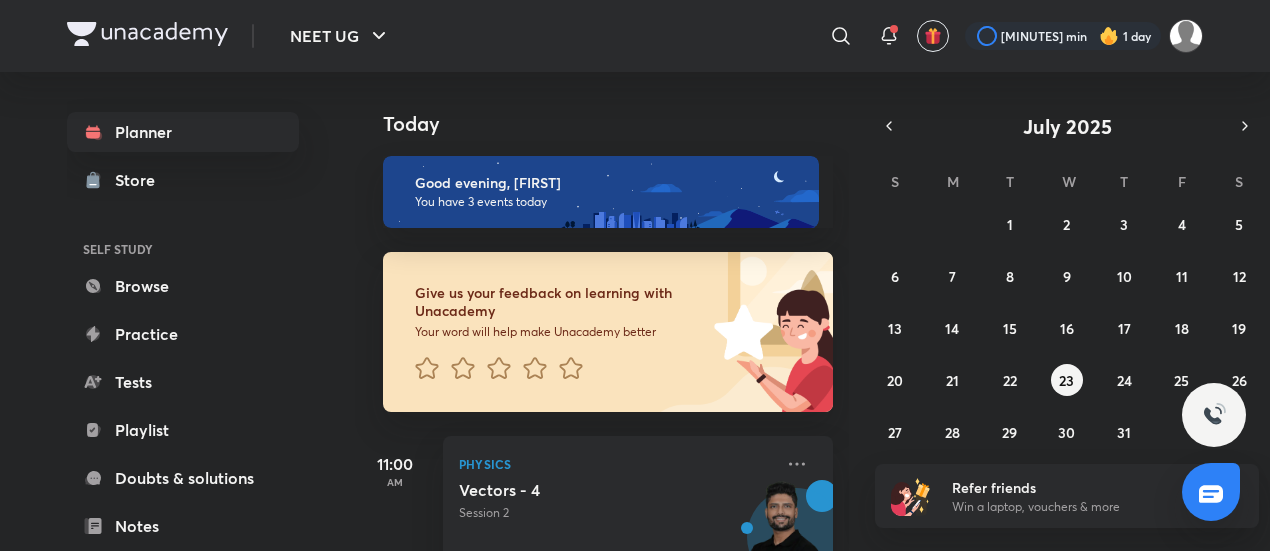 scroll, scrollTop: 0, scrollLeft: 0, axis: both 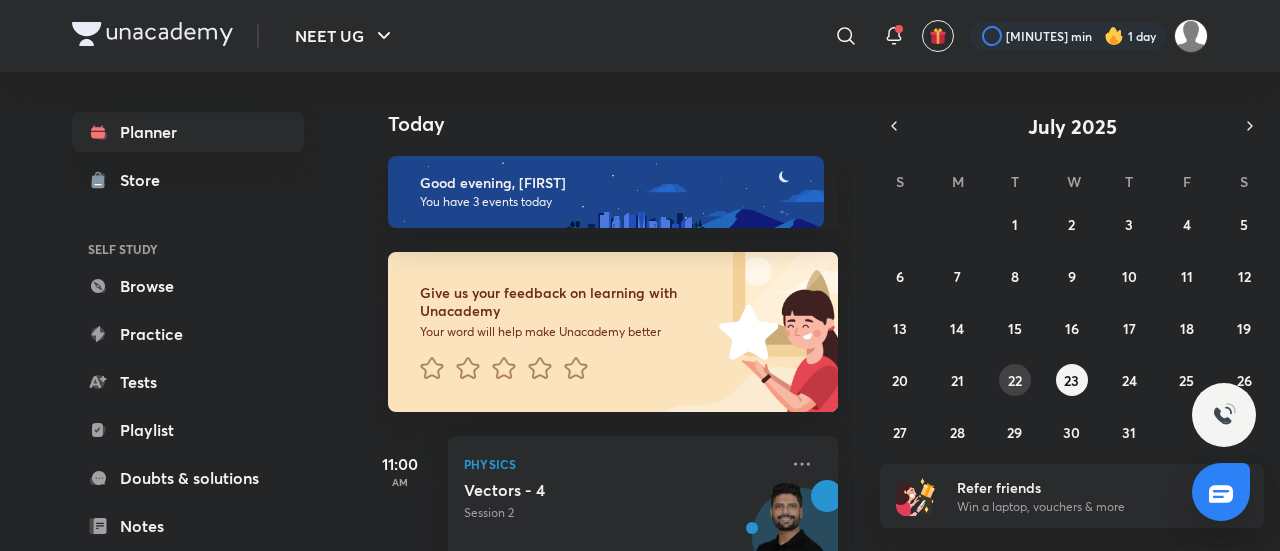 click on "22" at bounding box center [1015, 380] 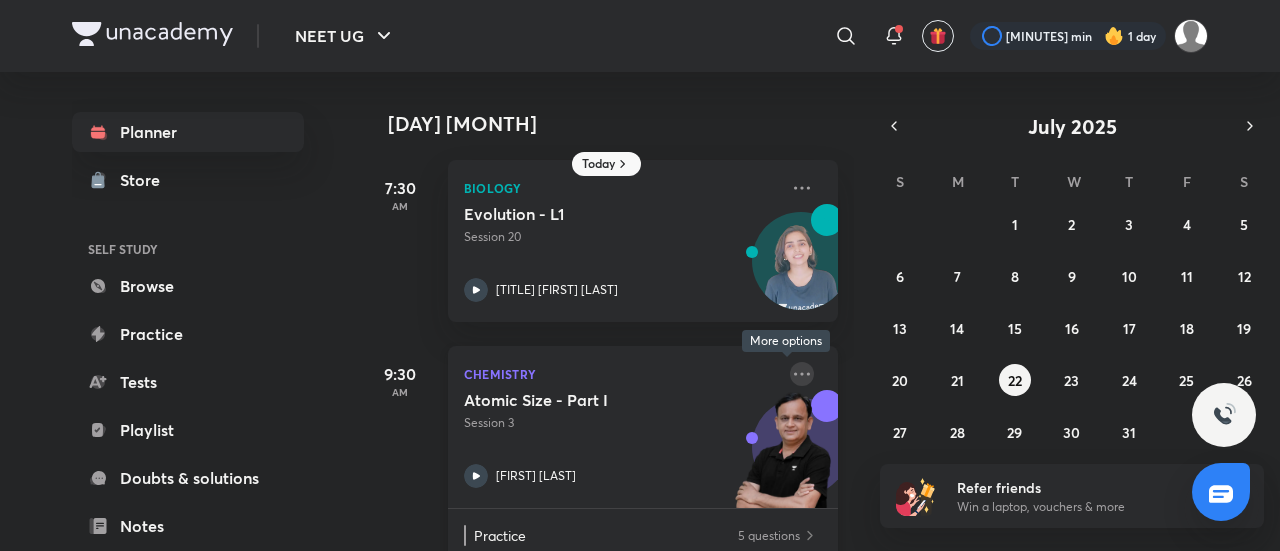 click 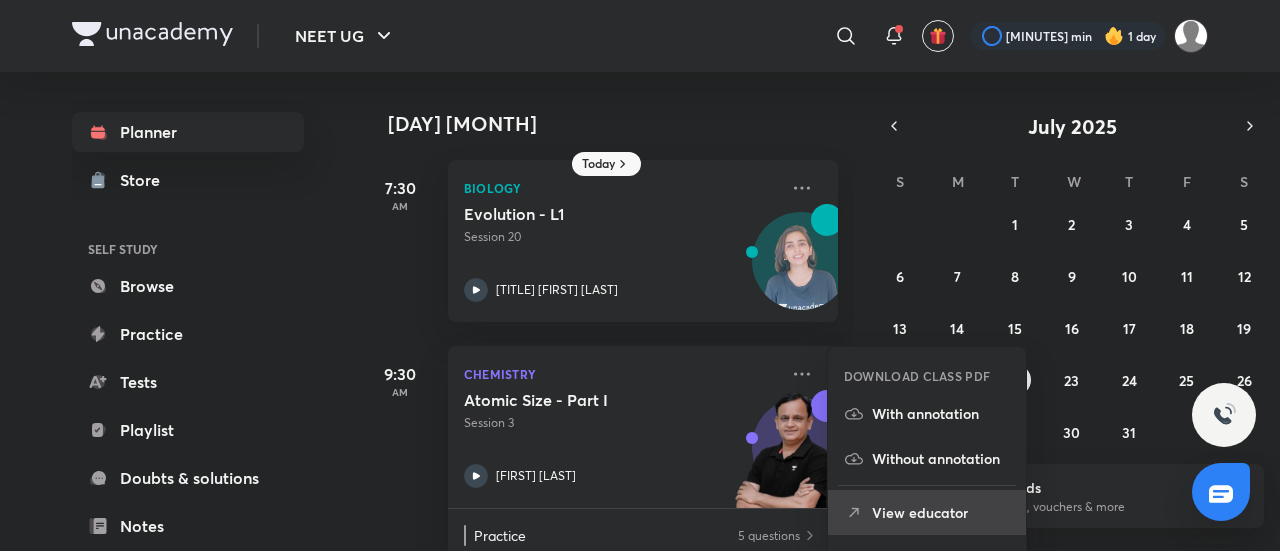 click on "View educator" at bounding box center (941, 512) 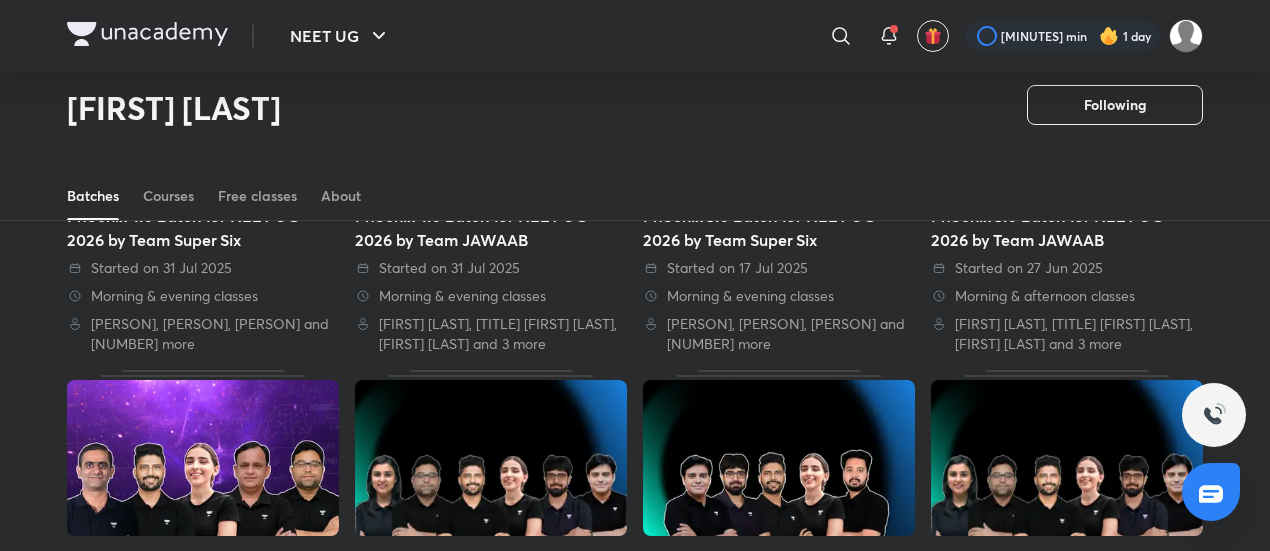 scroll, scrollTop: 0, scrollLeft: 0, axis: both 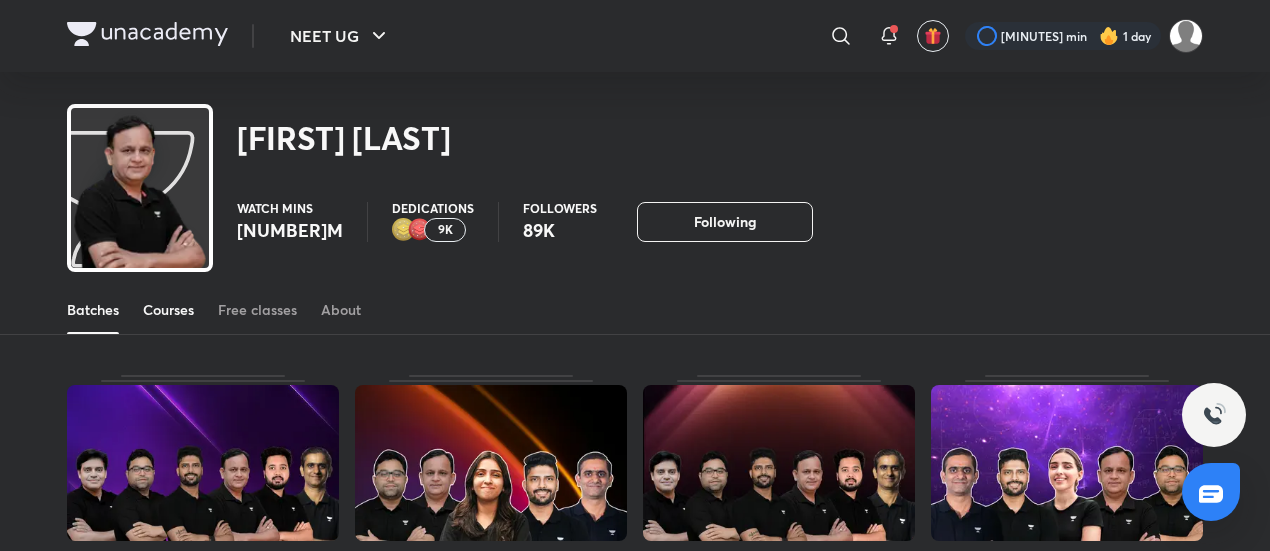 click on "Courses" at bounding box center (168, 310) 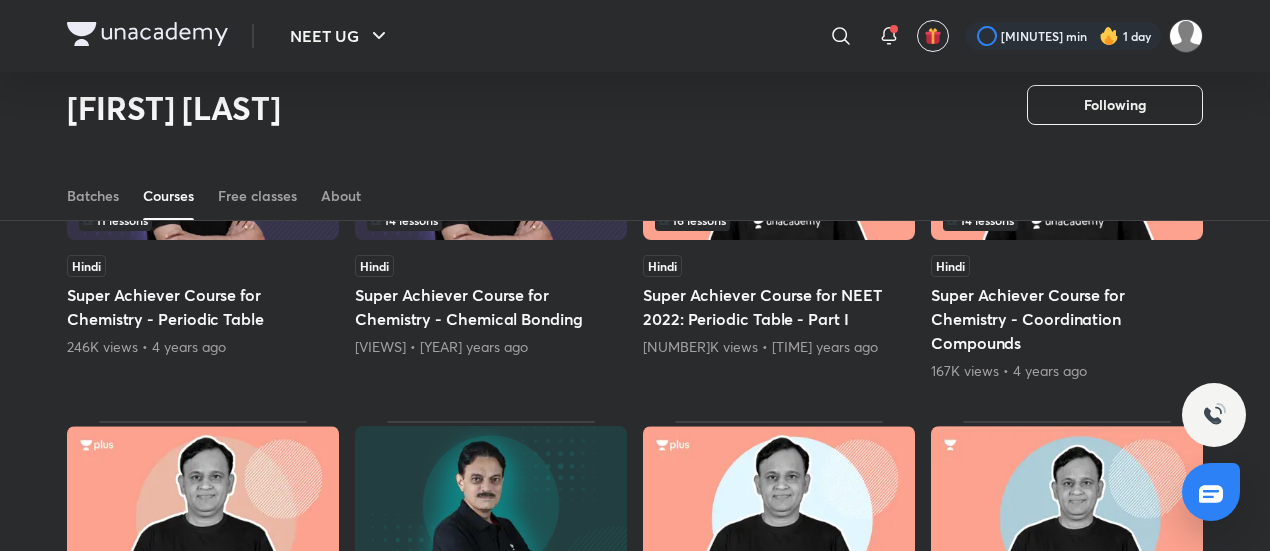 scroll, scrollTop: 0, scrollLeft: 0, axis: both 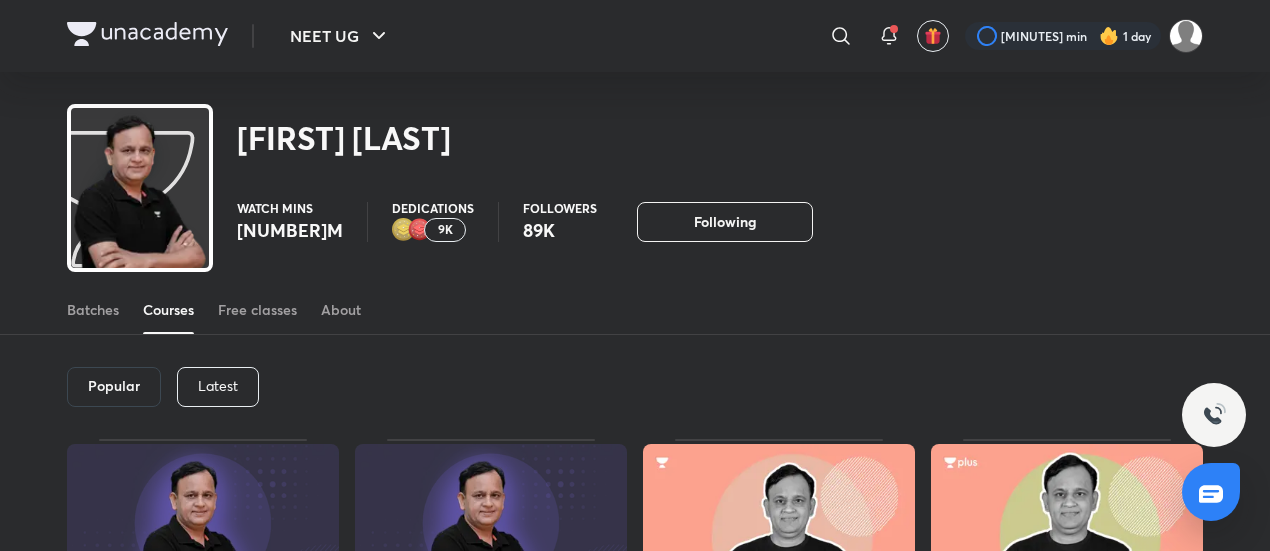 click on "Latest" at bounding box center (218, 386) 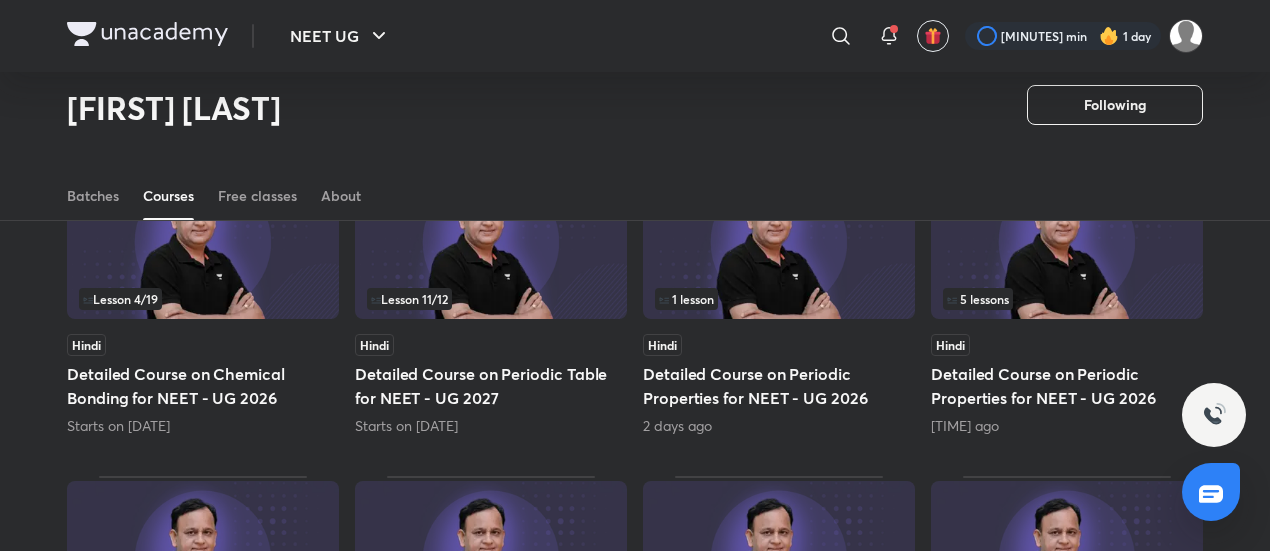 scroll, scrollTop: 226, scrollLeft: 0, axis: vertical 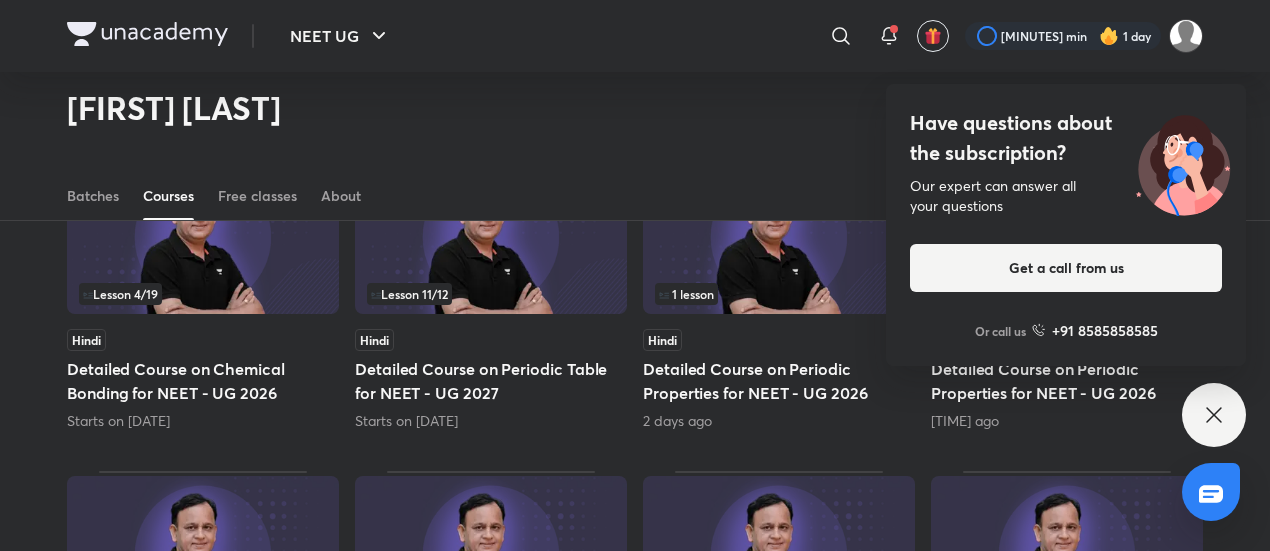 click on "Have questions about the subscription? Our expert can answer all your questions Get a call from us Or call us +91 8585858585" at bounding box center [1214, 415] 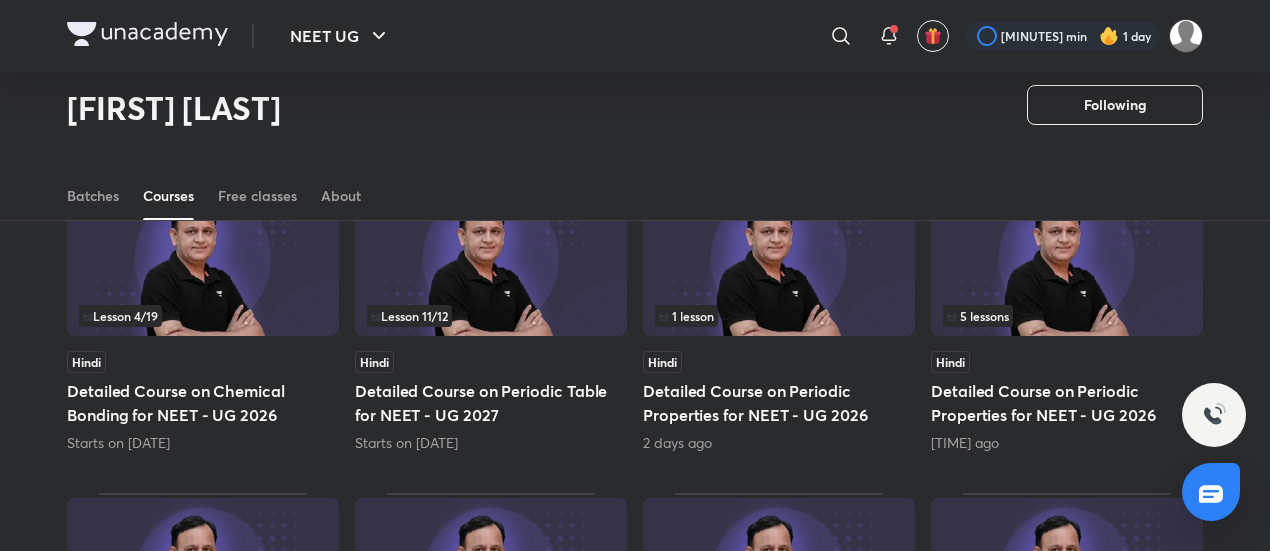 scroll, scrollTop: 203, scrollLeft: 0, axis: vertical 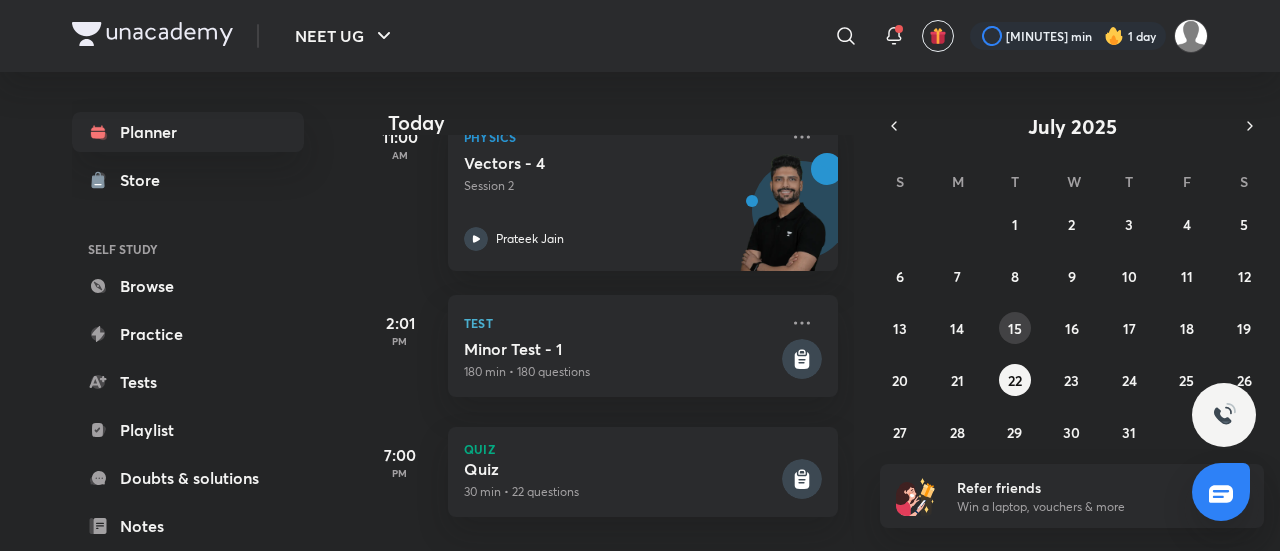 click on "15" at bounding box center [1015, 328] 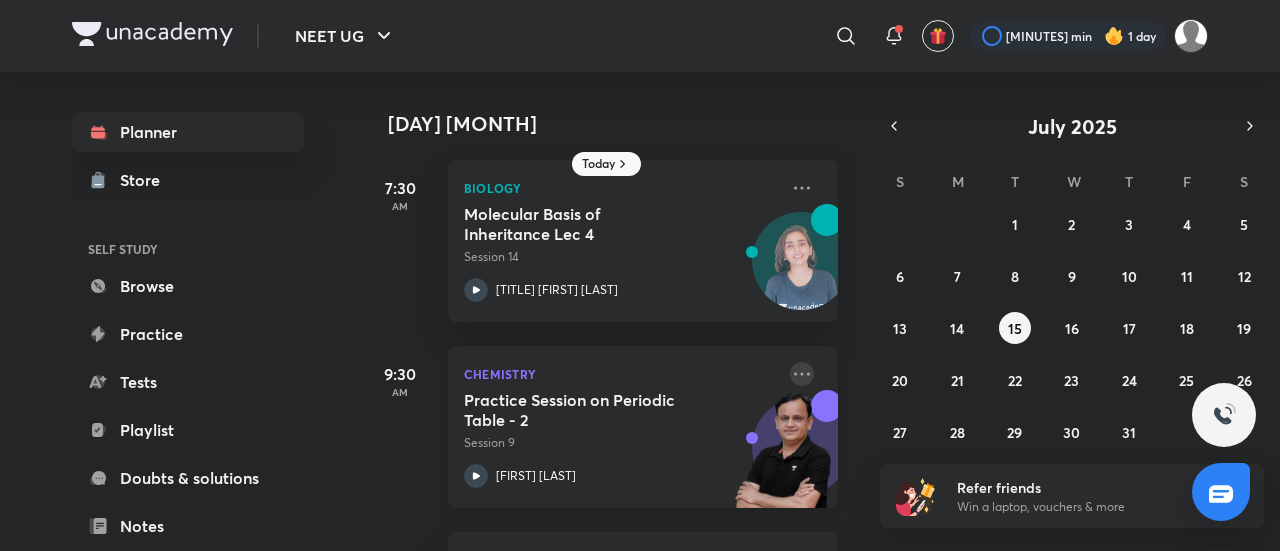 click 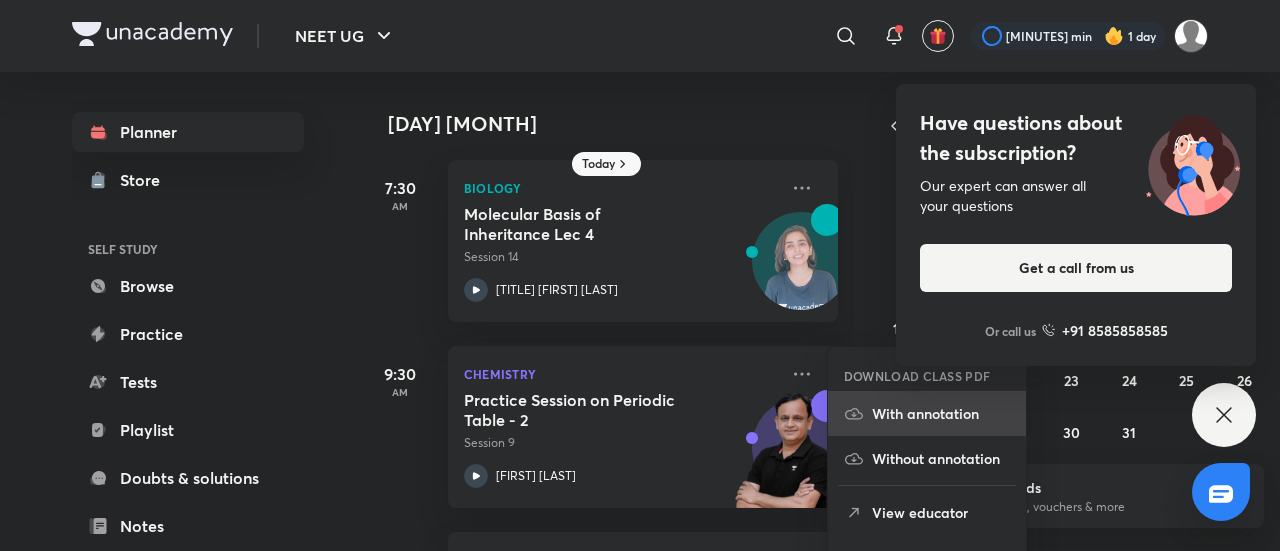 click on "With annotation" at bounding box center (941, 413) 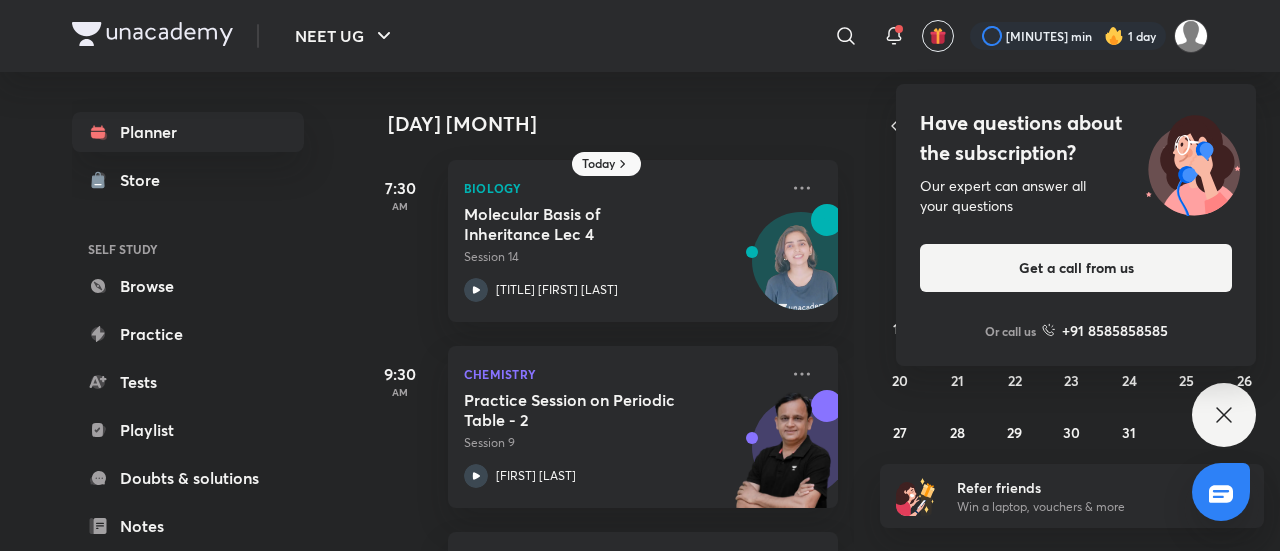 click 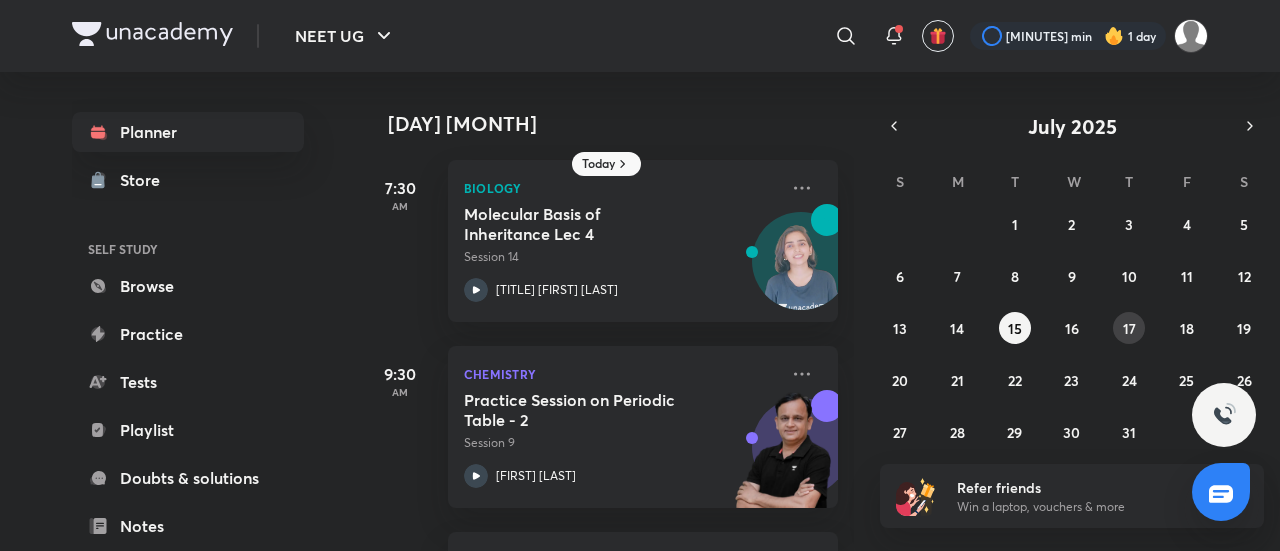 click on "17" at bounding box center (1129, 328) 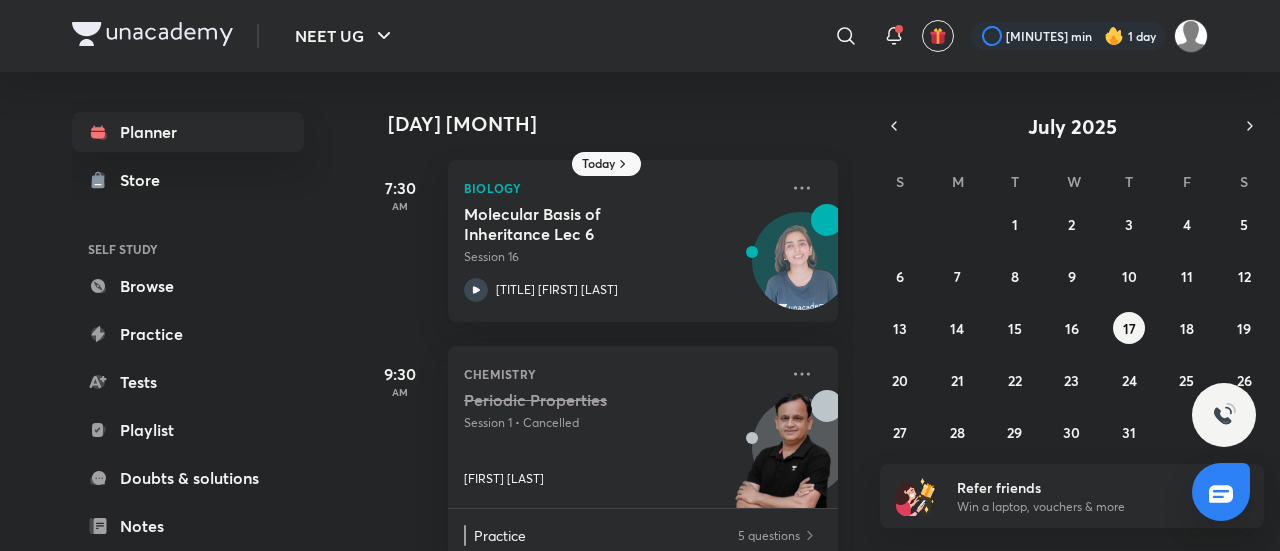 click on "Molecular Basis of Inheritance Lec 6 Session 16 [TITLE] [FIRST] [LAST]" at bounding box center [621, 253] 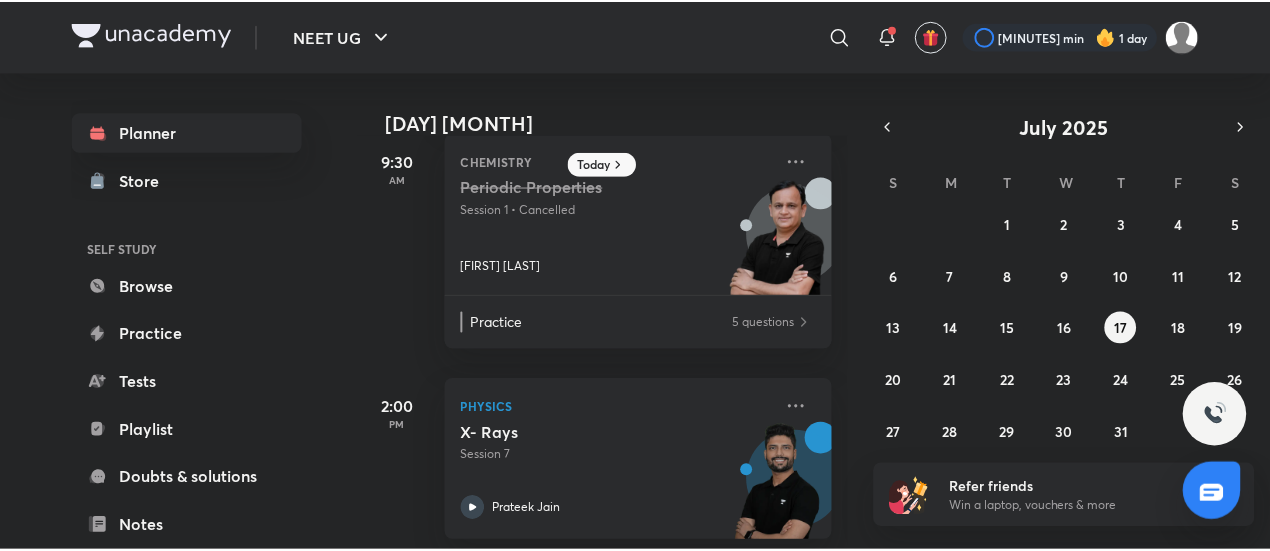 scroll, scrollTop: 214, scrollLeft: 0, axis: vertical 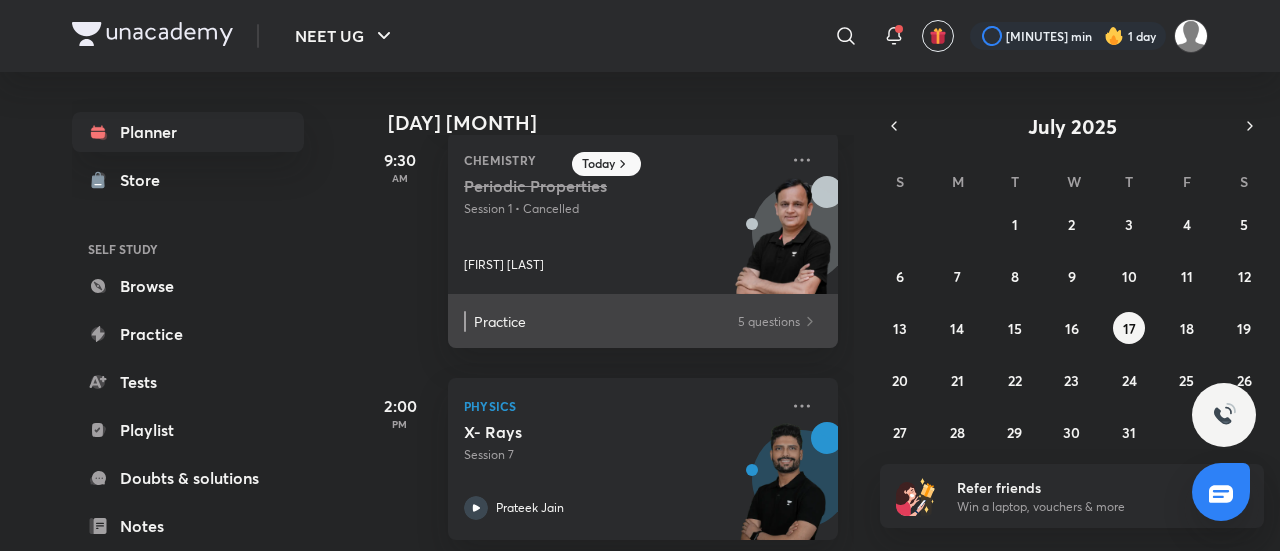 click on "5 questions" at bounding box center [769, 321] 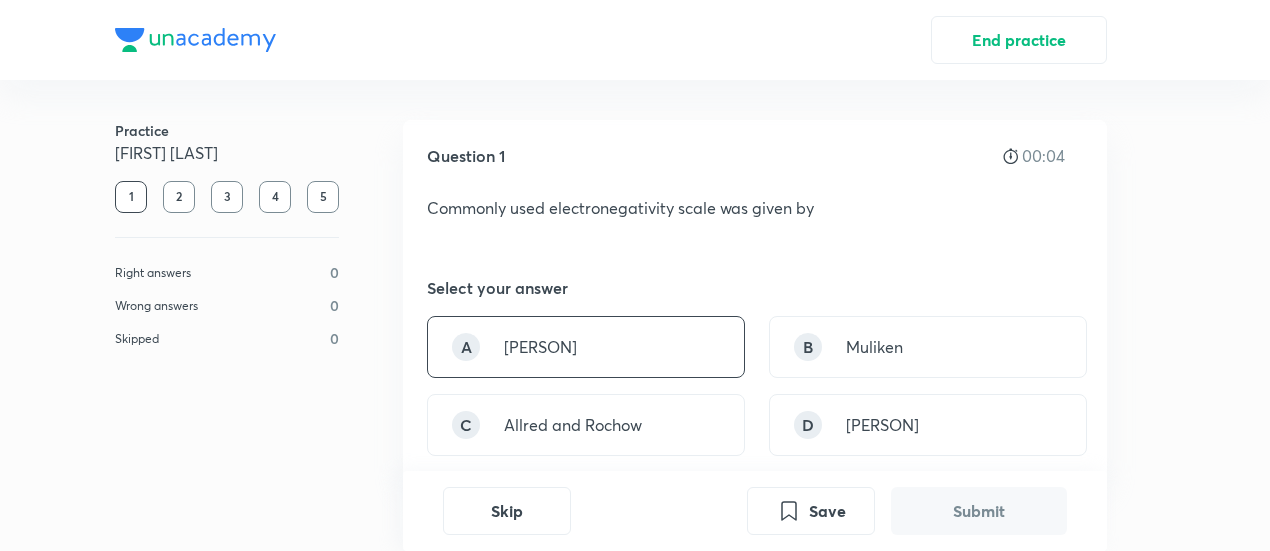 click on "[INITIAL] [LAST]" at bounding box center [586, 347] 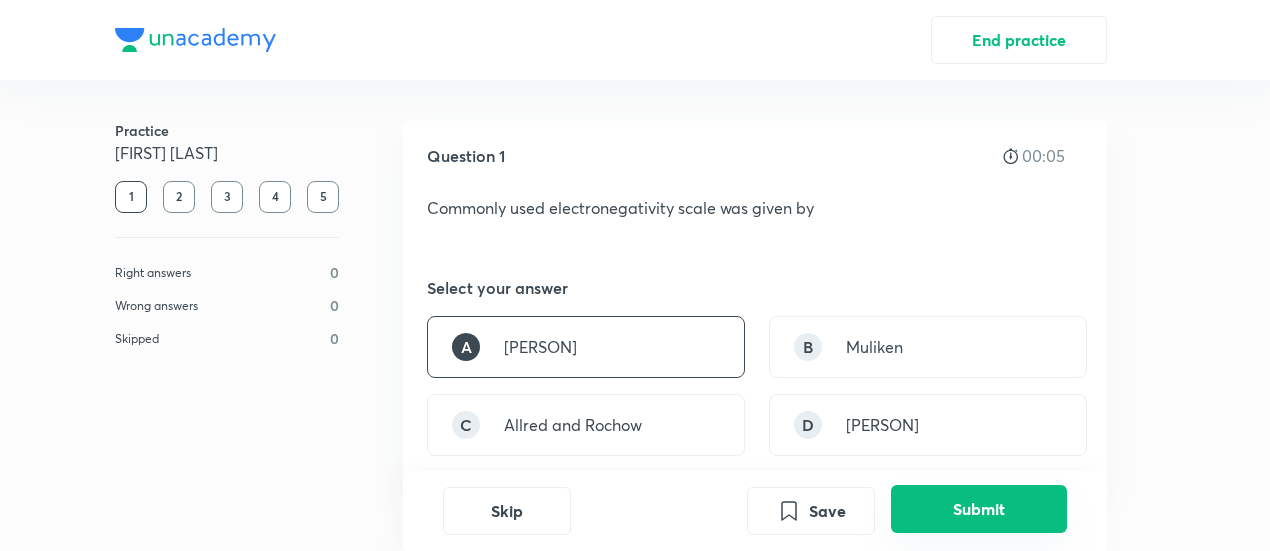 click on "Submit" at bounding box center (979, 509) 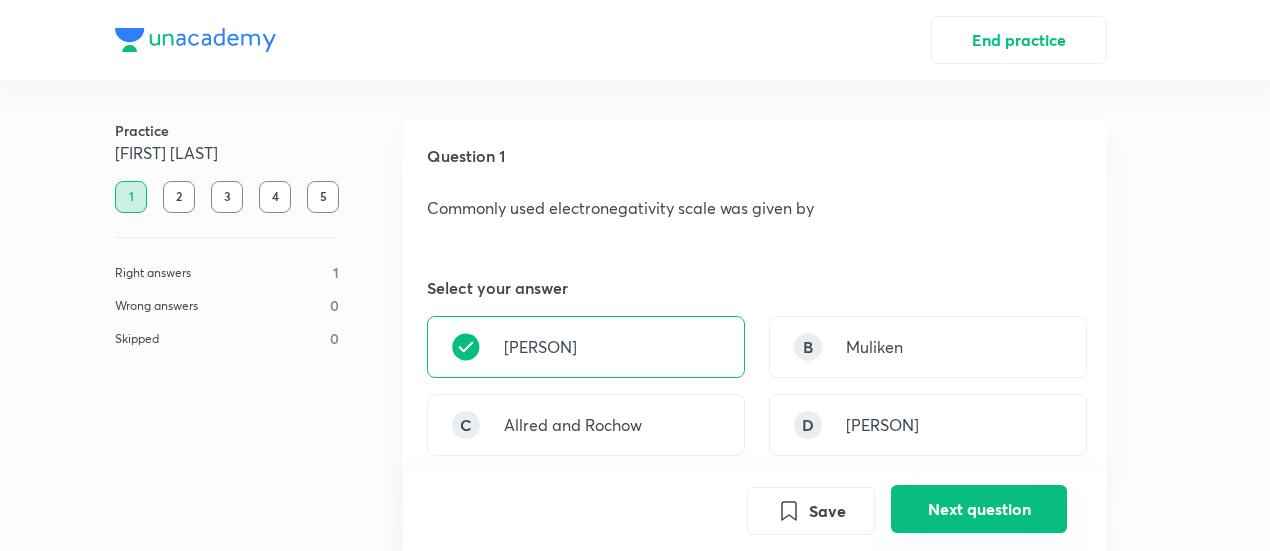 scroll, scrollTop: 518, scrollLeft: 0, axis: vertical 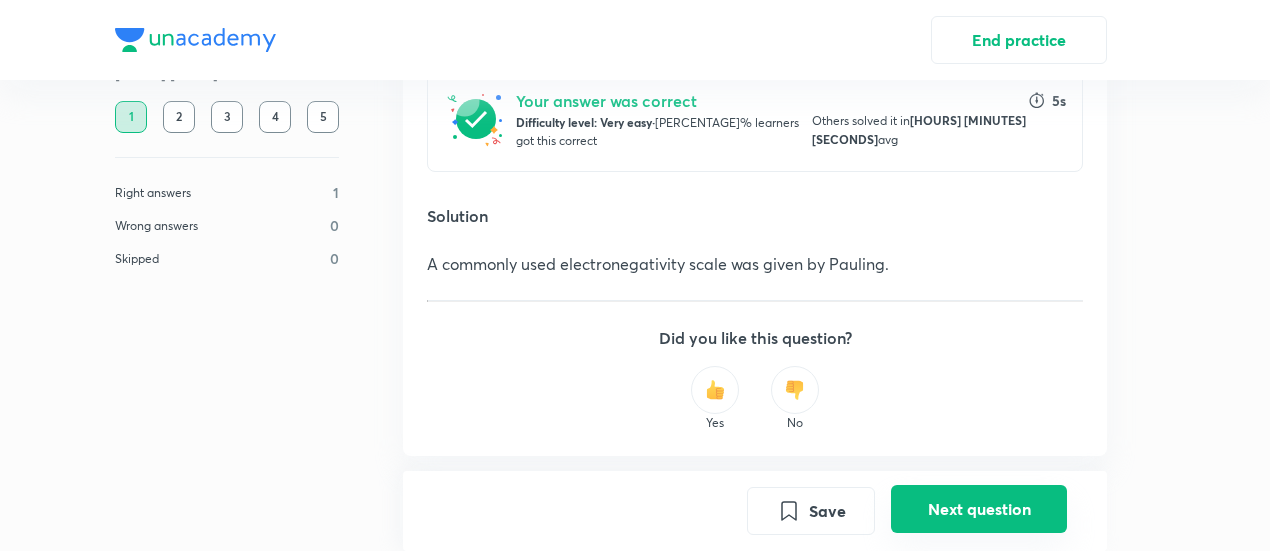 click on "Next question" at bounding box center (979, 509) 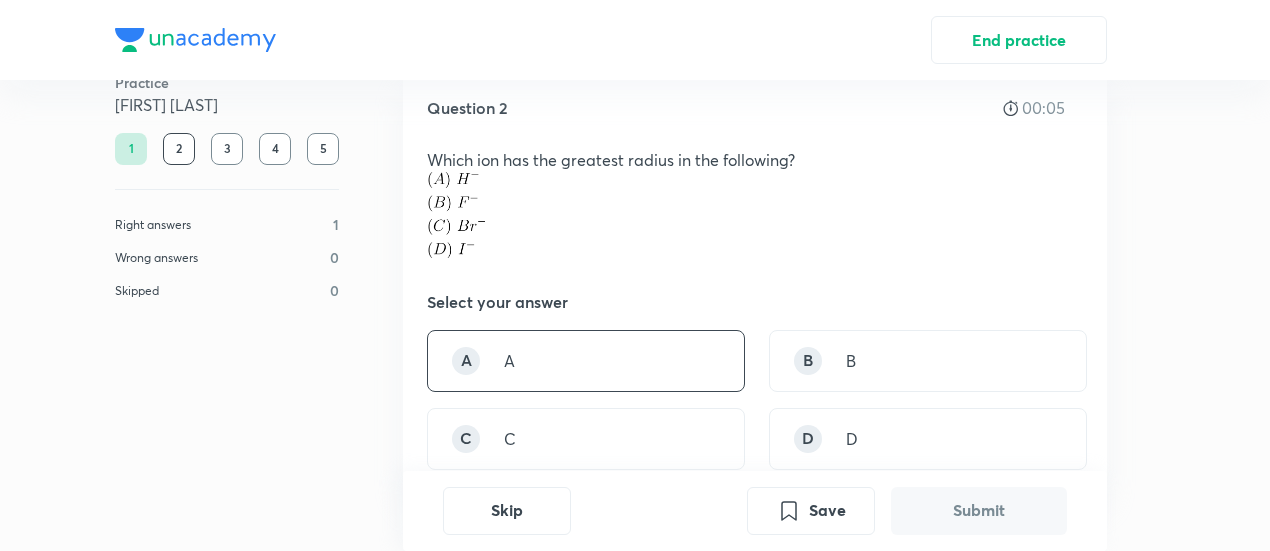 scroll, scrollTop: 55, scrollLeft: 0, axis: vertical 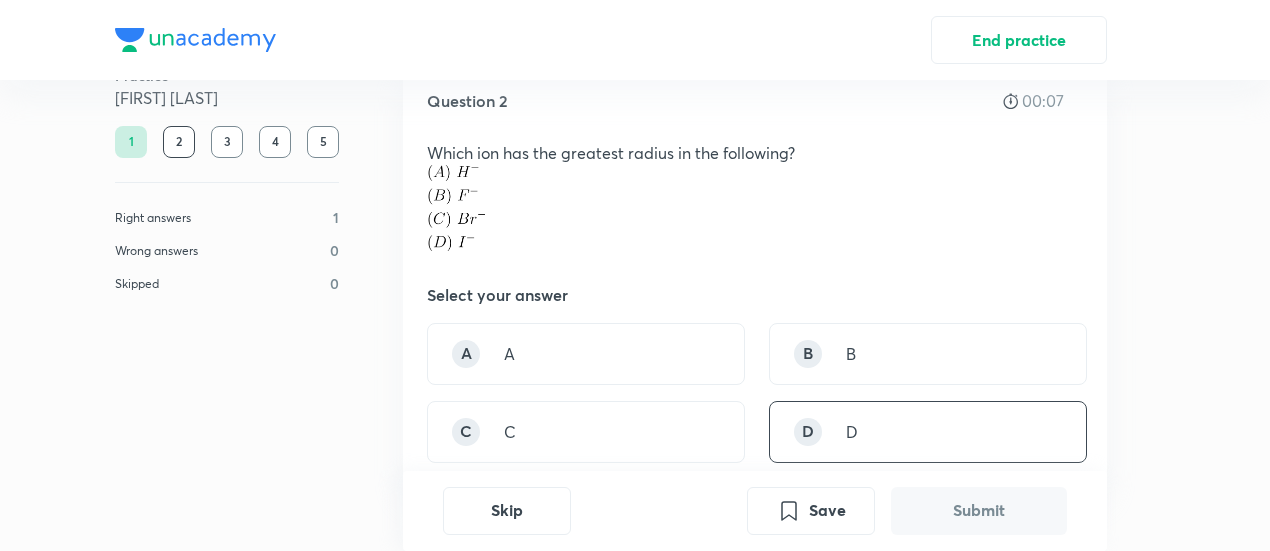 click on "[PERSON] [PERSON]" at bounding box center (928, 432) 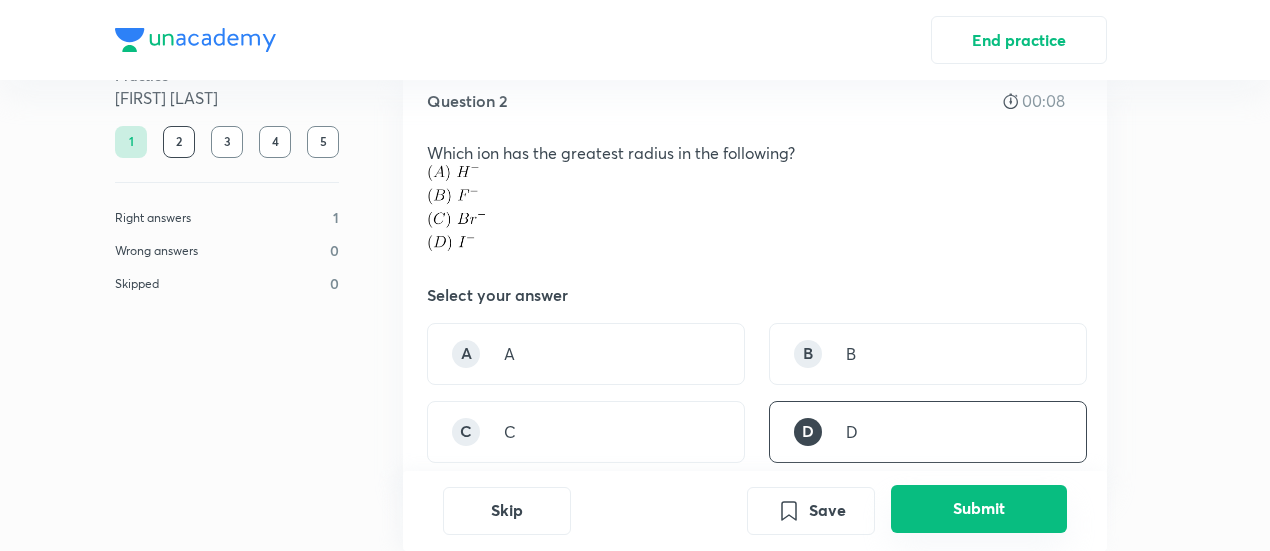 click on "Submit" at bounding box center [979, 509] 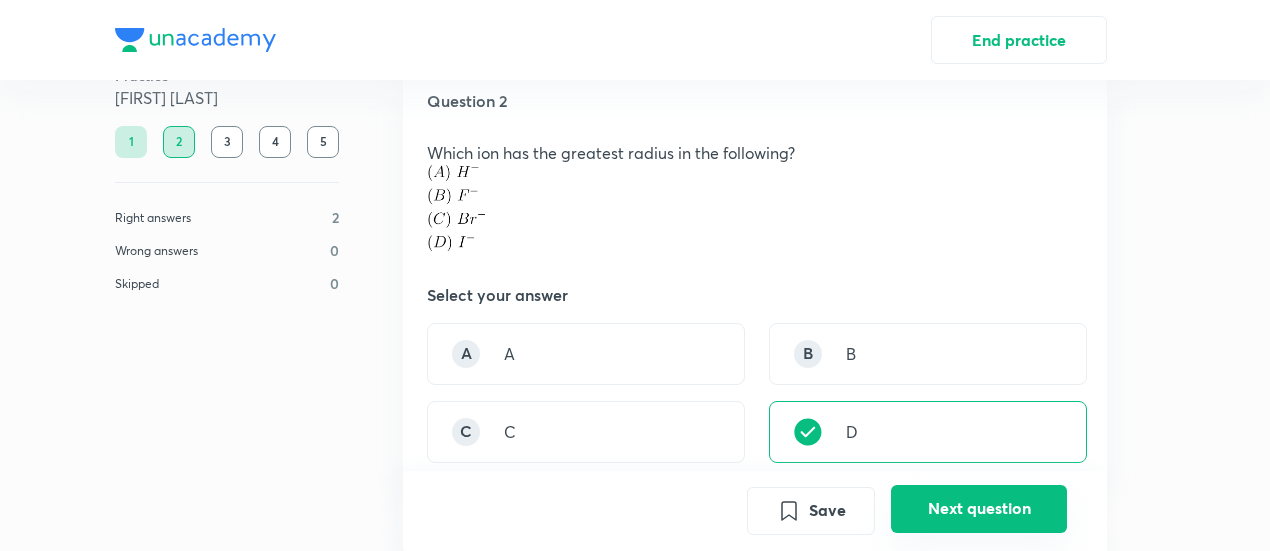scroll, scrollTop: 580, scrollLeft: 0, axis: vertical 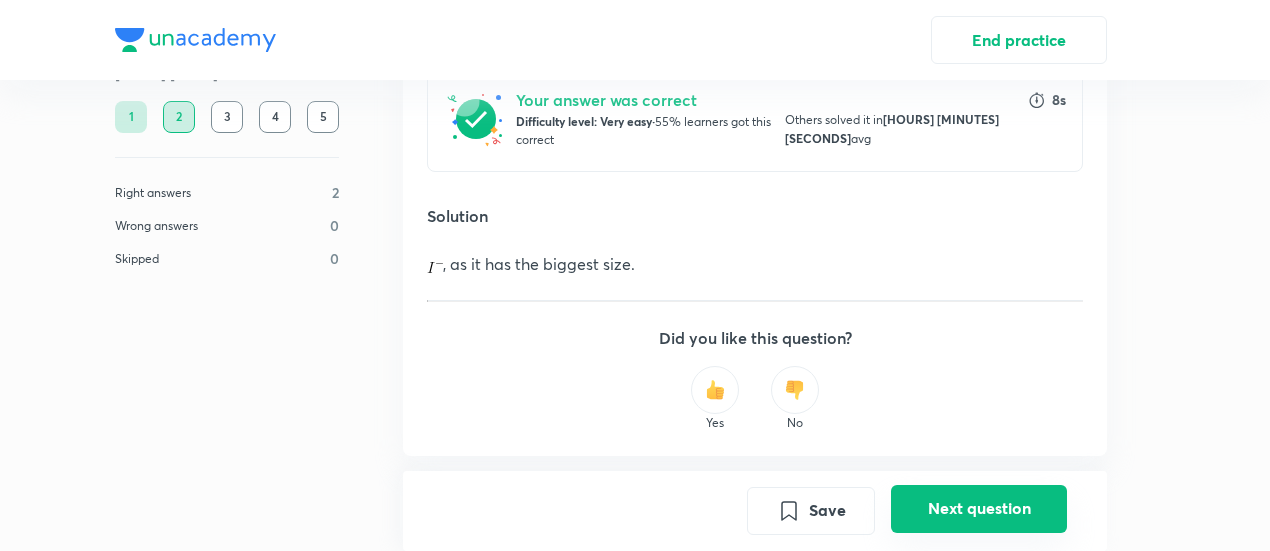 click on "Next question" at bounding box center [979, 509] 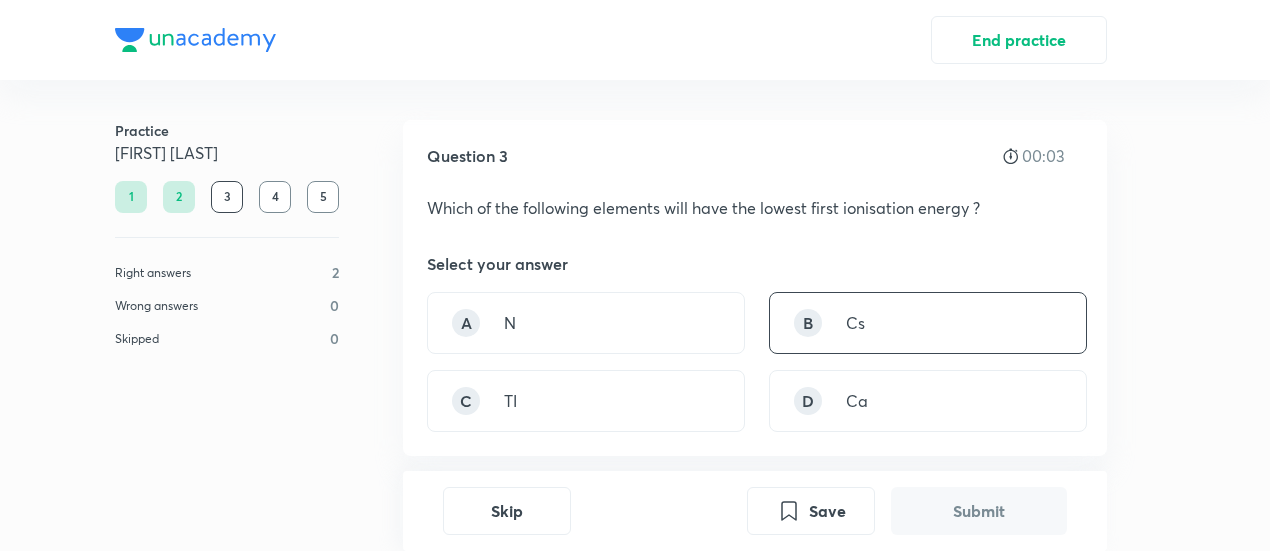 click on "B Cs" at bounding box center (928, 323) 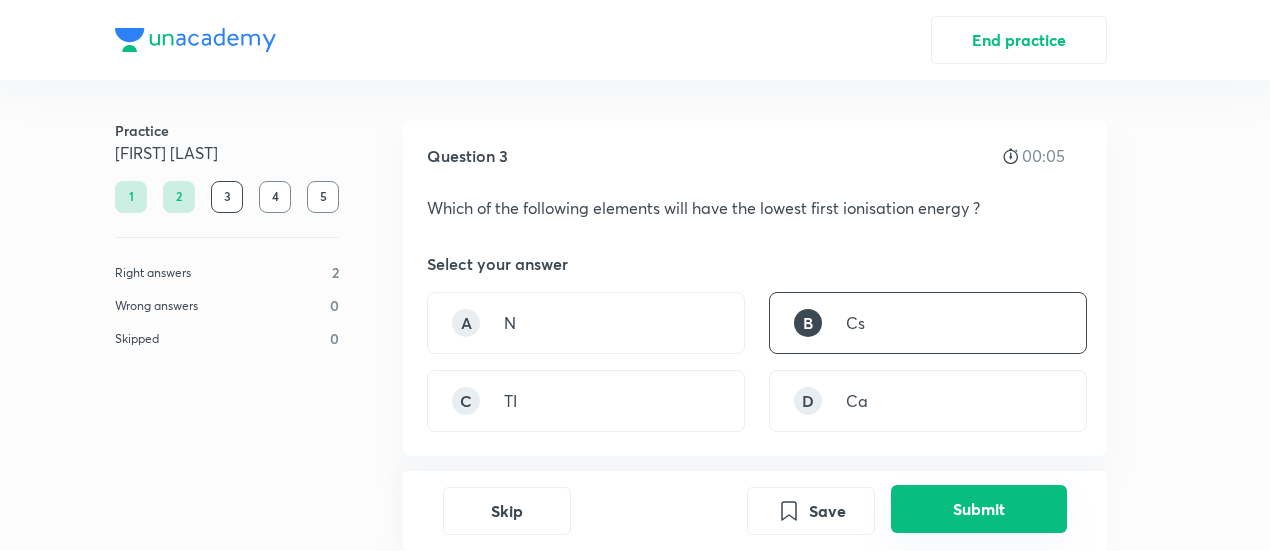 click on "Submit" at bounding box center (979, 509) 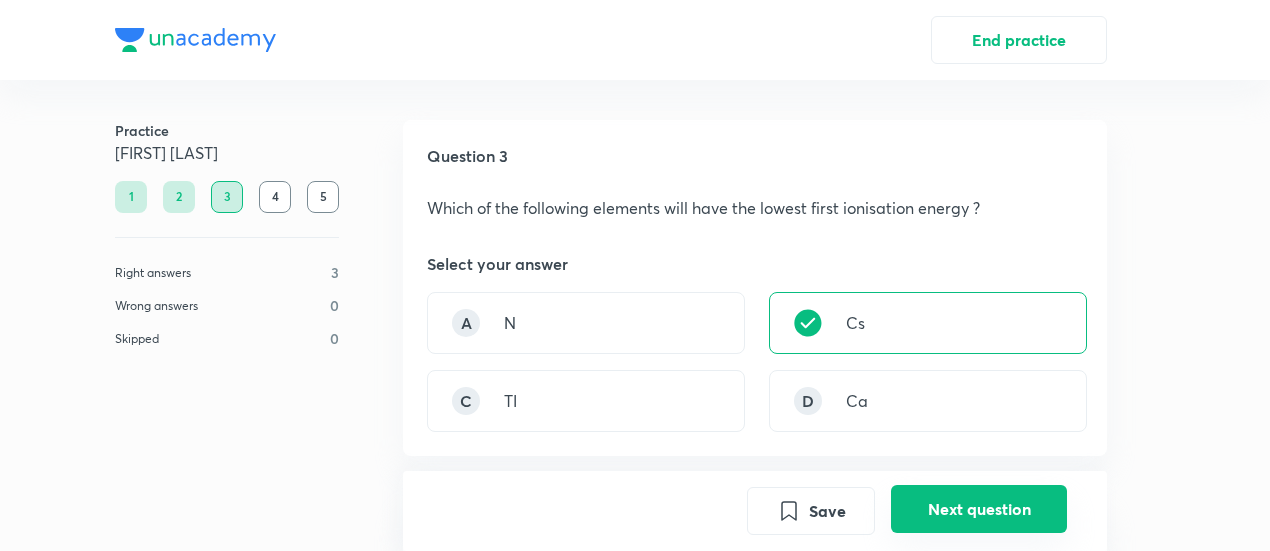 scroll, scrollTop: 494, scrollLeft: 0, axis: vertical 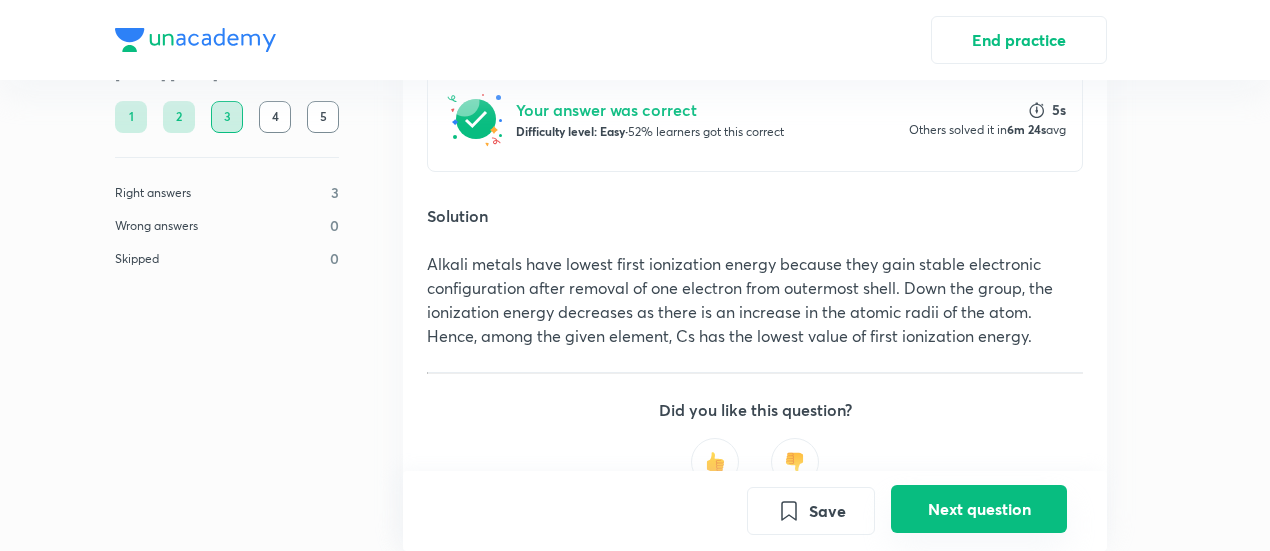 click on "Next question" at bounding box center [979, 509] 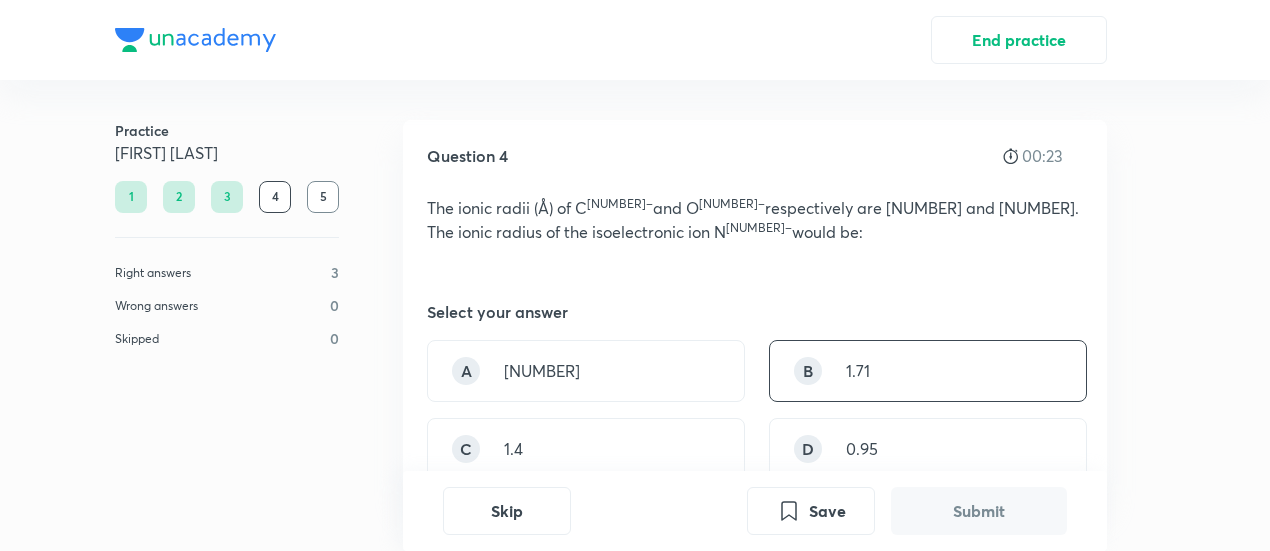 click on "1.71" at bounding box center [858, 371] 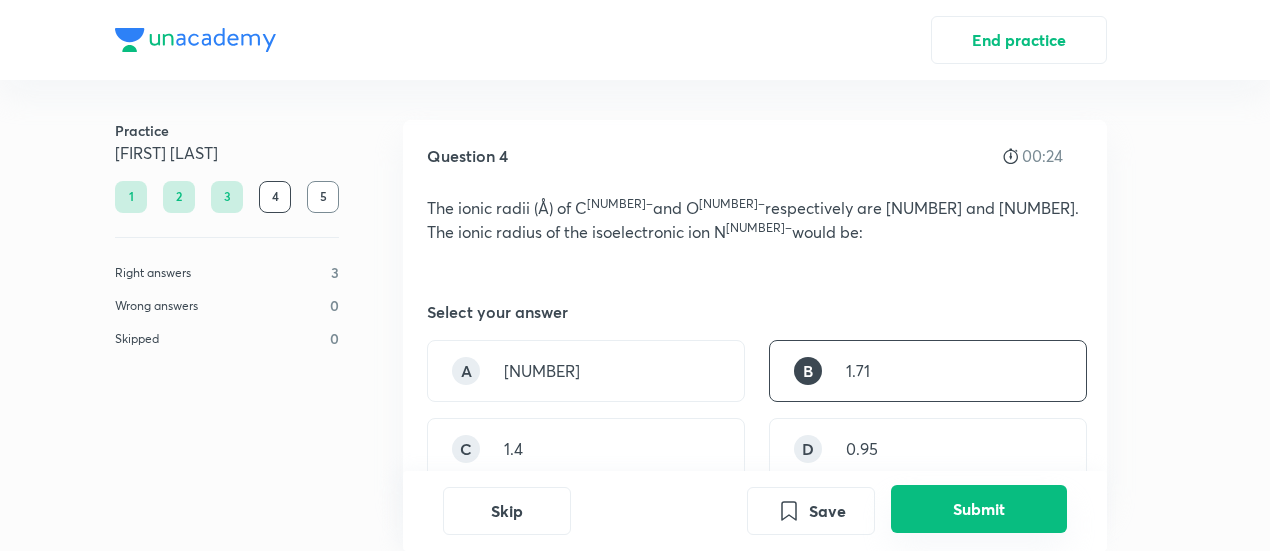 click on "Submit" at bounding box center [979, 509] 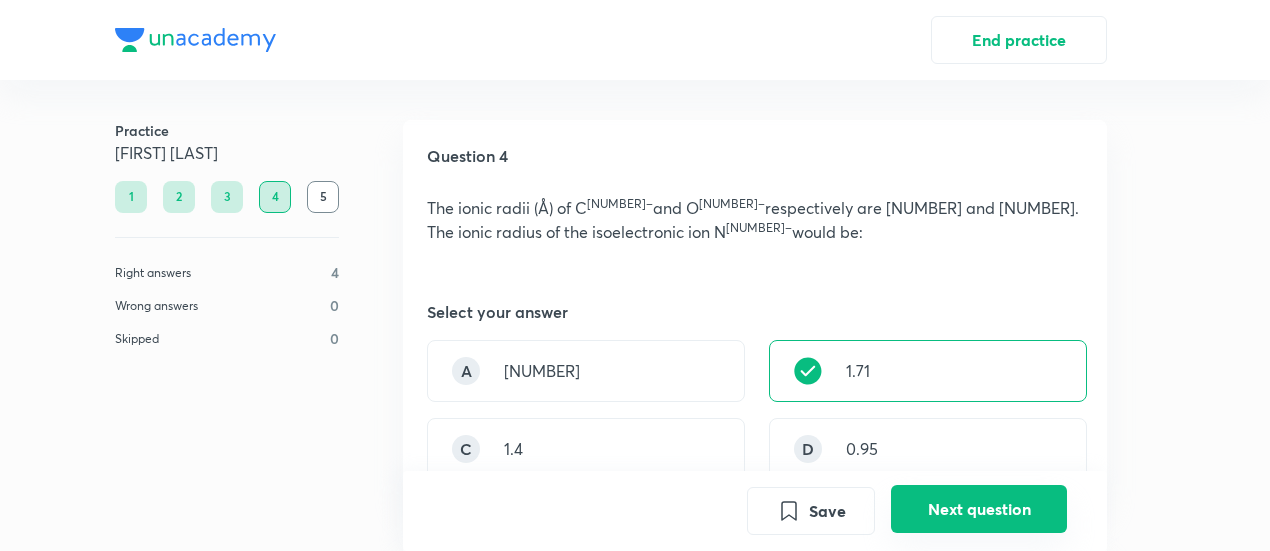 scroll, scrollTop: 542, scrollLeft: 0, axis: vertical 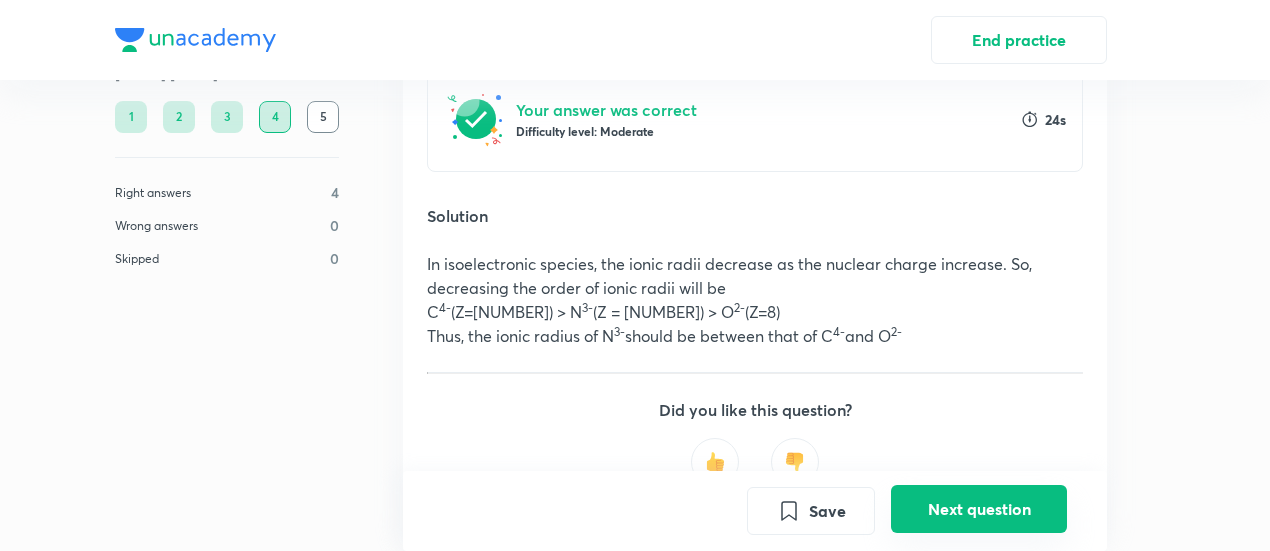 click on "Next question" at bounding box center (979, 509) 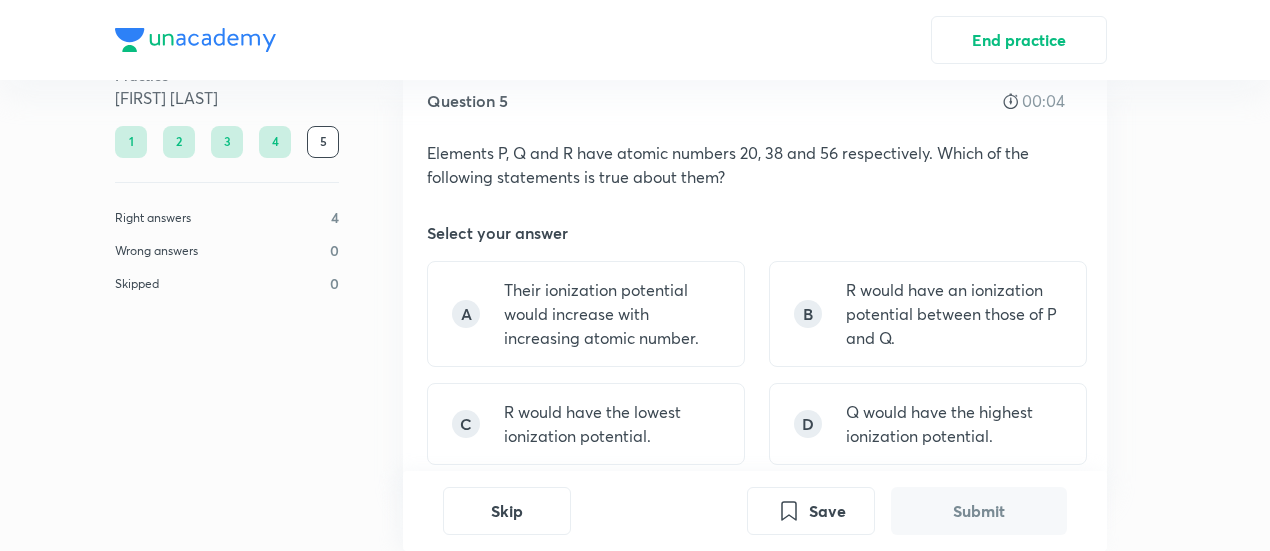 scroll, scrollTop: 56, scrollLeft: 0, axis: vertical 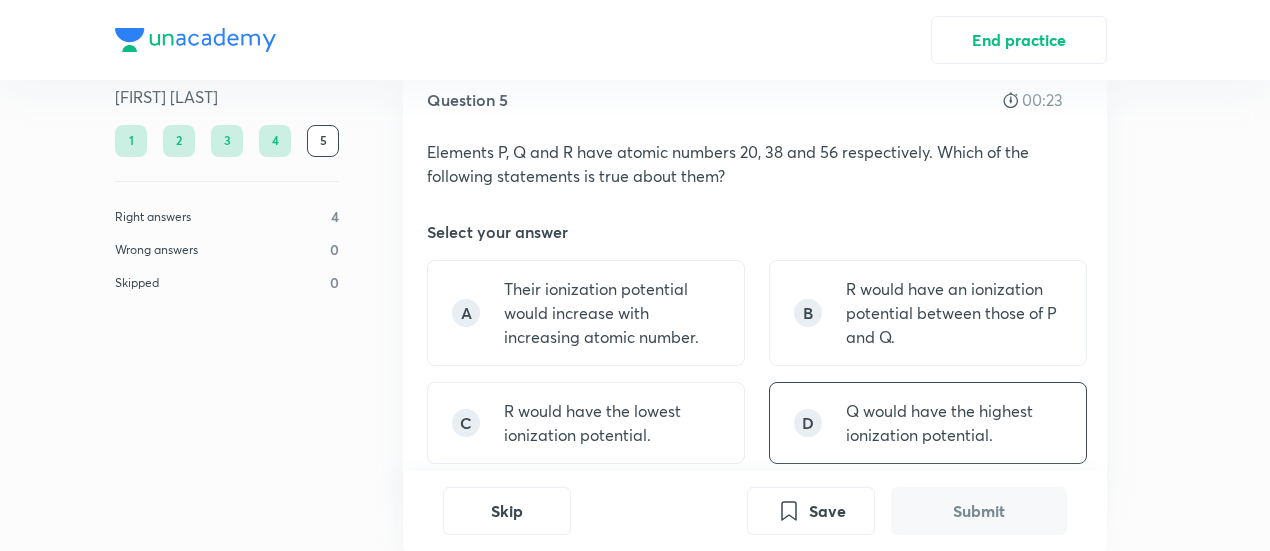 click on "D  Q would have the highest ionization potential." at bounding box center (928, 423) 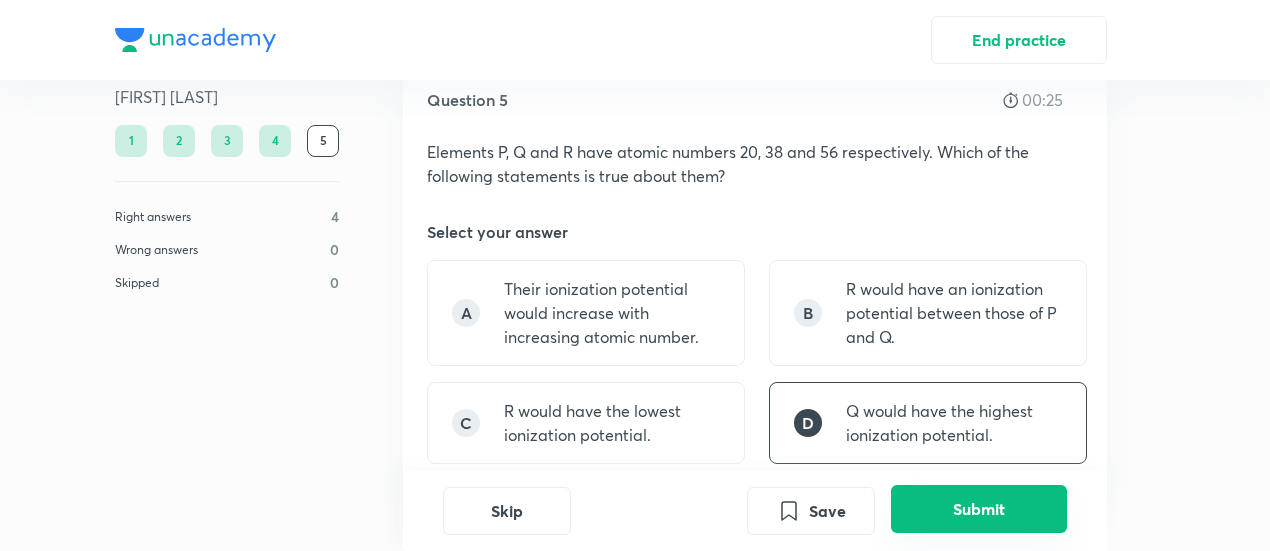 click on "Submit" at bounding box center (979, 509) 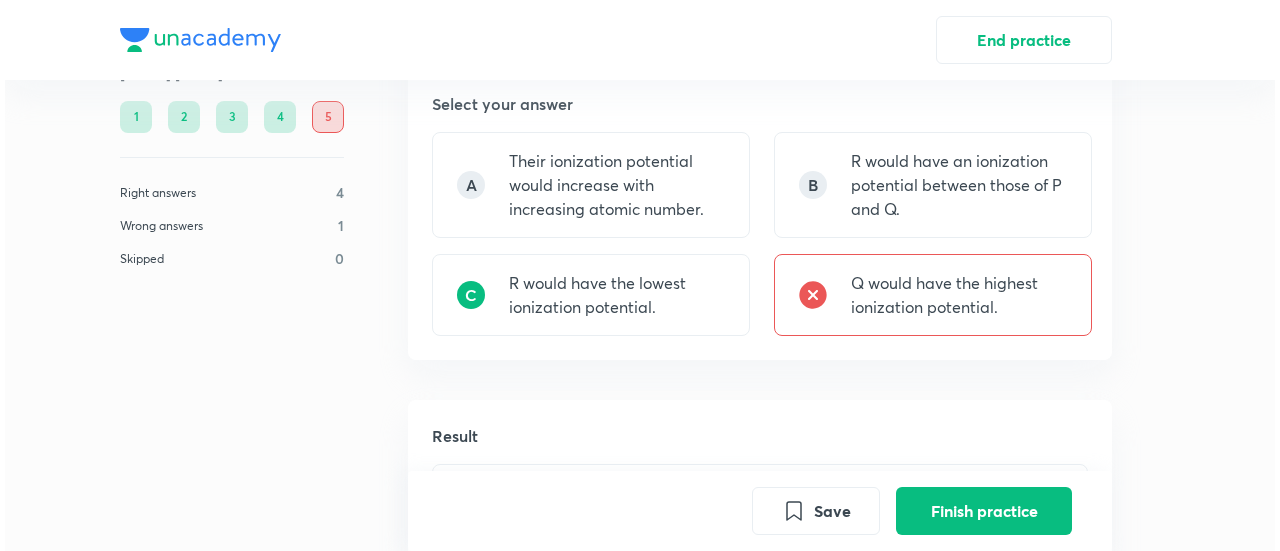 scroll, scrollTop: 0, scrollLeft: 0, axis: both 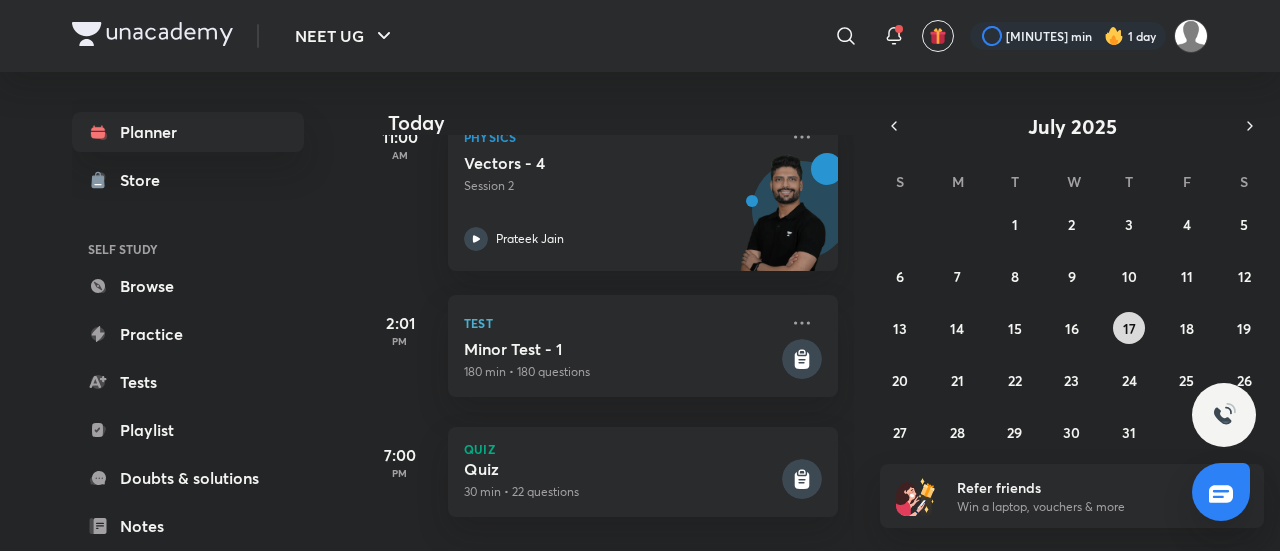 click on "17" at bounding box center [1129, 328] 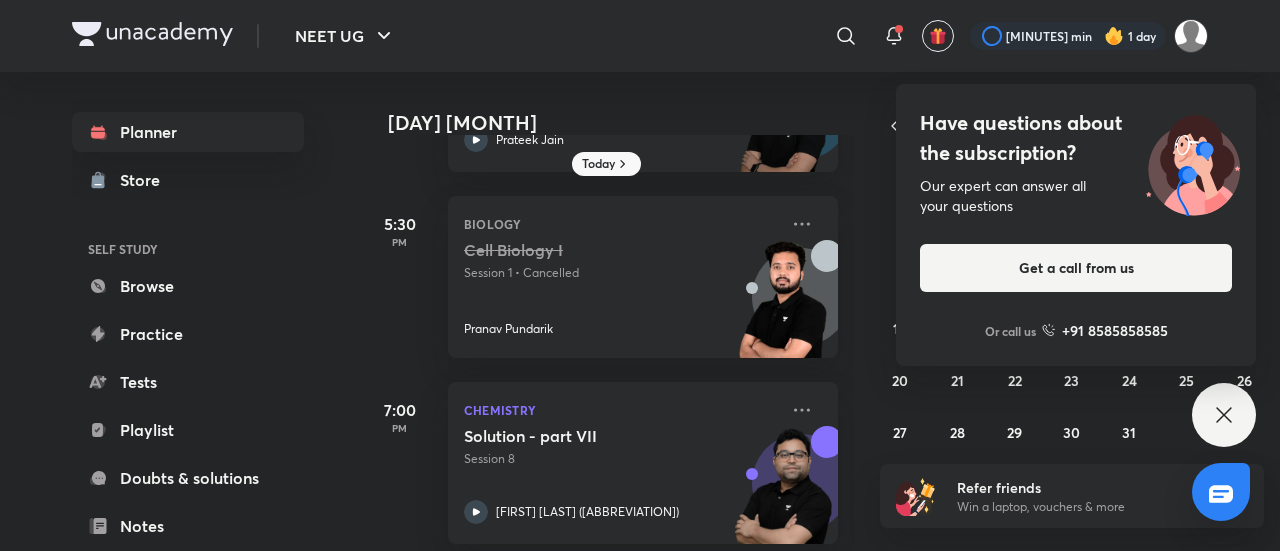 scroll, scrollTop: 576, scrollLeft: 0, axis: vertical 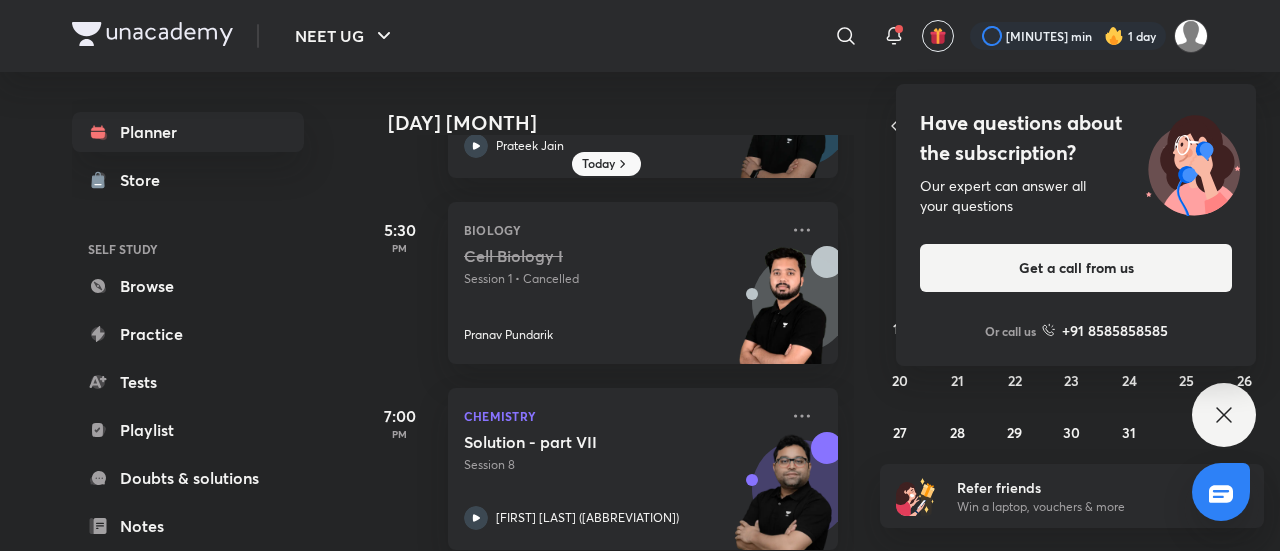 click 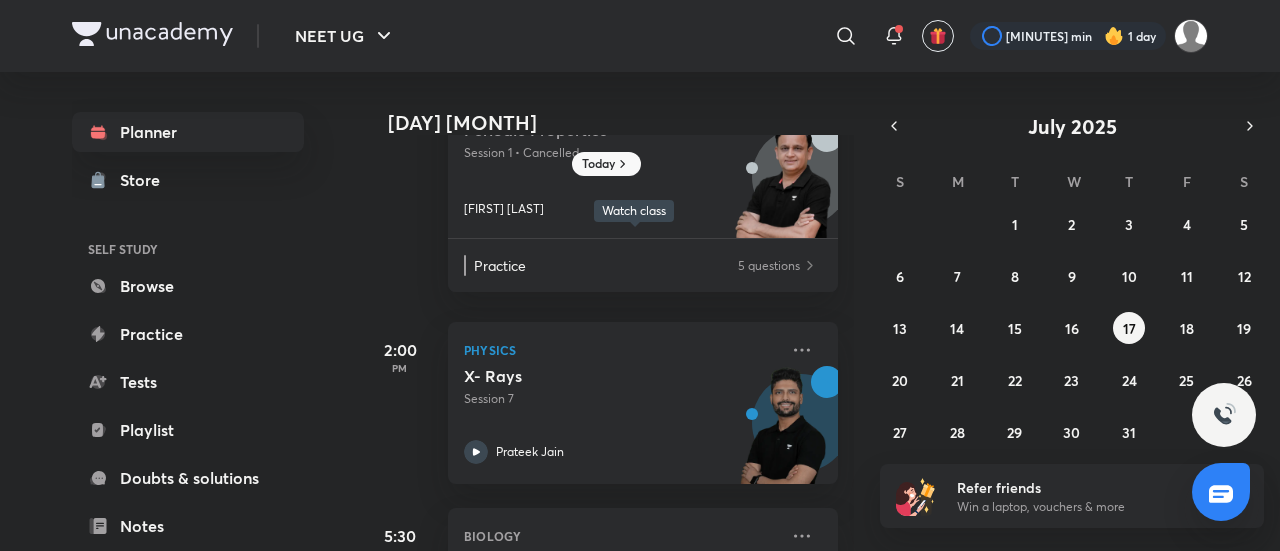 scroll, scrollTop: 0, scrollLeft: 0, axis: both 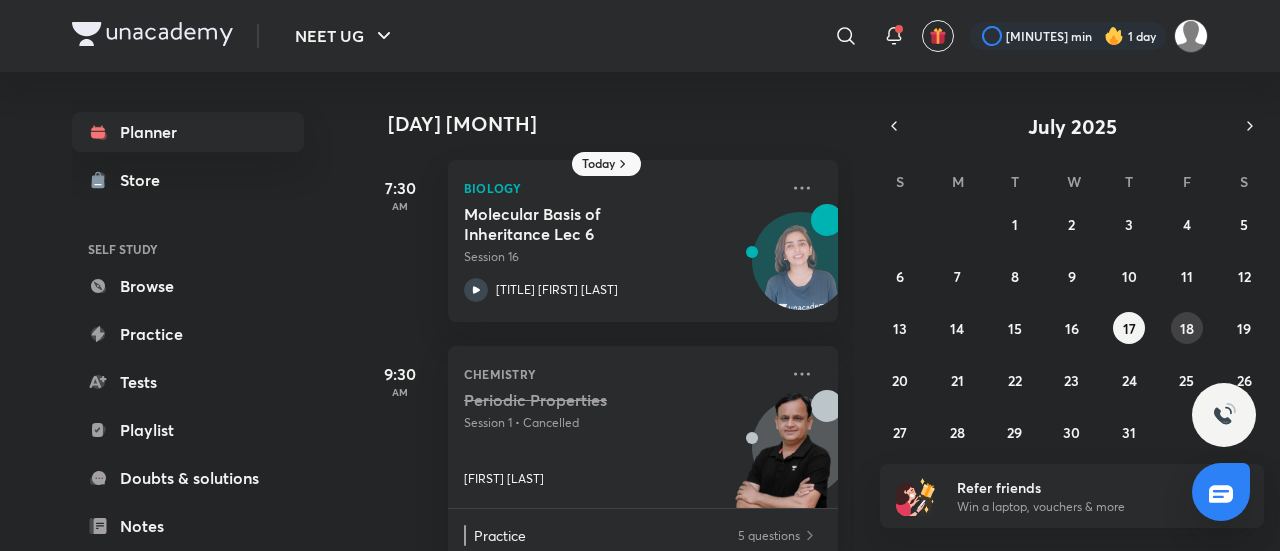 click on "18" at bounding box center [1187, 328] 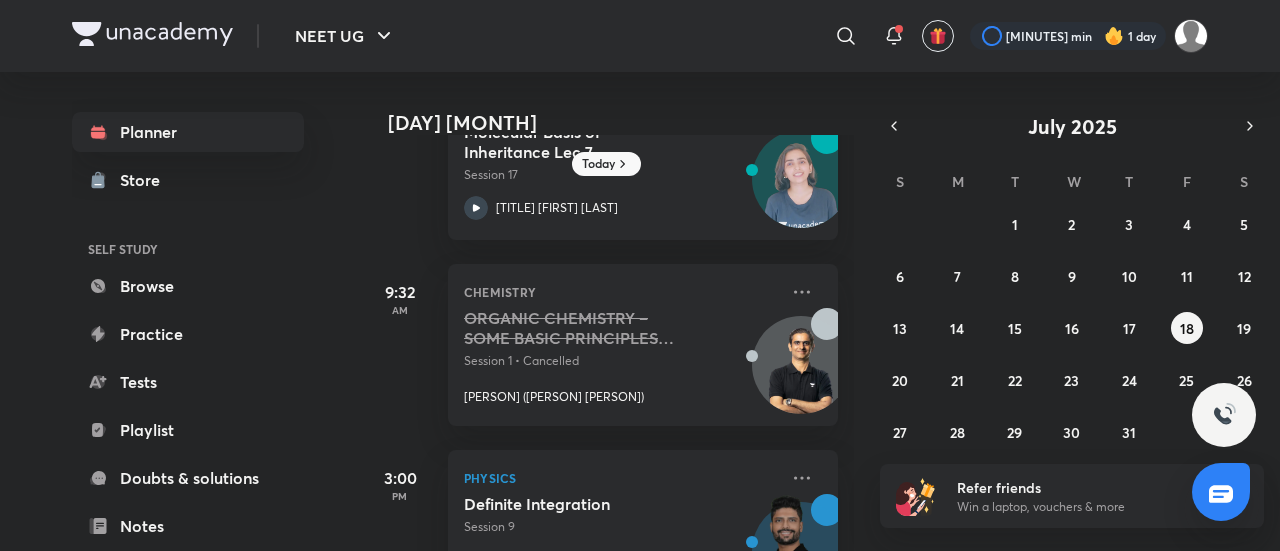 scroll, scrollTop: 0, scrollLeft: 0, axis: both 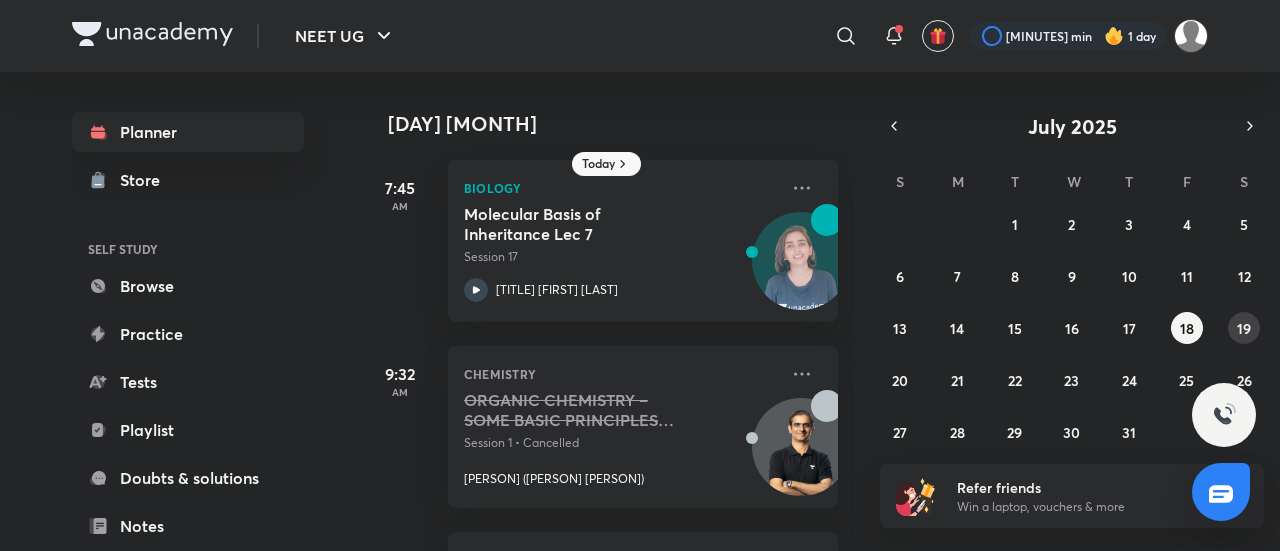 click on "19" at bounding box center [1244, 328] 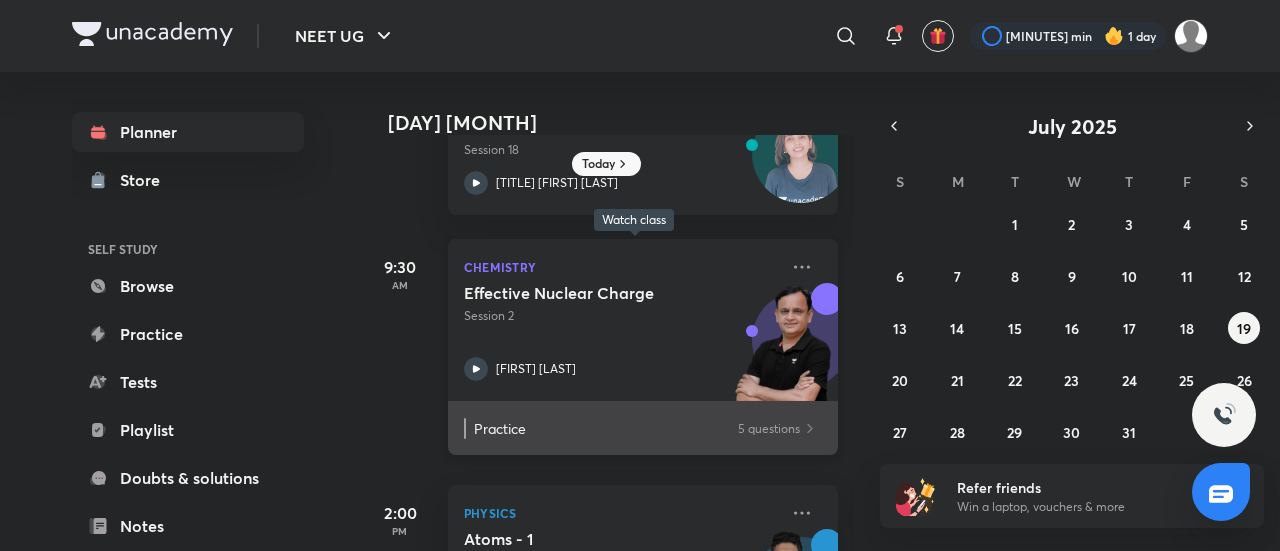 scroll, scrollTop: 103, scrollLeft: 0, axis: vertical 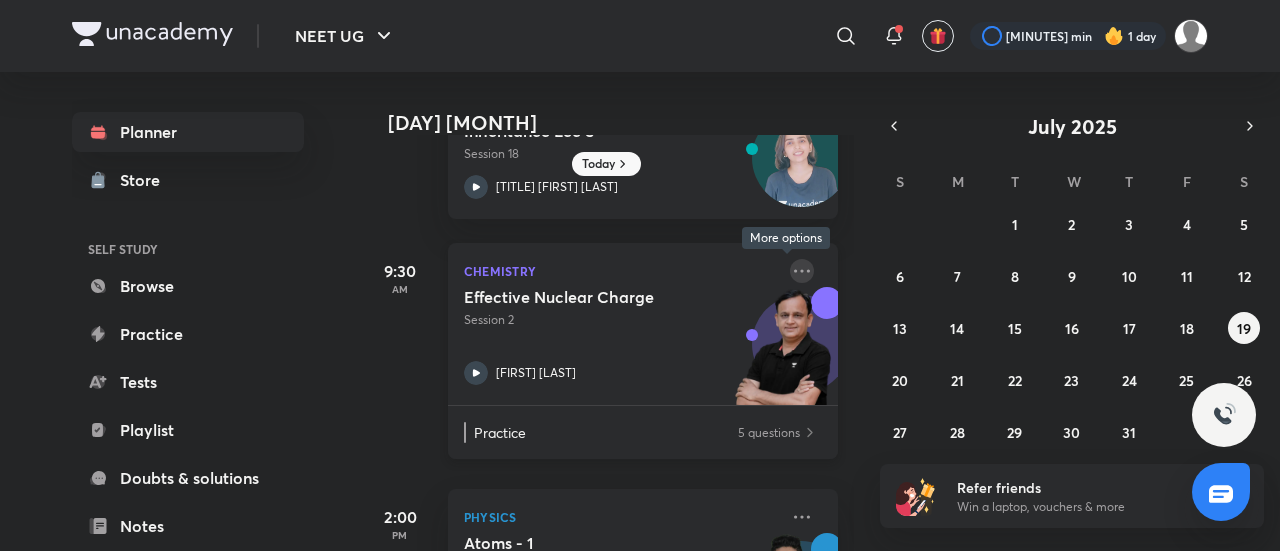 click 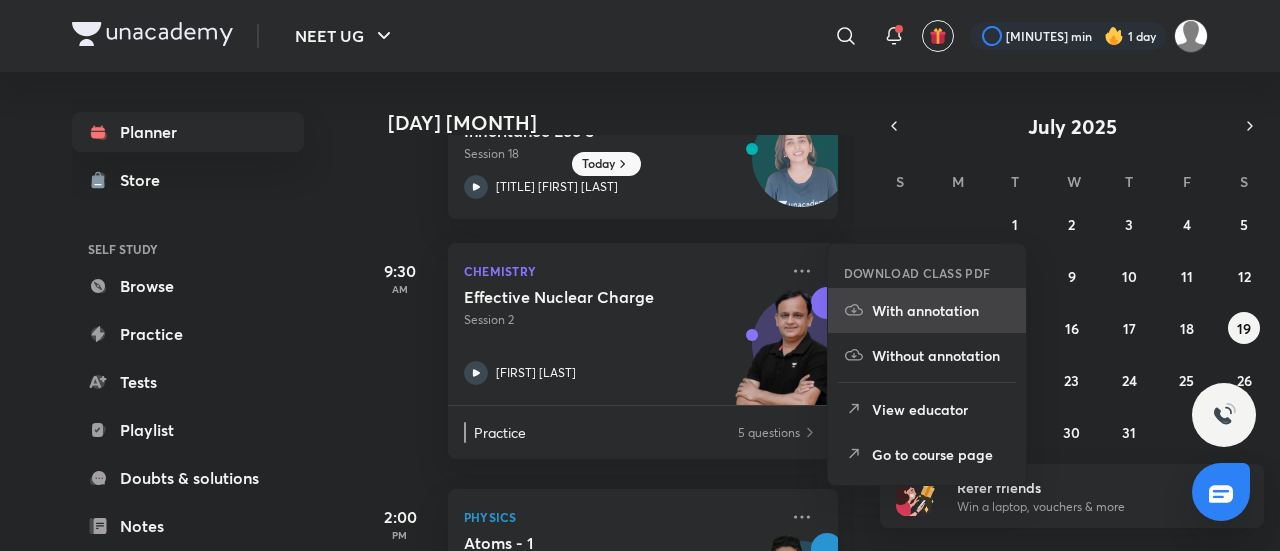 click on "With annotation" at bounding box center (941, 310) 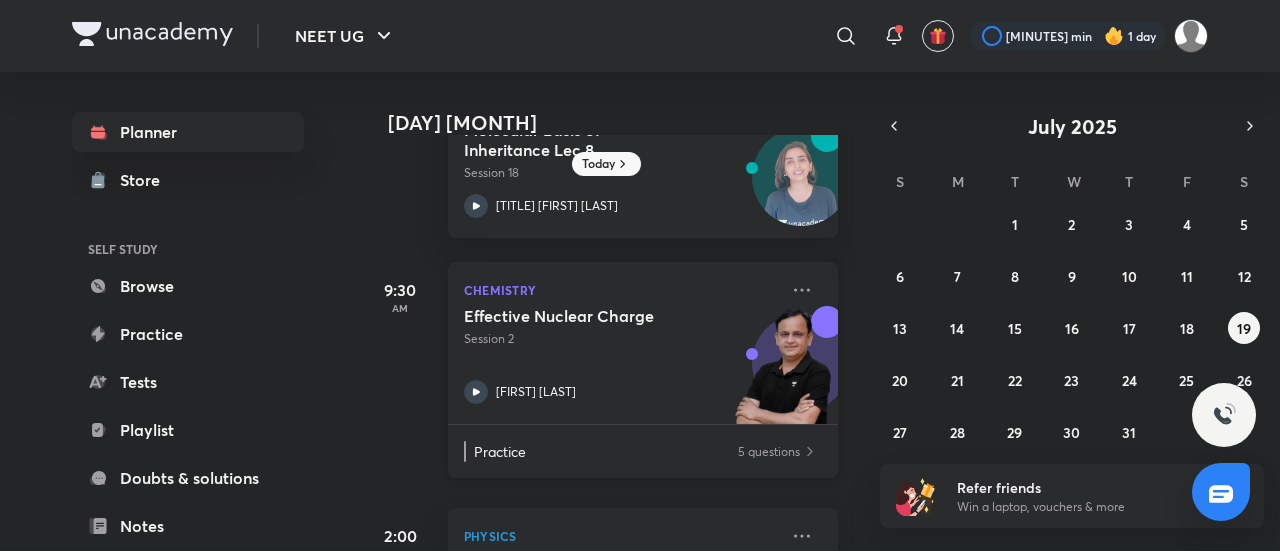 scroll, scrollTop: 83, scrollLeft: 0, axis: vertical 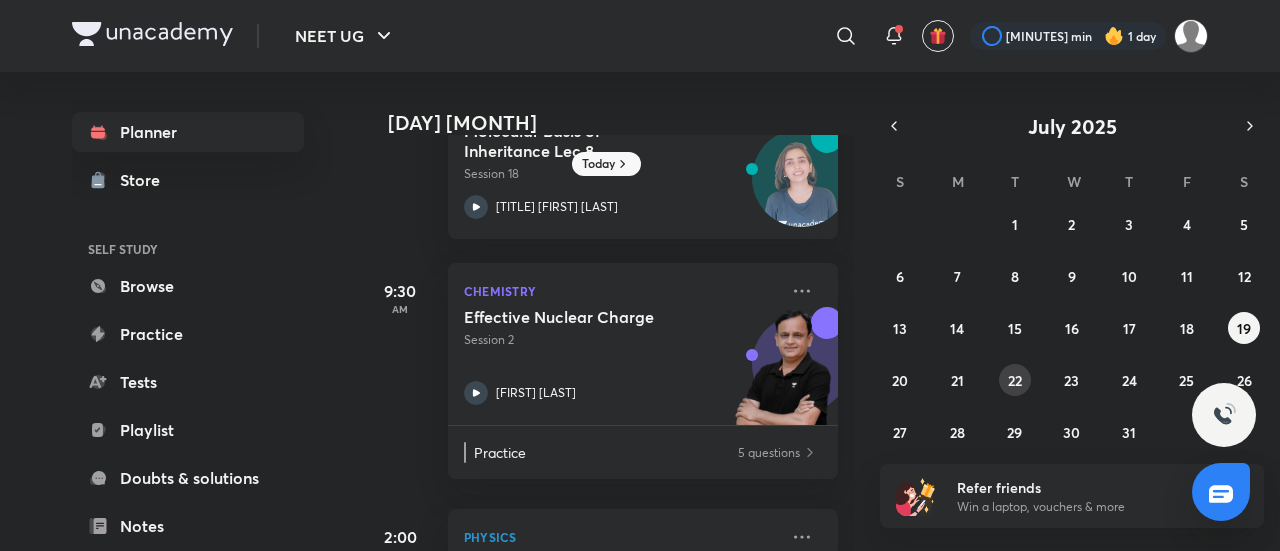 click on "22" at bounding box center (1015, 380) 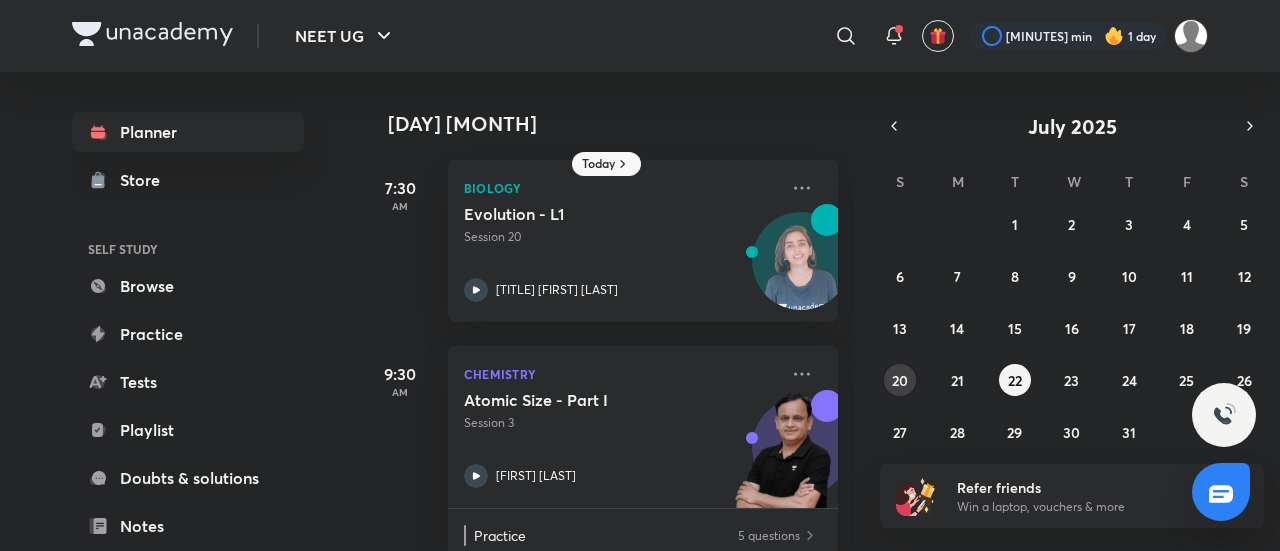click on "20" at bounding box center [900, 380] 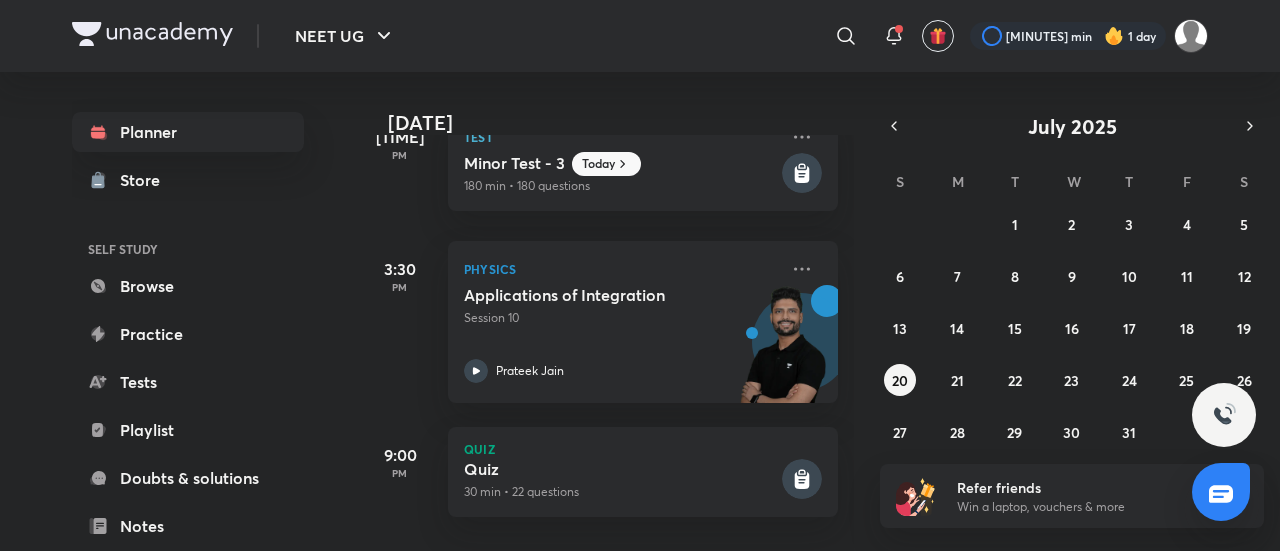 scroll, scrollTop: 0, scrollLeft: 0, axis: both 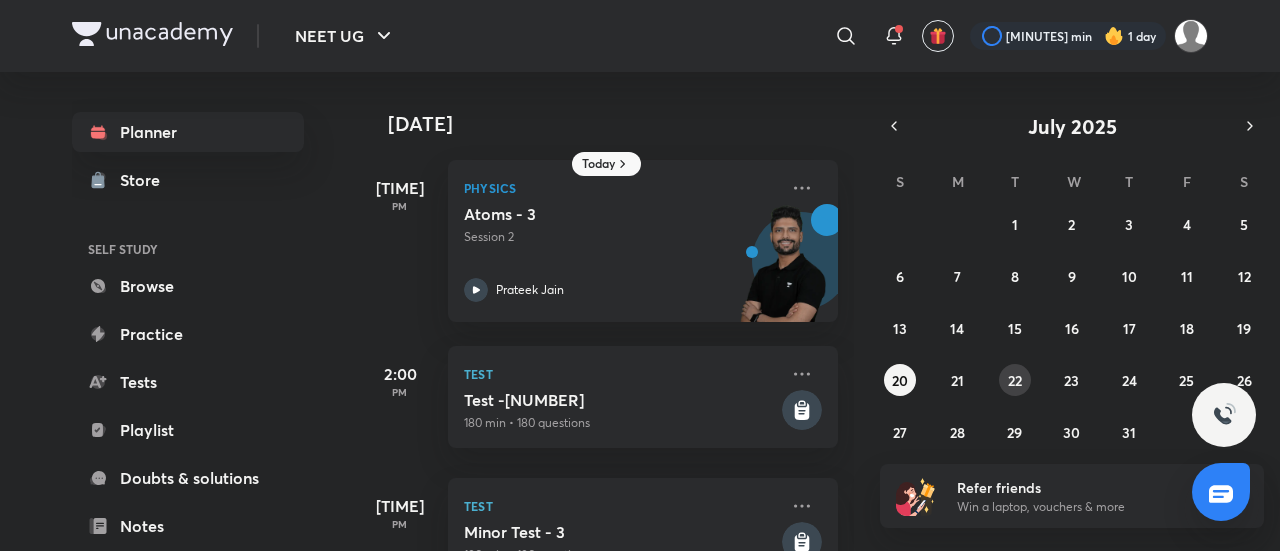 click on "22" at bounding box center (1015, 380) 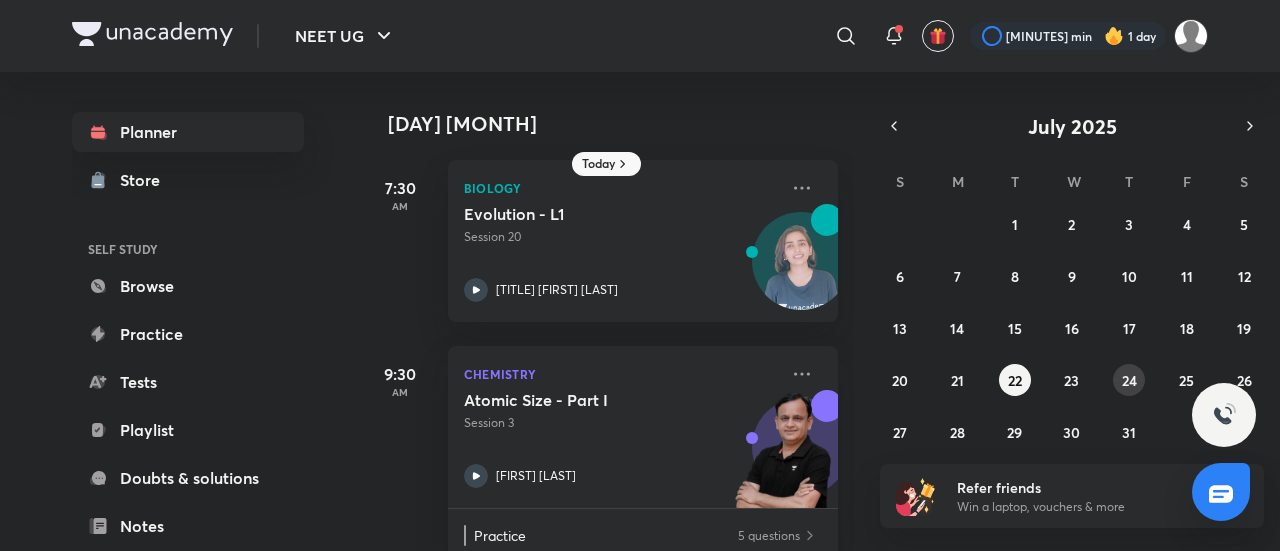 click on "24" at bounding box center [1129, 380] 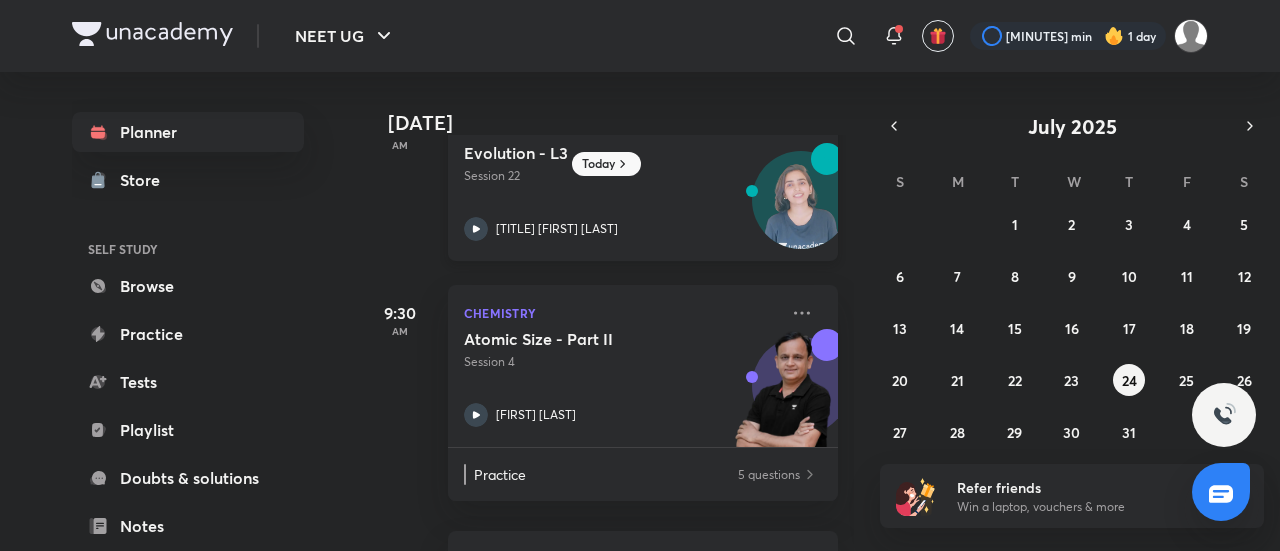 scroll, scrollTop: 62, scrollLeft: 0, axis: vertical 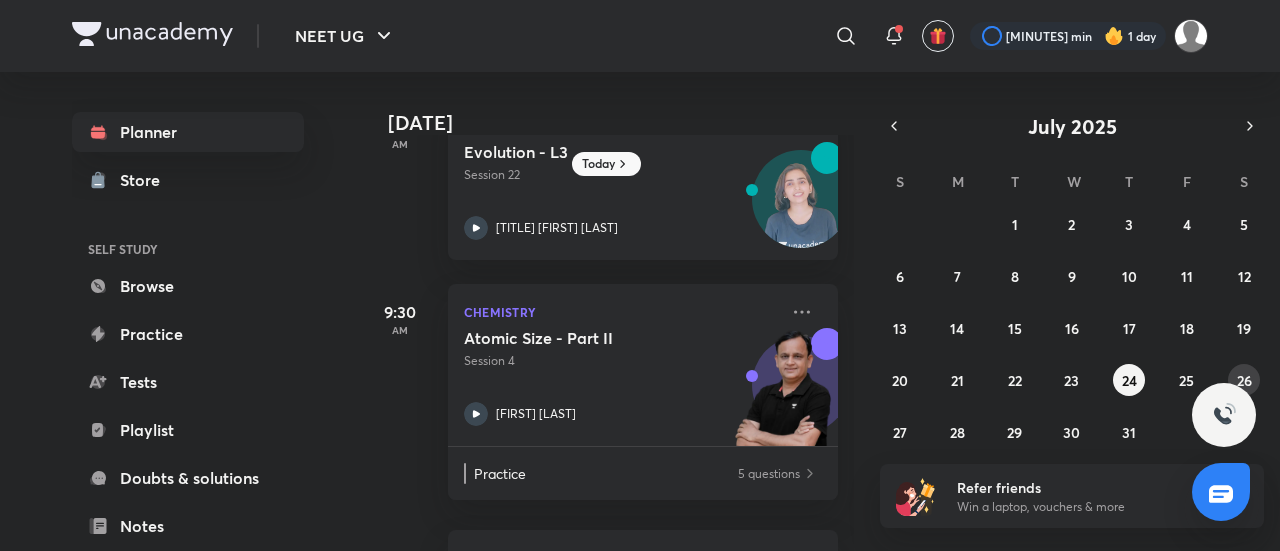 click on "26" at bounding box center [1244, 380] 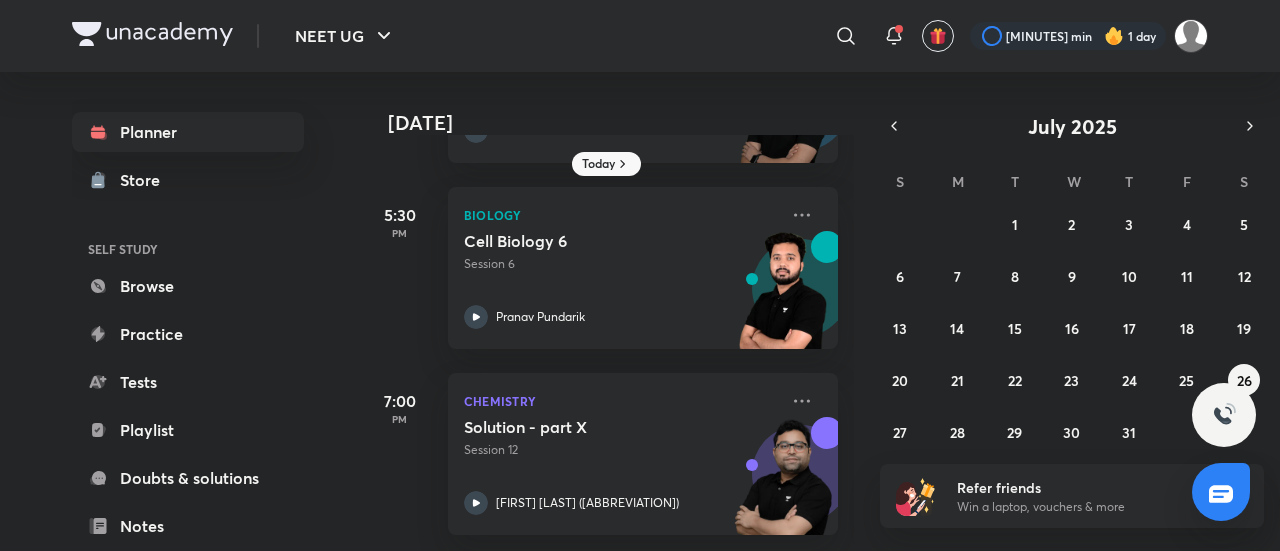 scroll, scrollTop: 0, scrollLeft: 0, axis: both 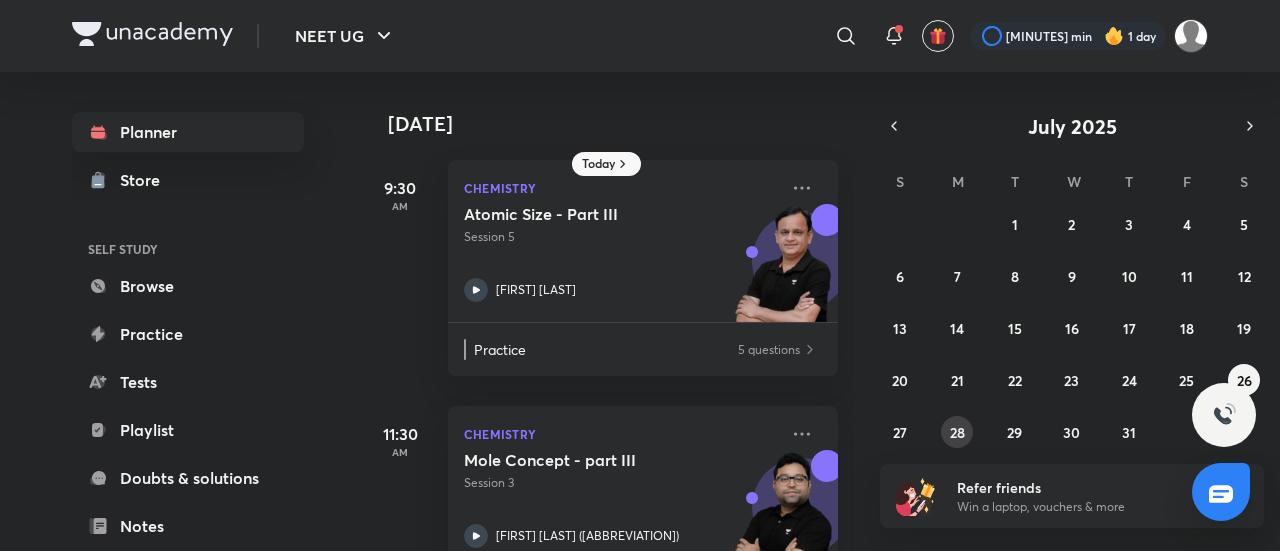 click on "28" at bounding box center [957, 432] 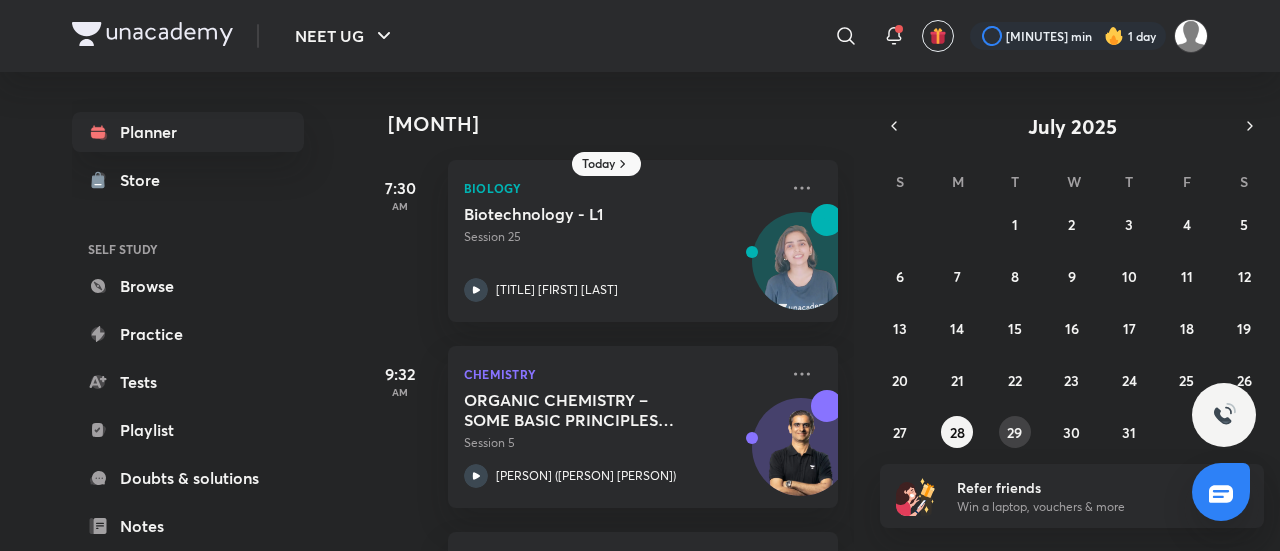 click on "29" at bounding box center (1014, 432) 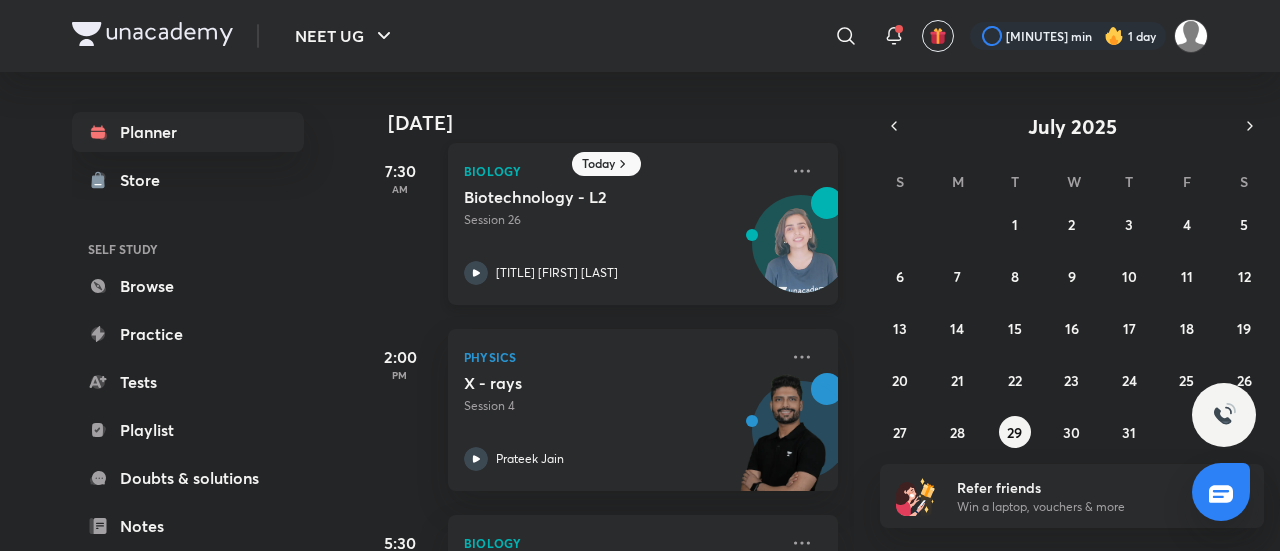 scroll, scrollTop: 0, scrollLeft: 0, axis: both 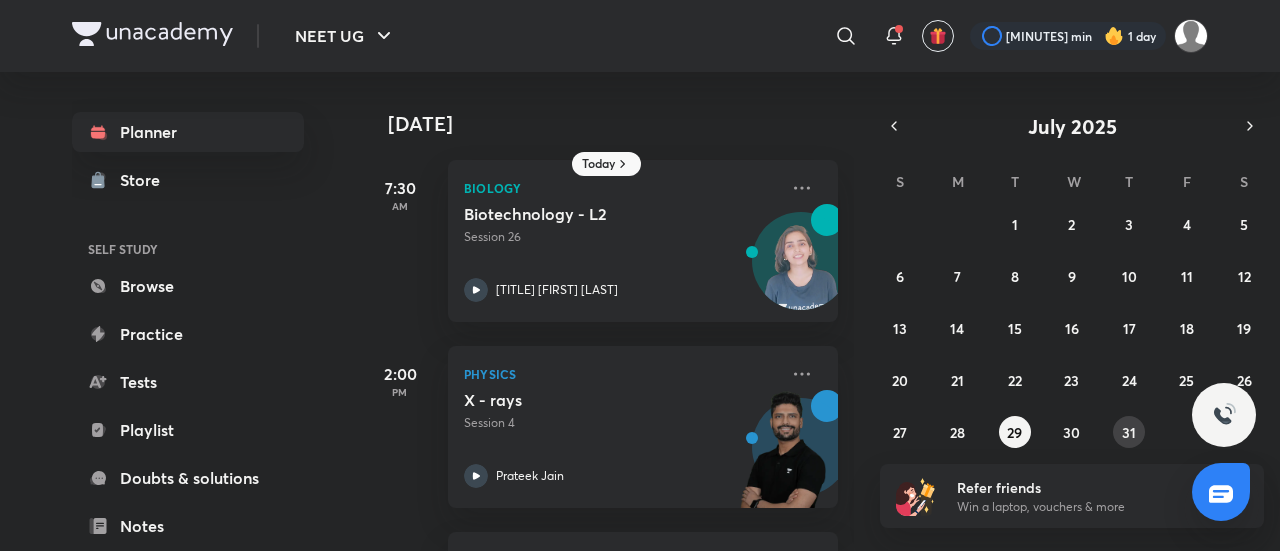 click on "31" at bounding box center (1129, 432) 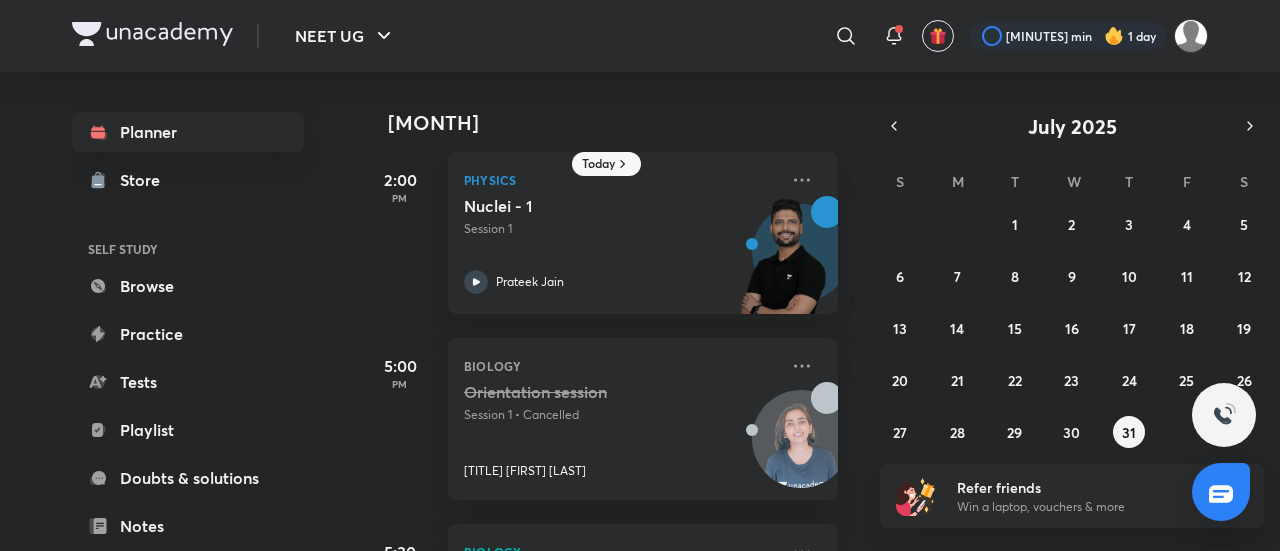 scroll, scrollTop: 0, scrollLeft: 0, axis: both 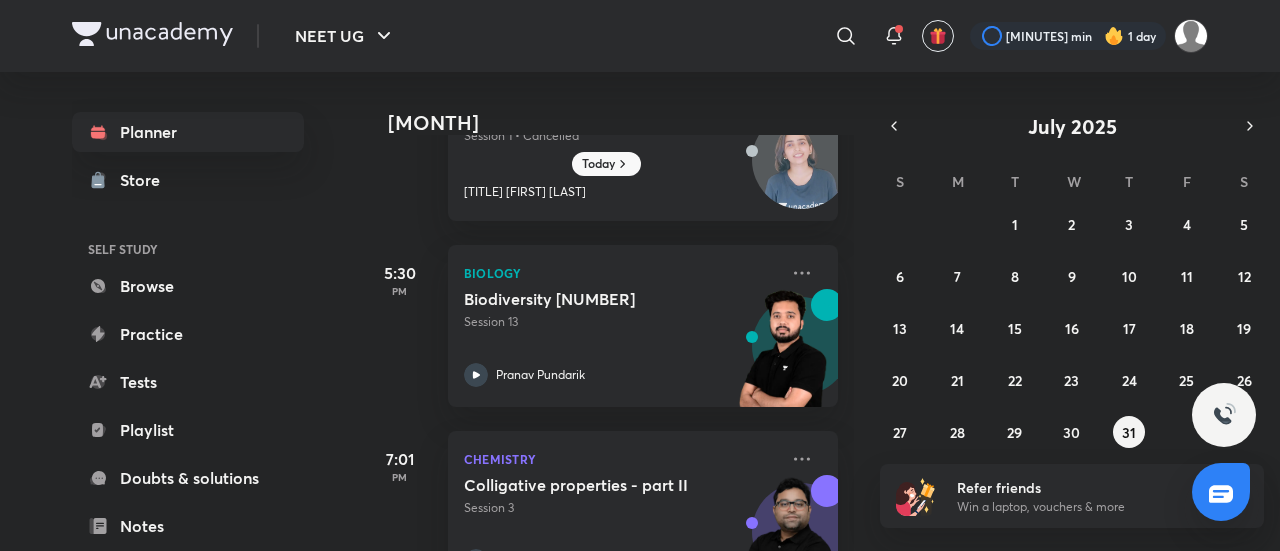 drag, startPoint x: 692, startPoint y: 337, endPoint x: 329, endPoint y: 359, distance: 363.66605 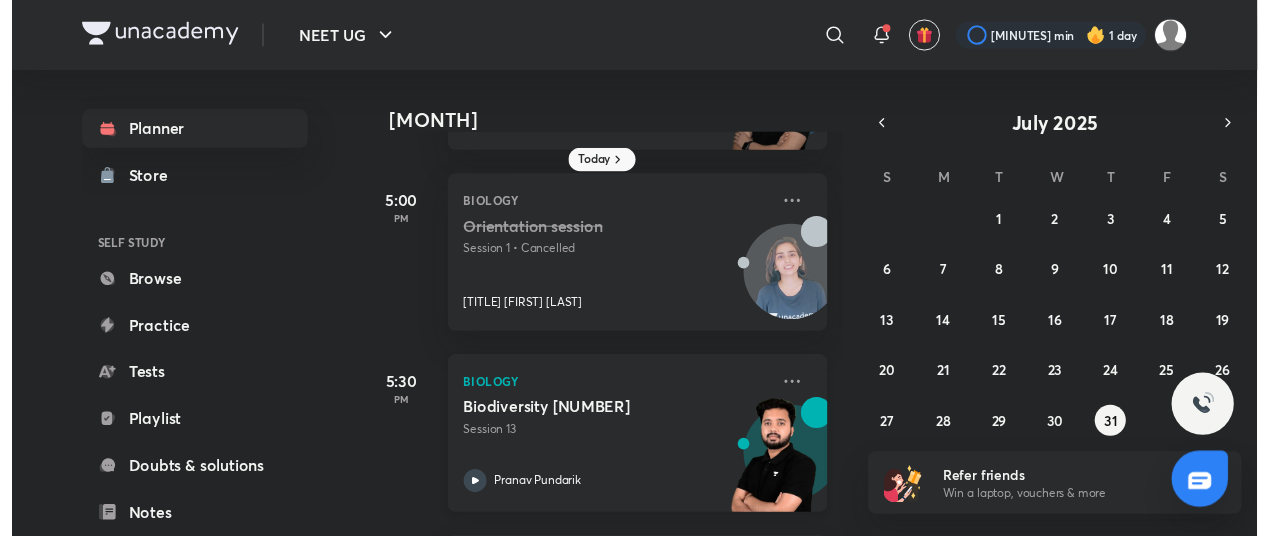 scroll, scrollTop: 0, scrollLeft: 0, axis: both 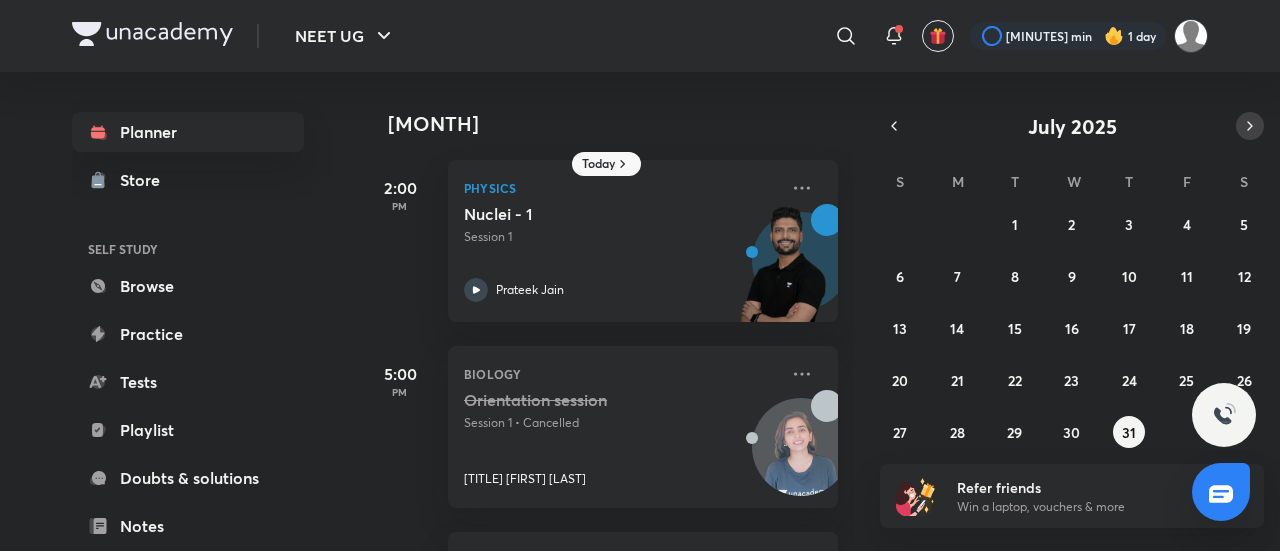 click 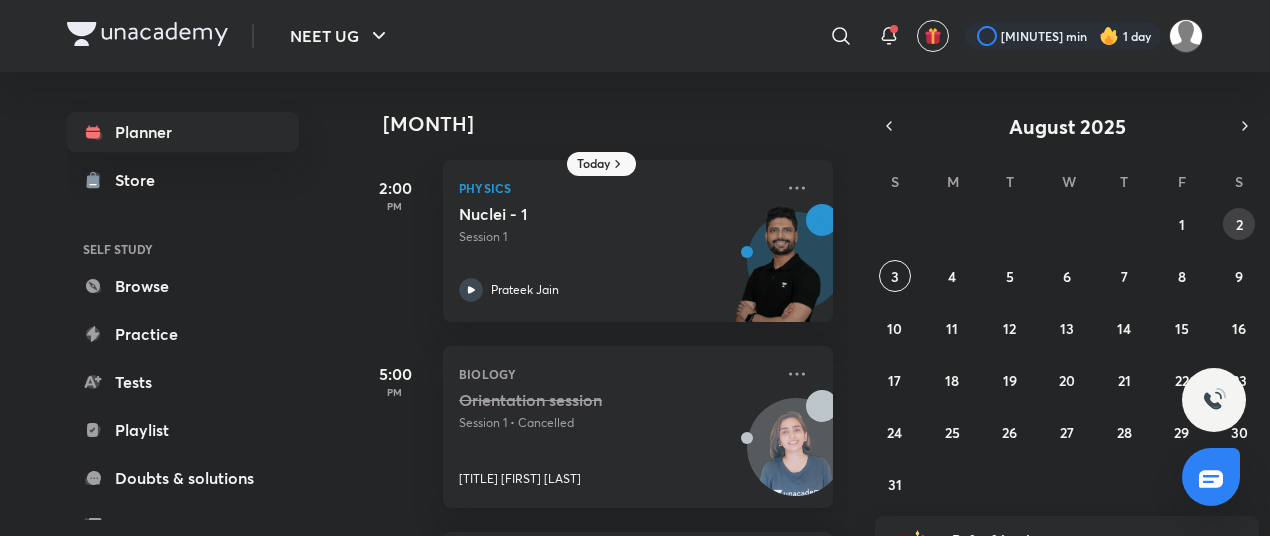 click on "2" at bounding box center (1239, 224) 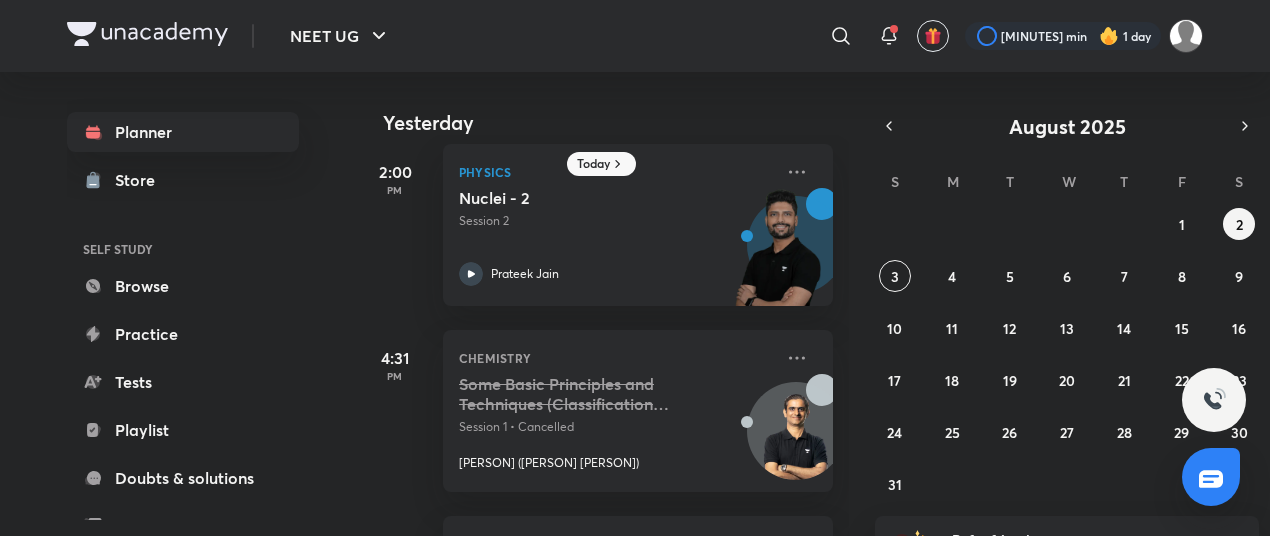 scroll, scrollTop: 360, scrollLeft: 0, axis: vertical 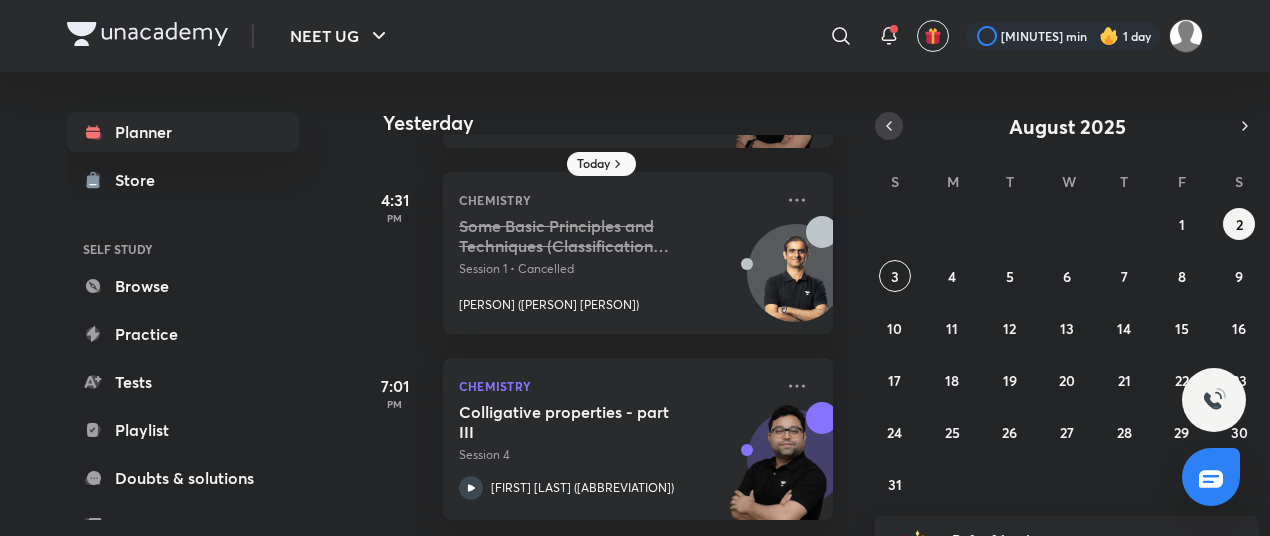 click at bounding box center [889, 126] 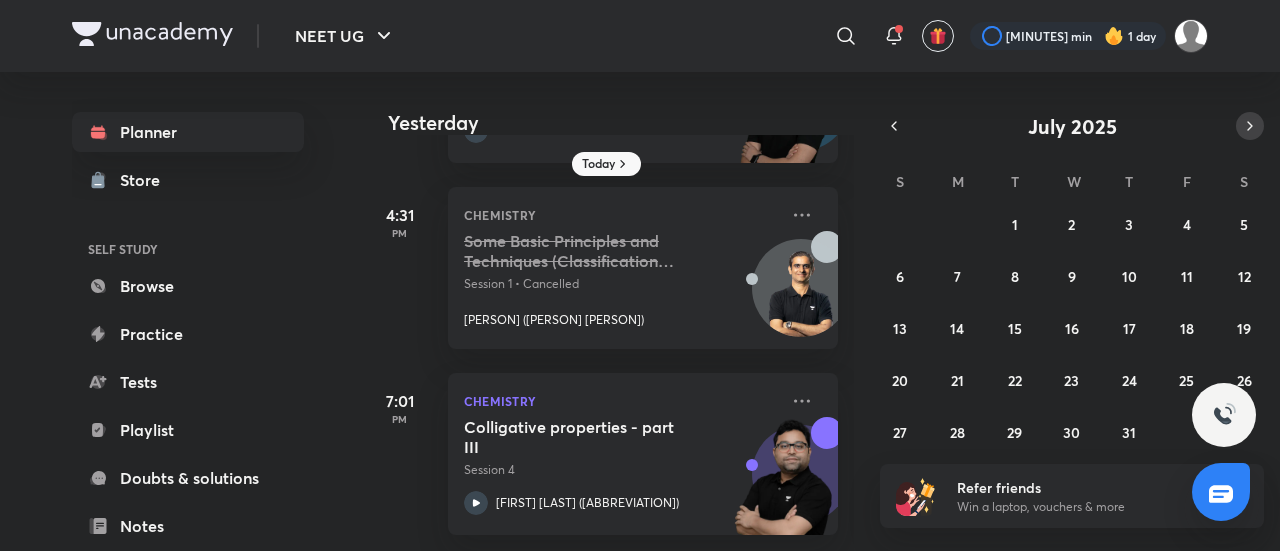 click 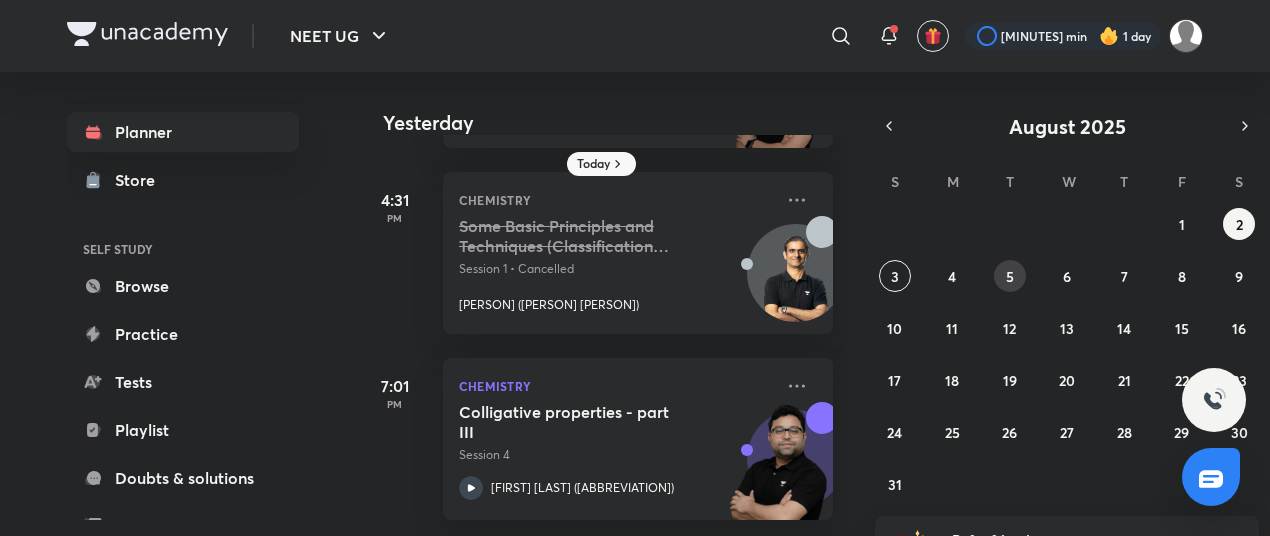 click on "5" at bounding box center (1010, 276) 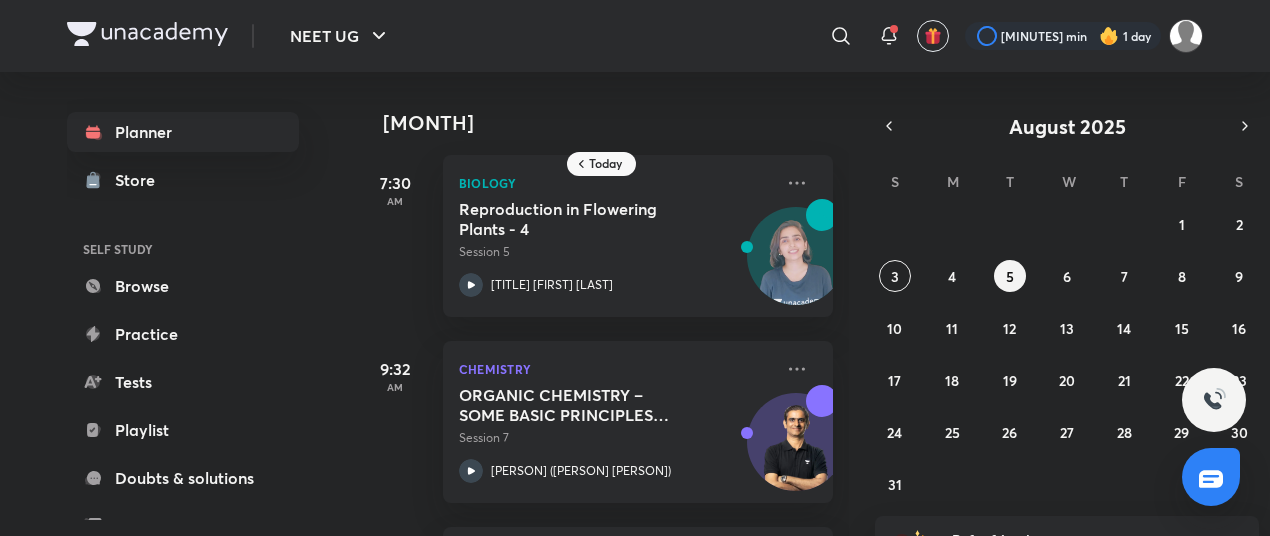 scroll, scrollTop: 0, scrollLeft: 0, axis: both 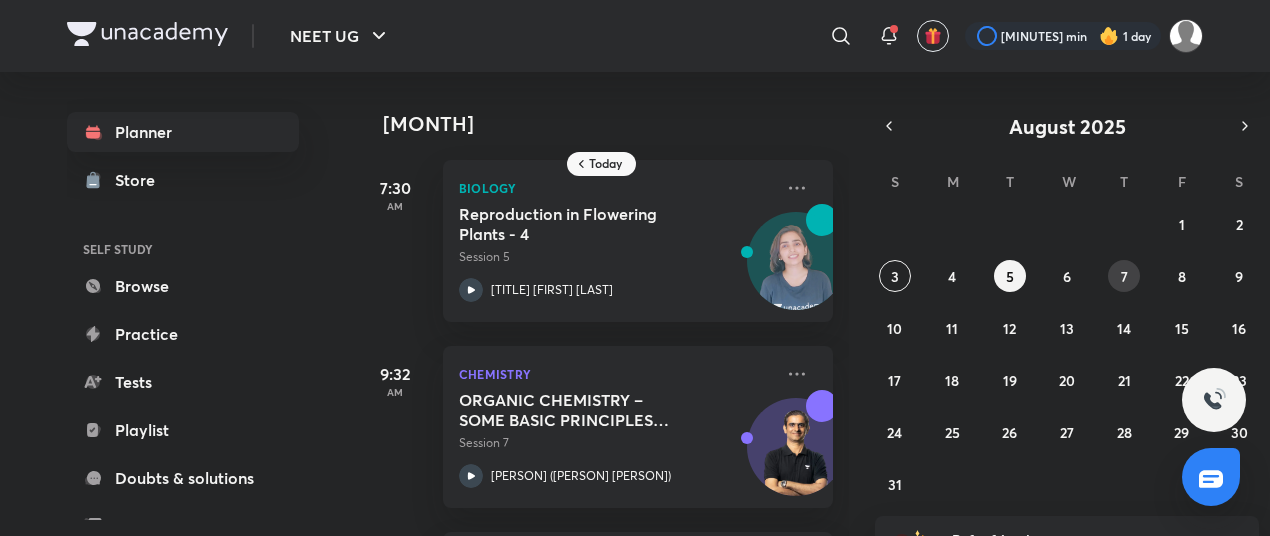 click on "7" at bounding box center [1124, 276] 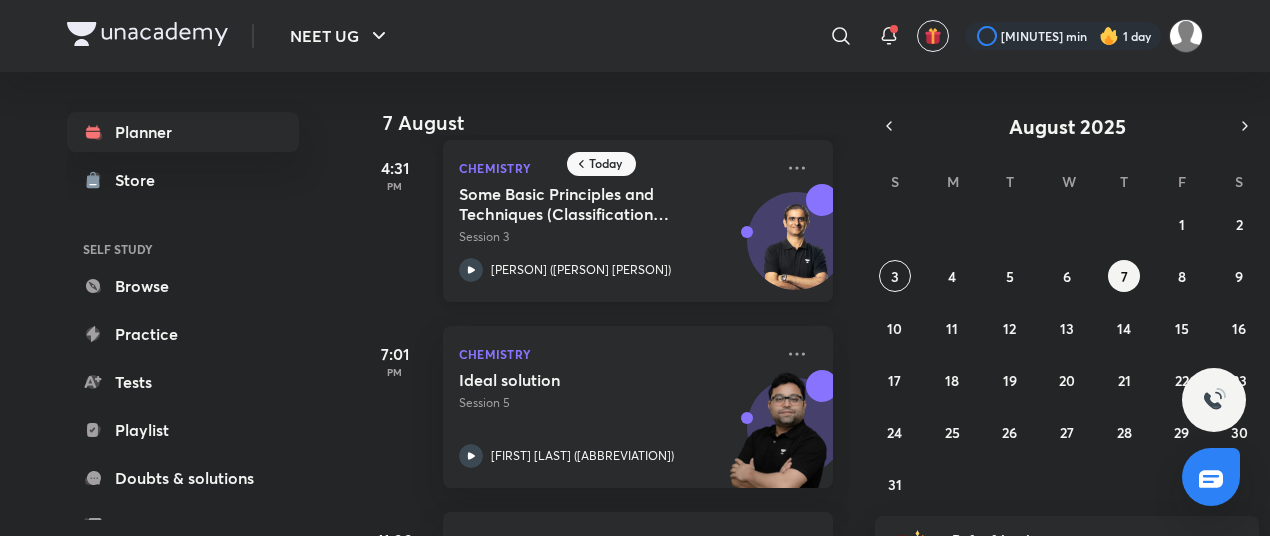 scroll, scrollTop: 208, scrollLeft: 0, axis: vertical 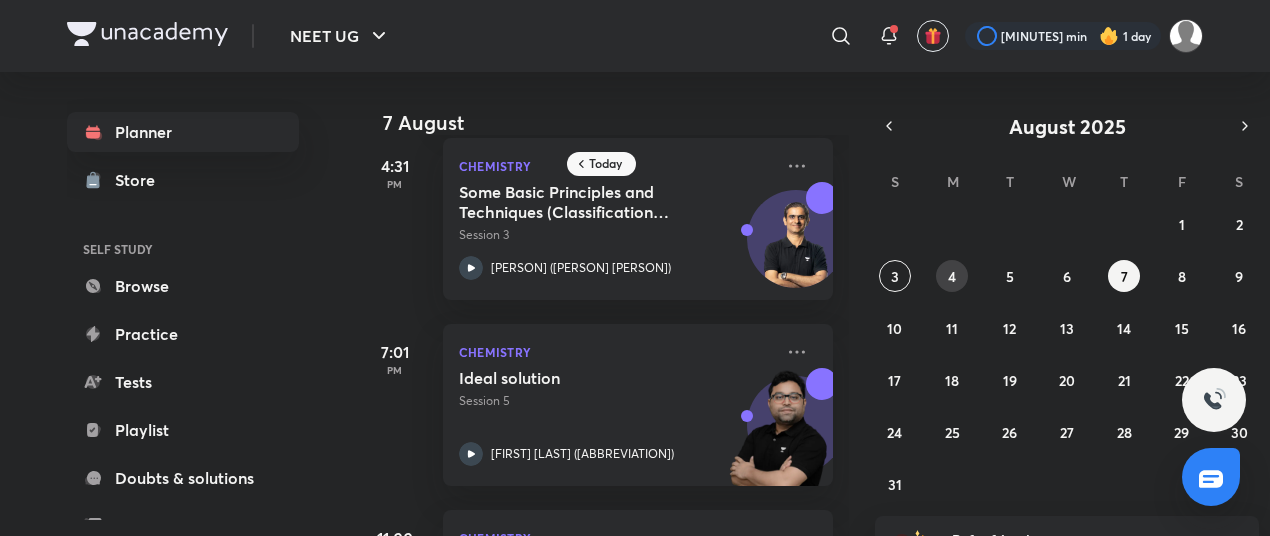 click on "4" at bounding box center (952, 276) 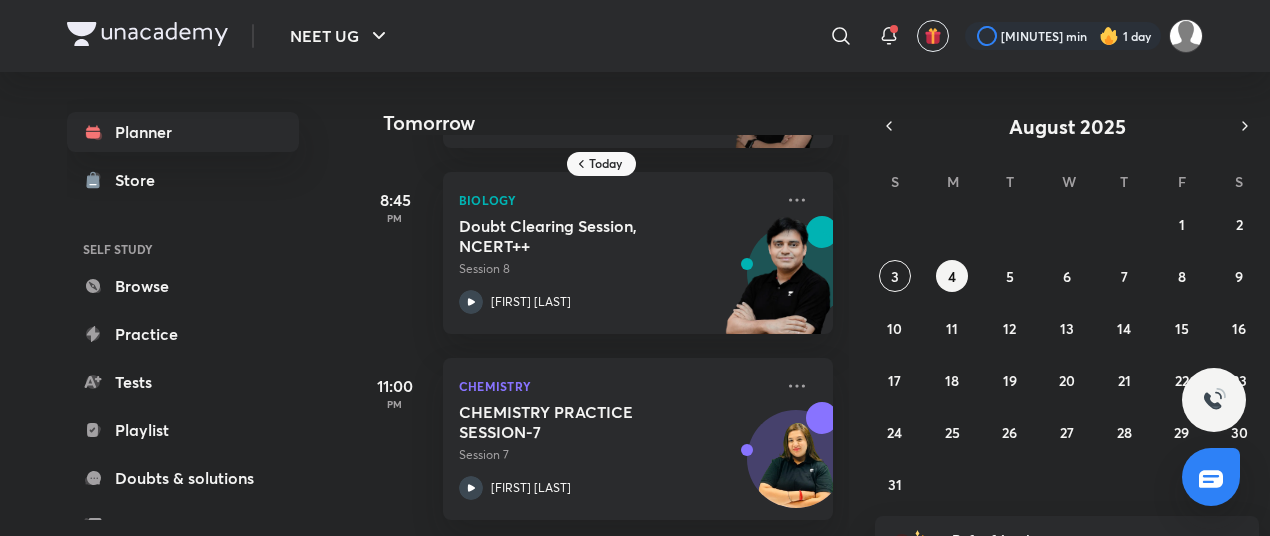 scroll, scrollTop: 0, scrollLeft: 0, axis: both 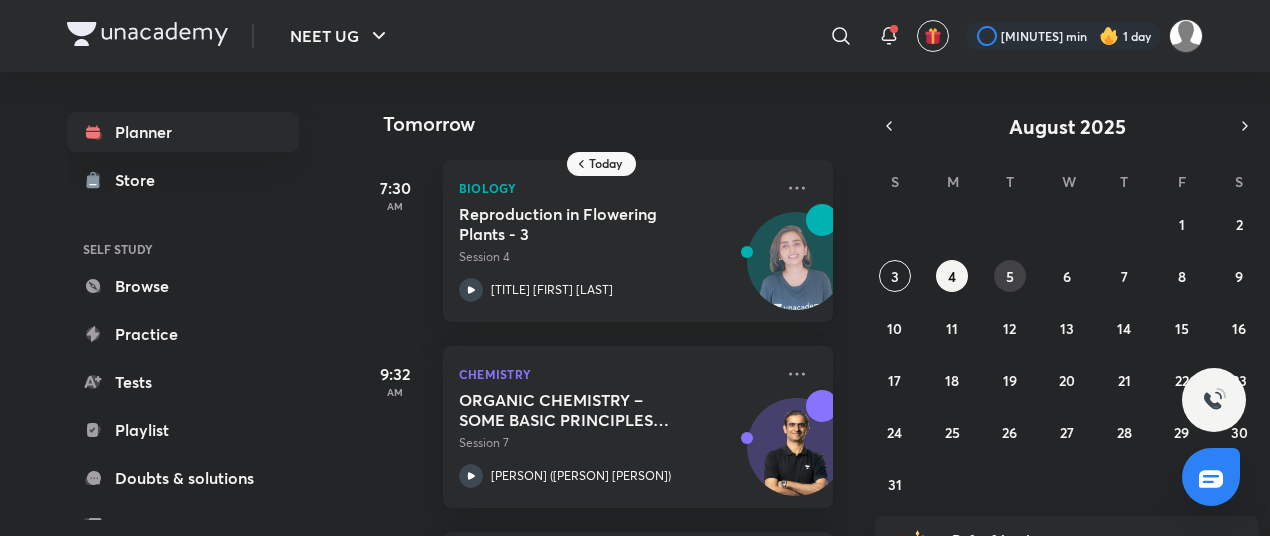 click on "5" at bounding box center (1010, 276) 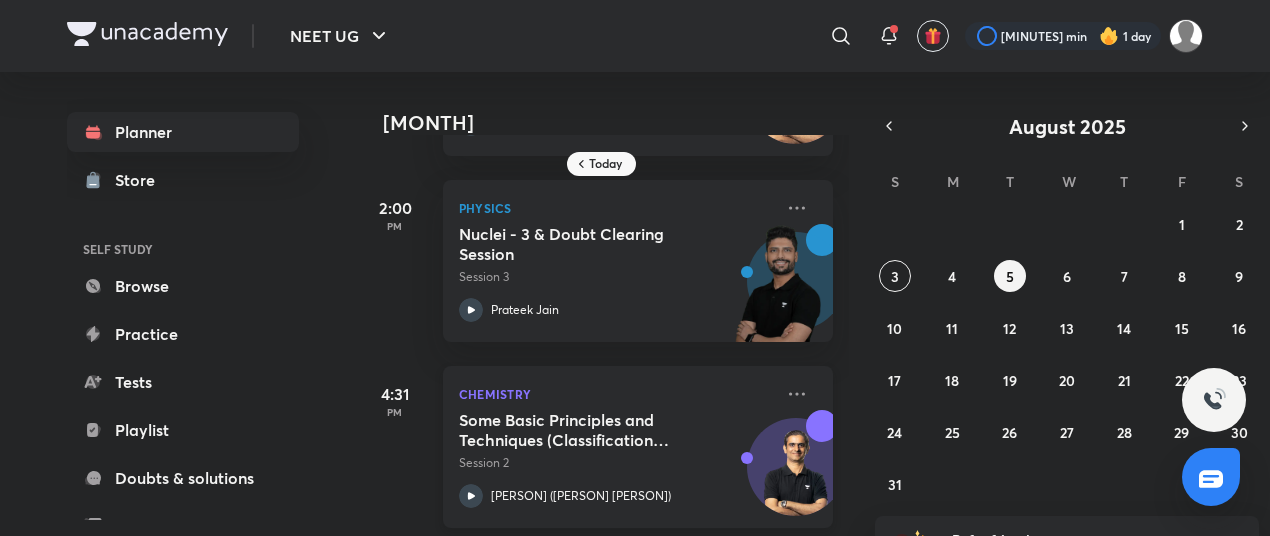scroll, scrollTop: 338, scrollLeft: 0, axis: vertical 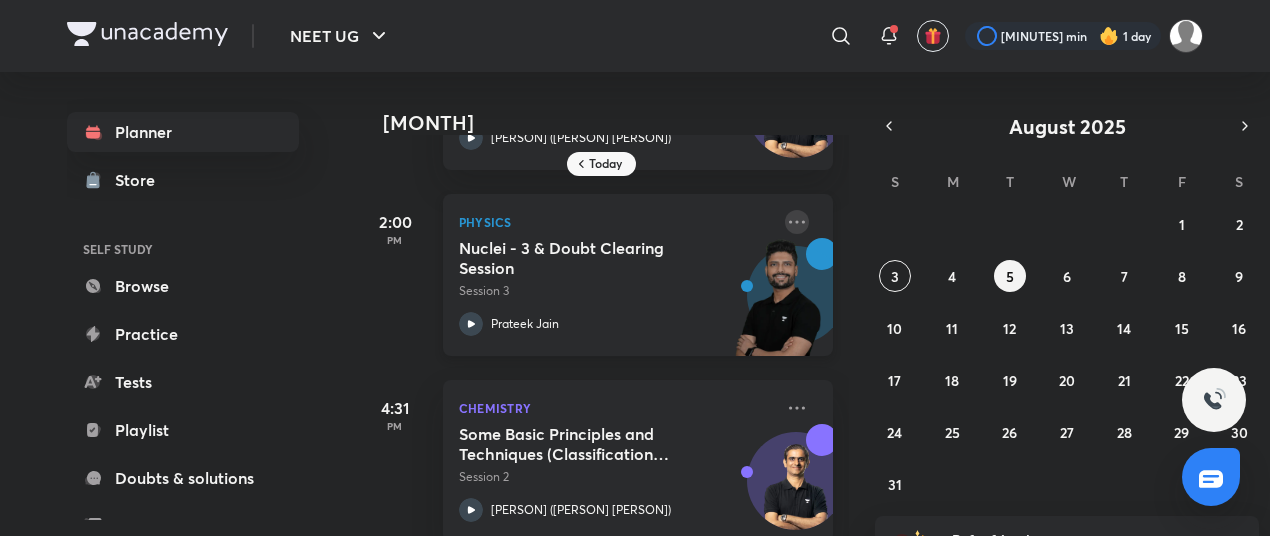 click 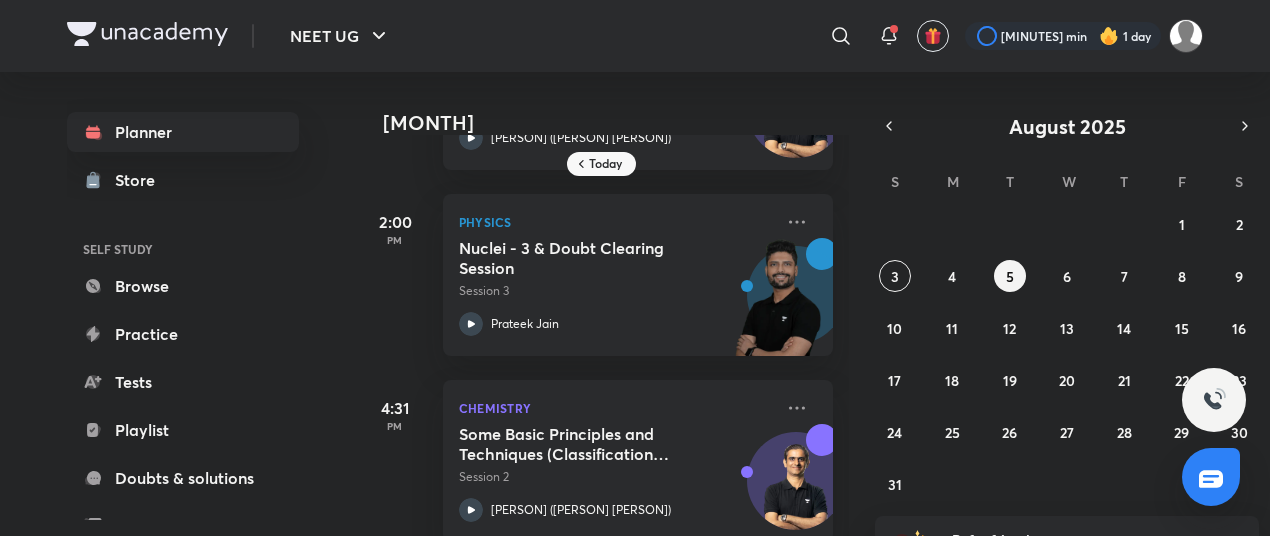click on "2:00 PM" at bounding box center (395, 275) 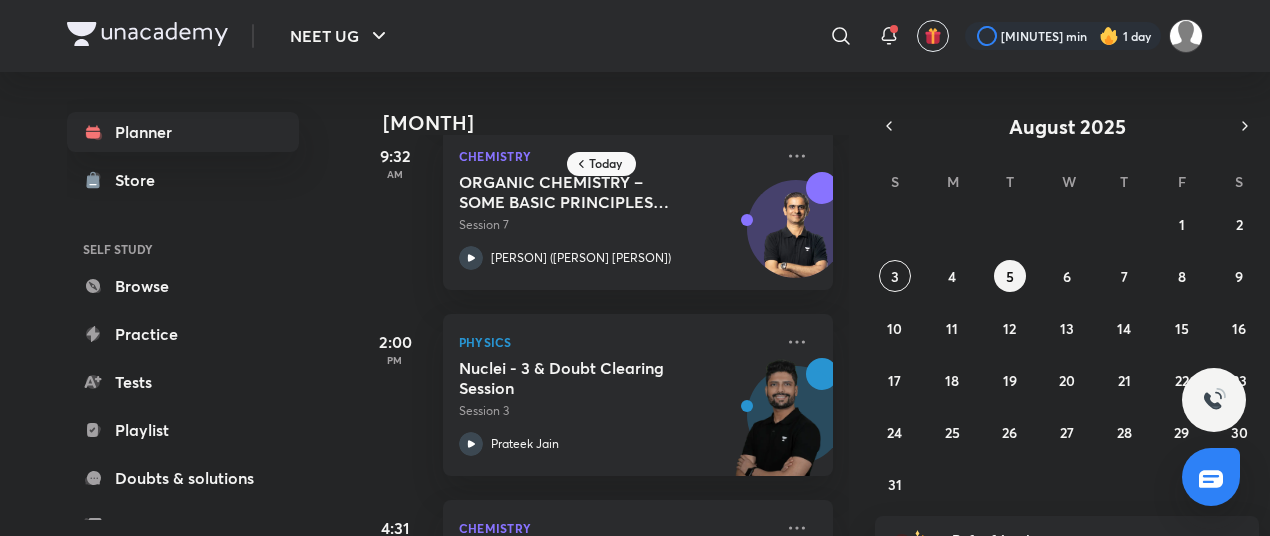 scroll, scrollTop: 217, scrollLeft: 0, axis: vertical 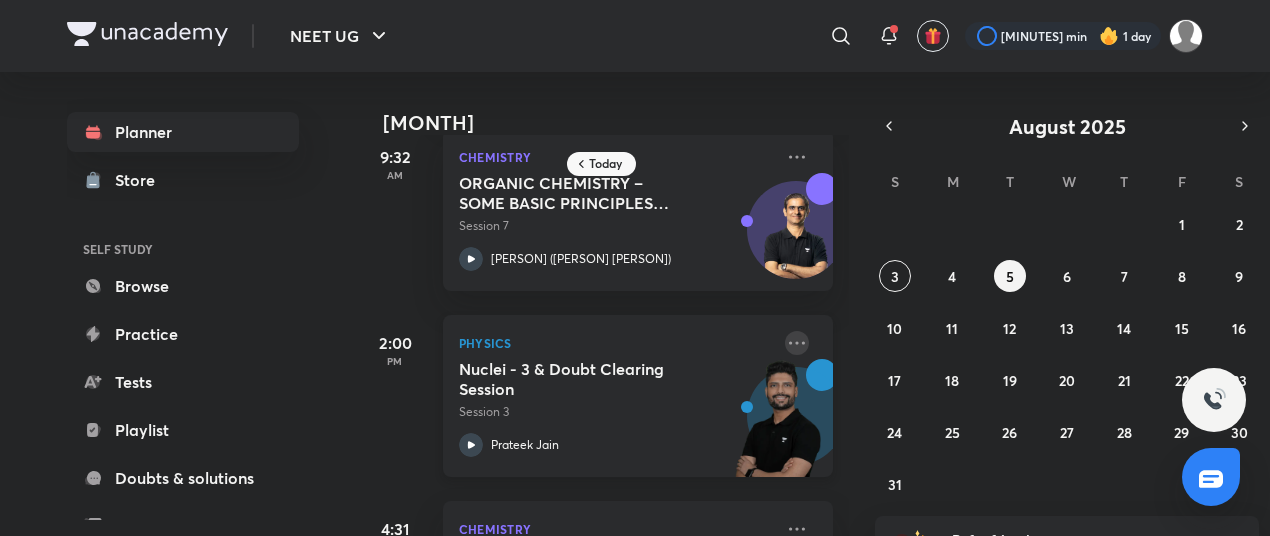 click 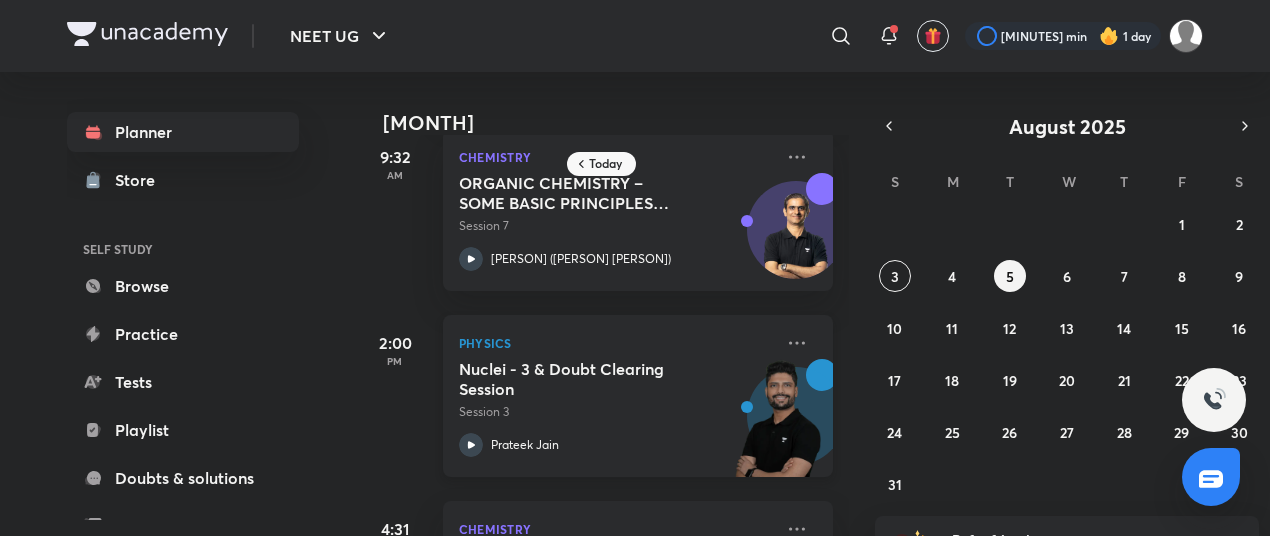 drag, startPoint x: 366, startPoint y: 421, endPoint x: 800, endPoint y: 425, distance: 434.01843 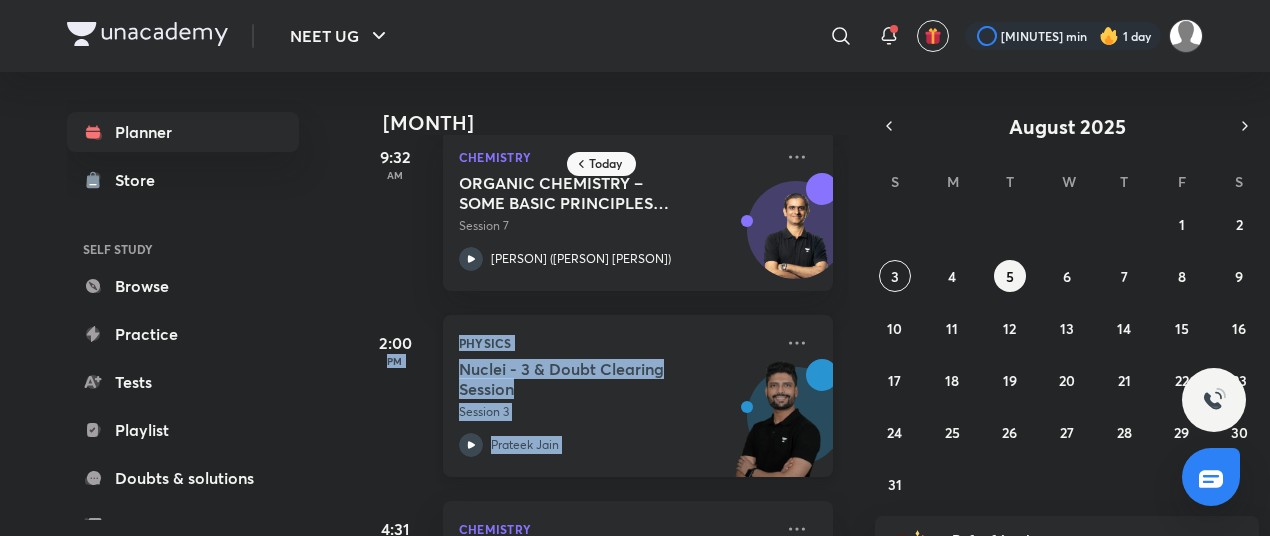 scroll, scrollTop: 546, scrollLeft: 0, axis: vertical 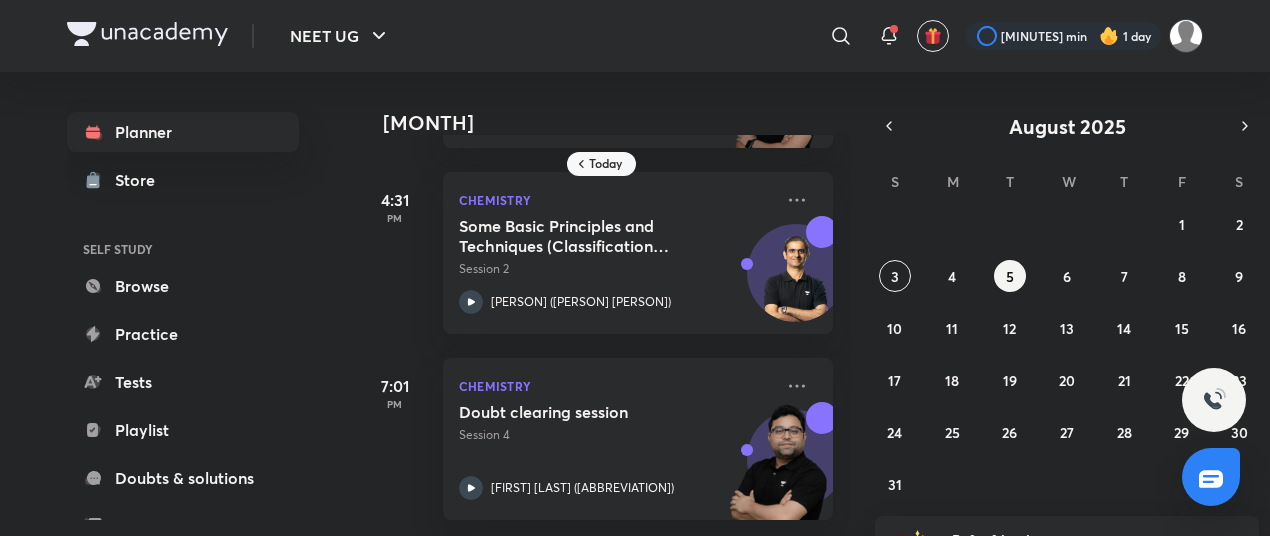 click on "7:01 PM" at bounding box center [395, 439] 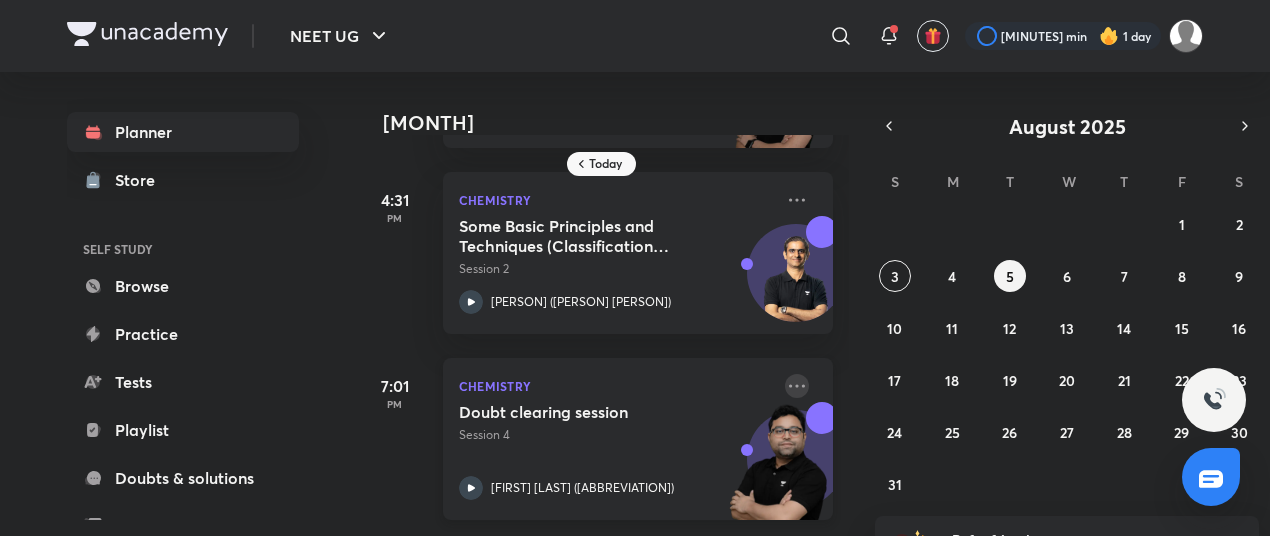 click 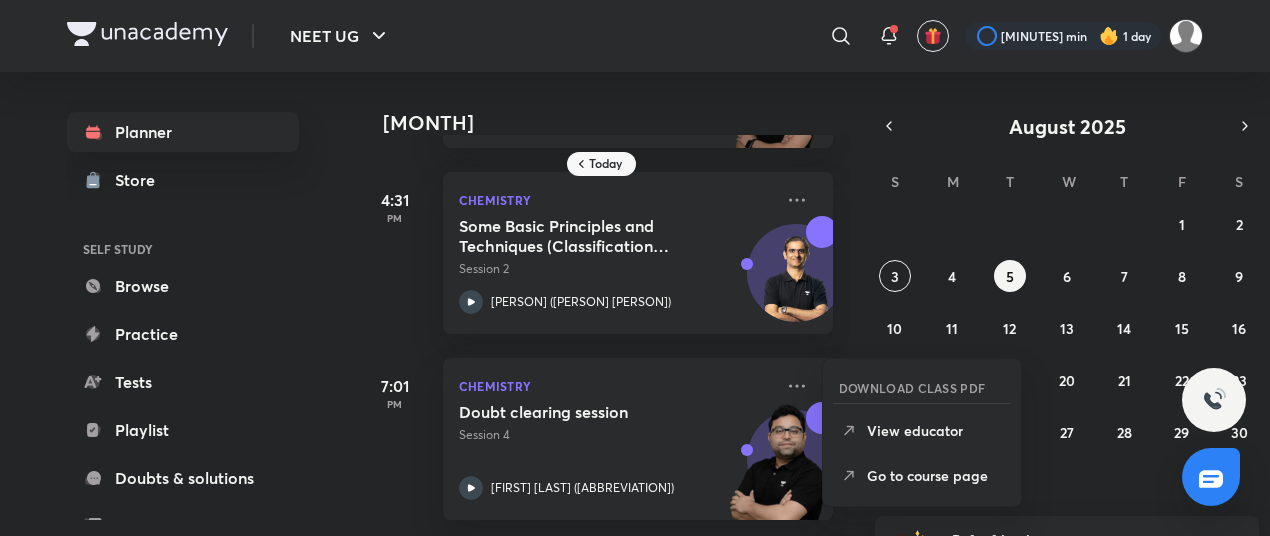 scroll, scrollTop: 44, scrollLeft: 0, axis: vertical 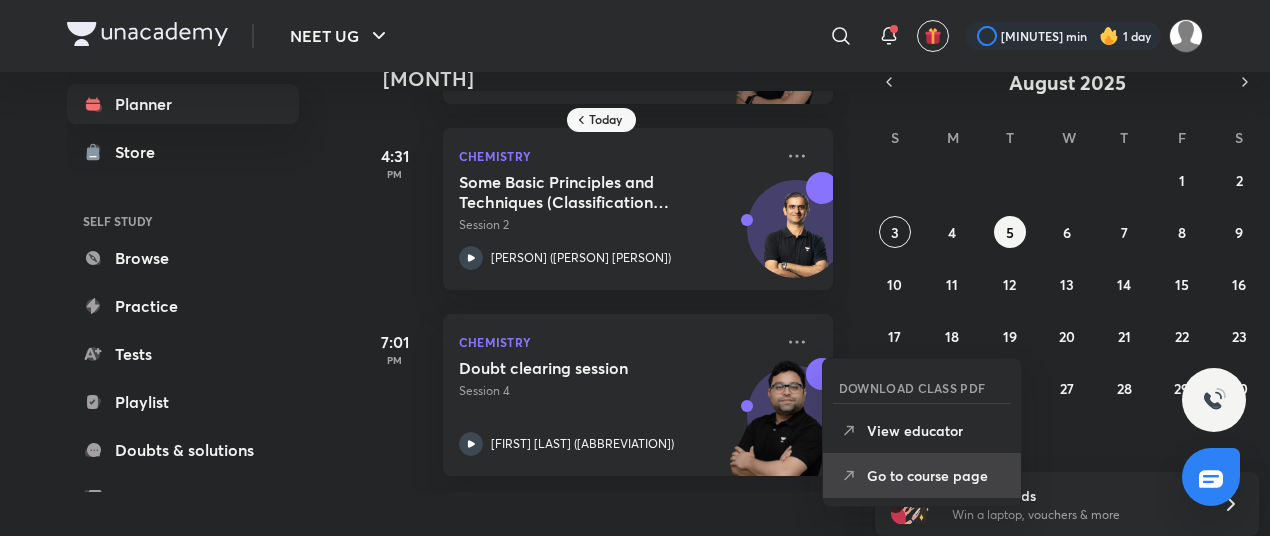 click on "Go to course page" at bounding box center (936, 475) 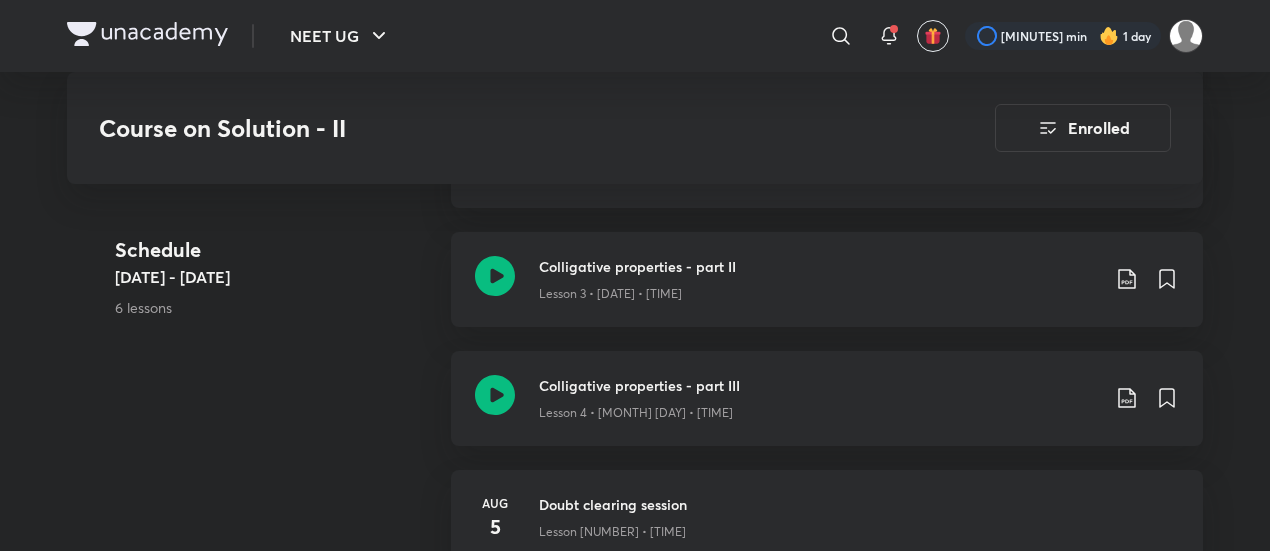 scroll, scrollTop: 980, scrollLeft: 0, axis: vertical 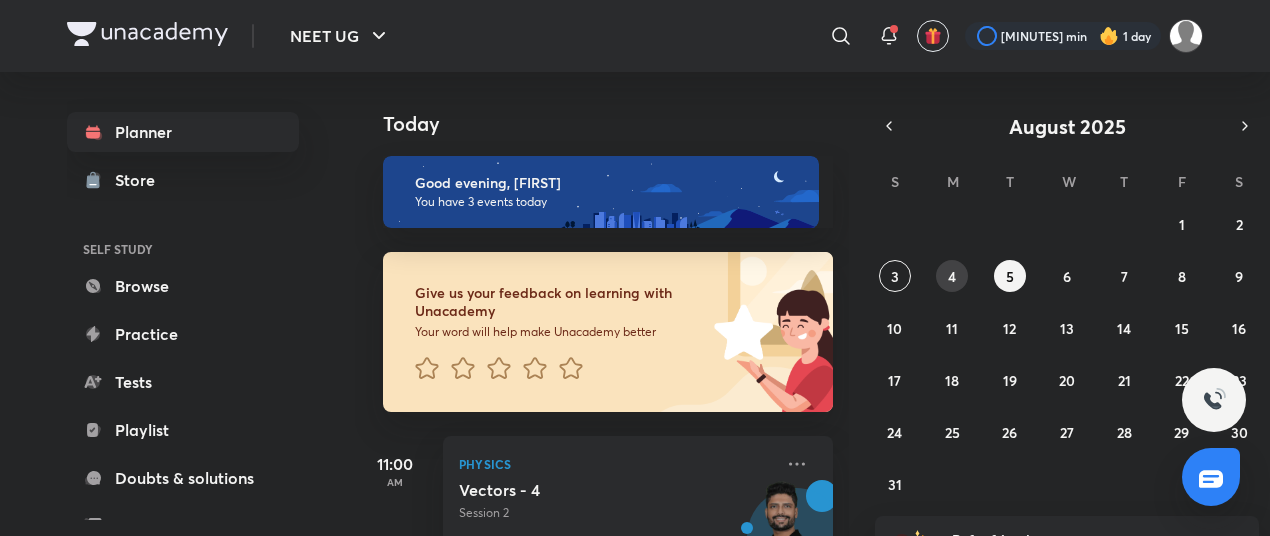 click on "4" at bounding box center [952, 276] 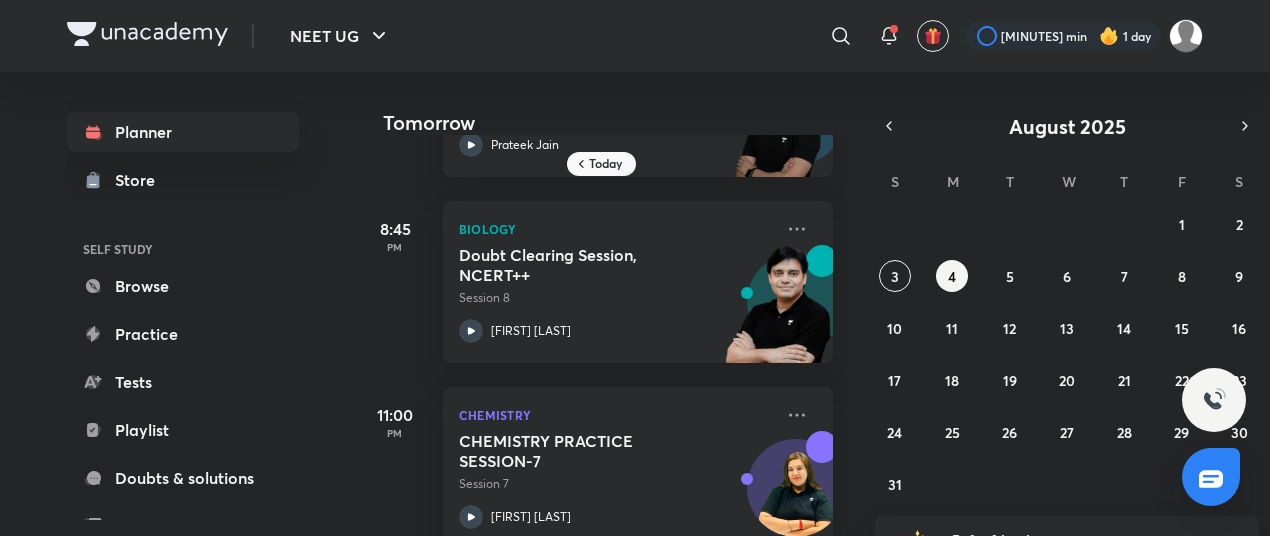 scroll, scrollTop: 546, scrollLeft: 0, axis: vertical 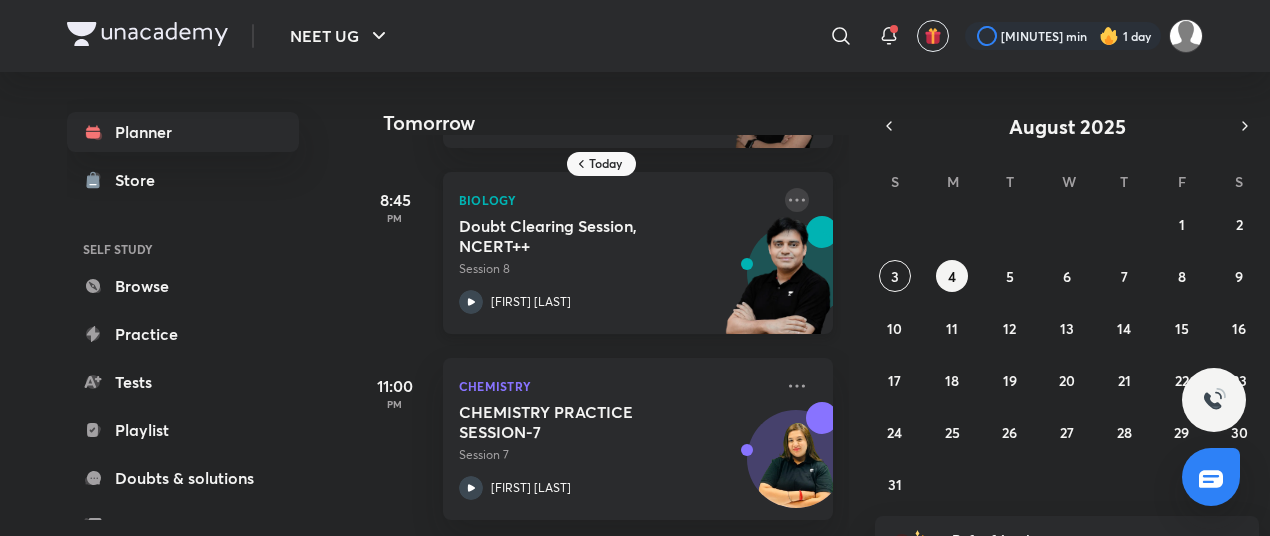 click 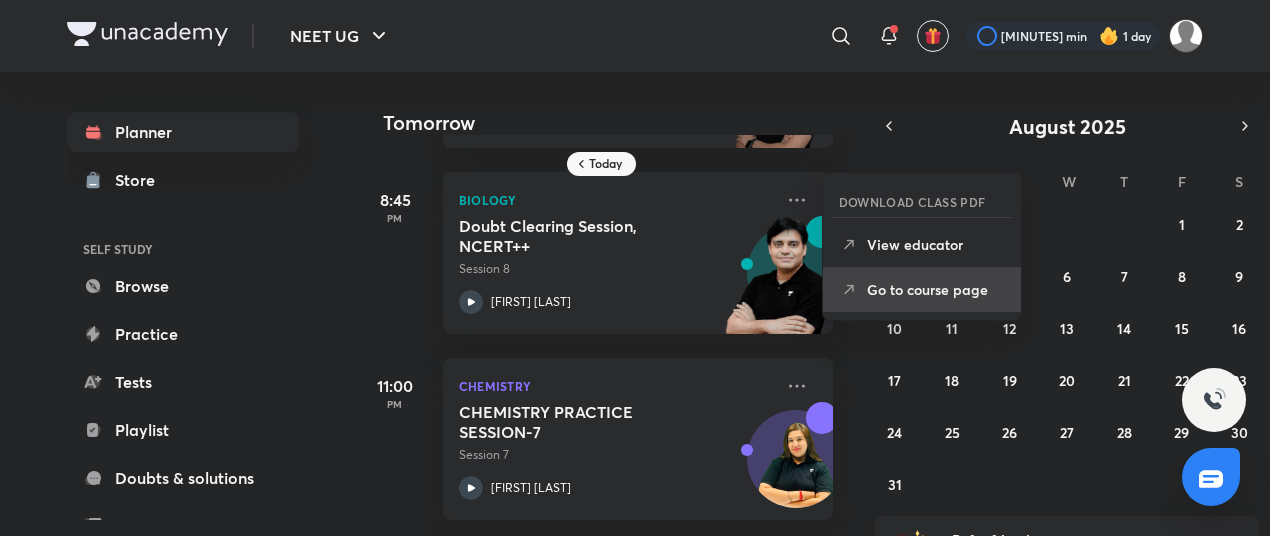 click on "Go to course page" at bounding box center [936, 289] 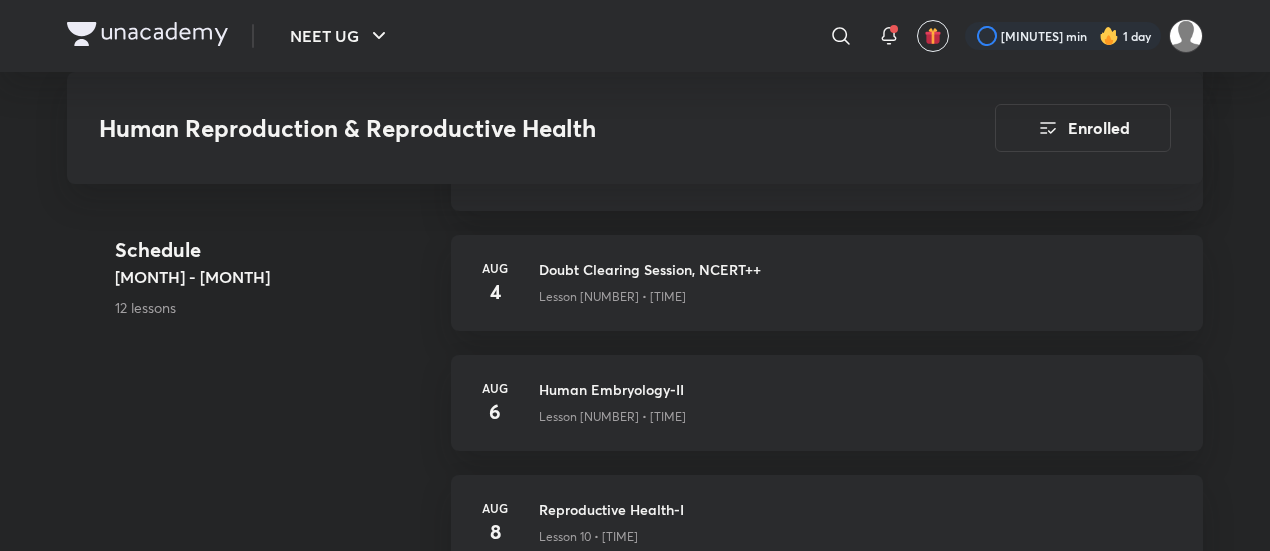 scroll, scrollTop: 1856, scrollLeft: 0, axis: vertical 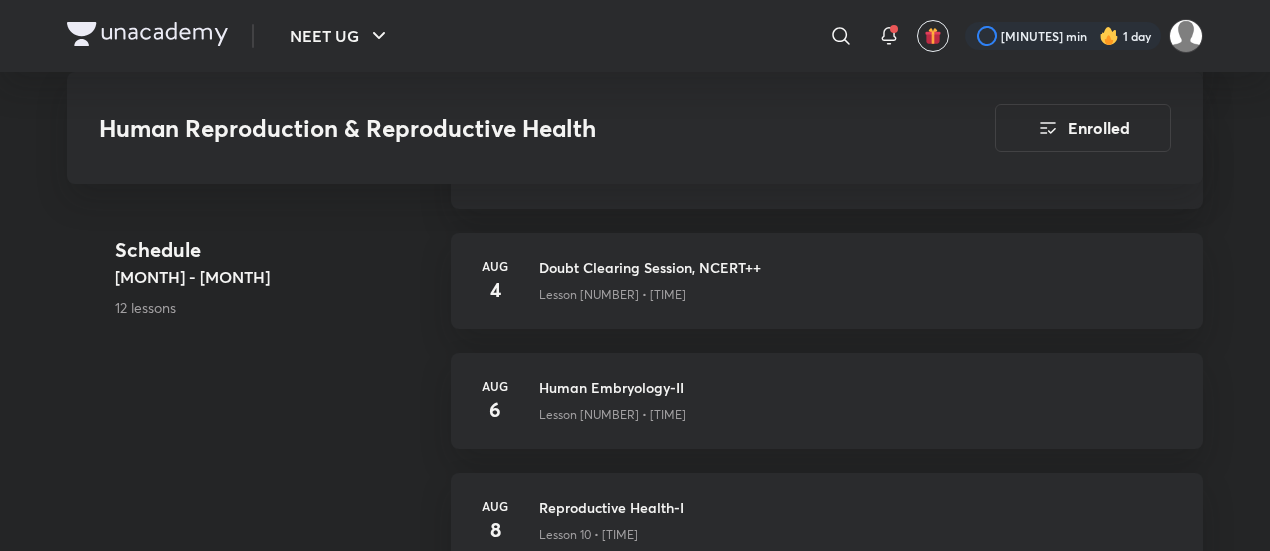 drag, startPoint x: 714, startPoint y: 261, endPoint x: 366, endPoint y: 370, distance: 364.67108 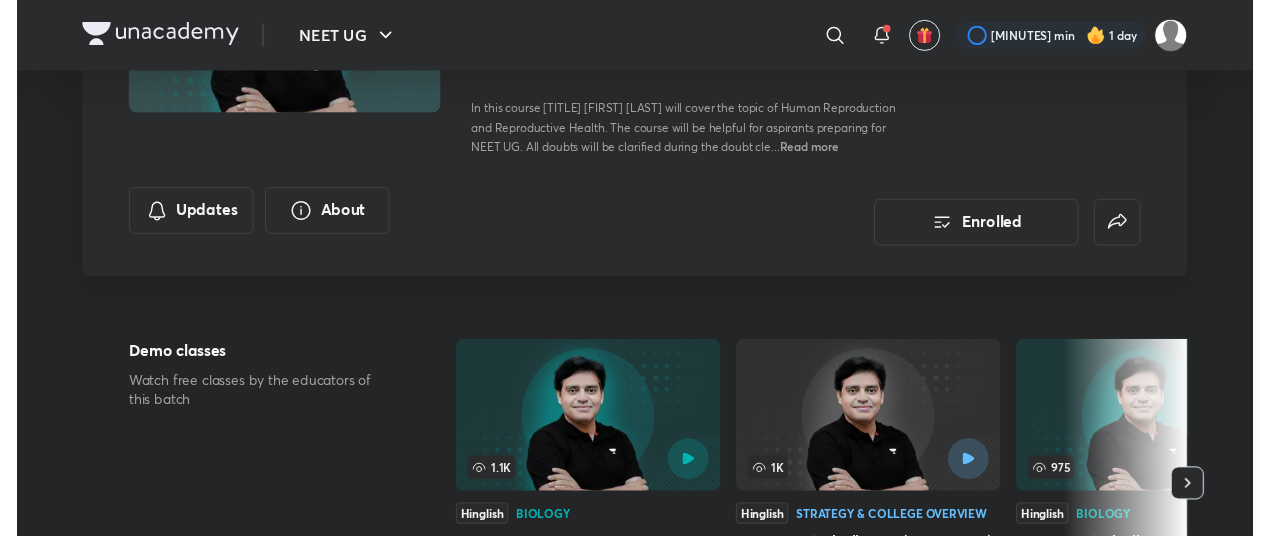 scroll, scrollTop: 0, scrollLeft: 0, axis: both 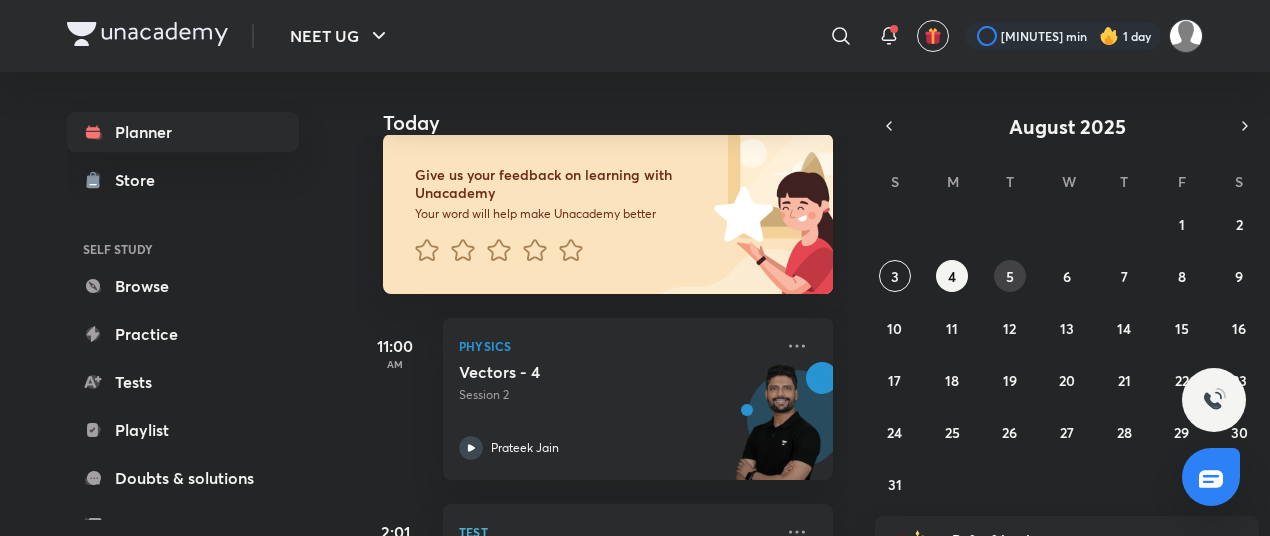 click on "5" at bounding box center [1010, 276] 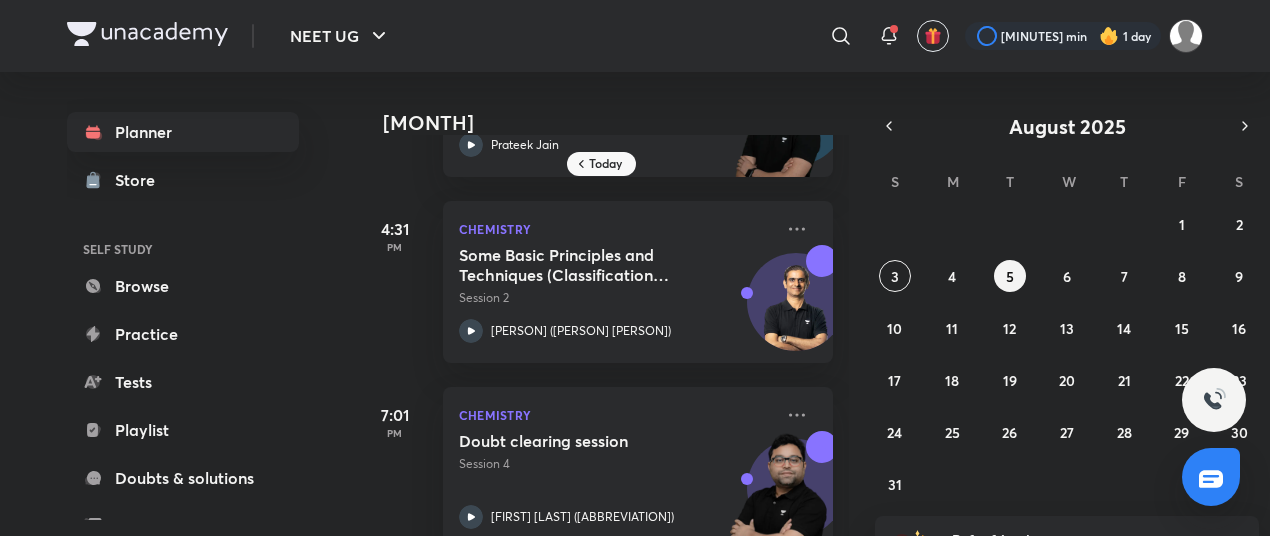scroll, scrollTop: 0, scrollLeft: 0, axis: both 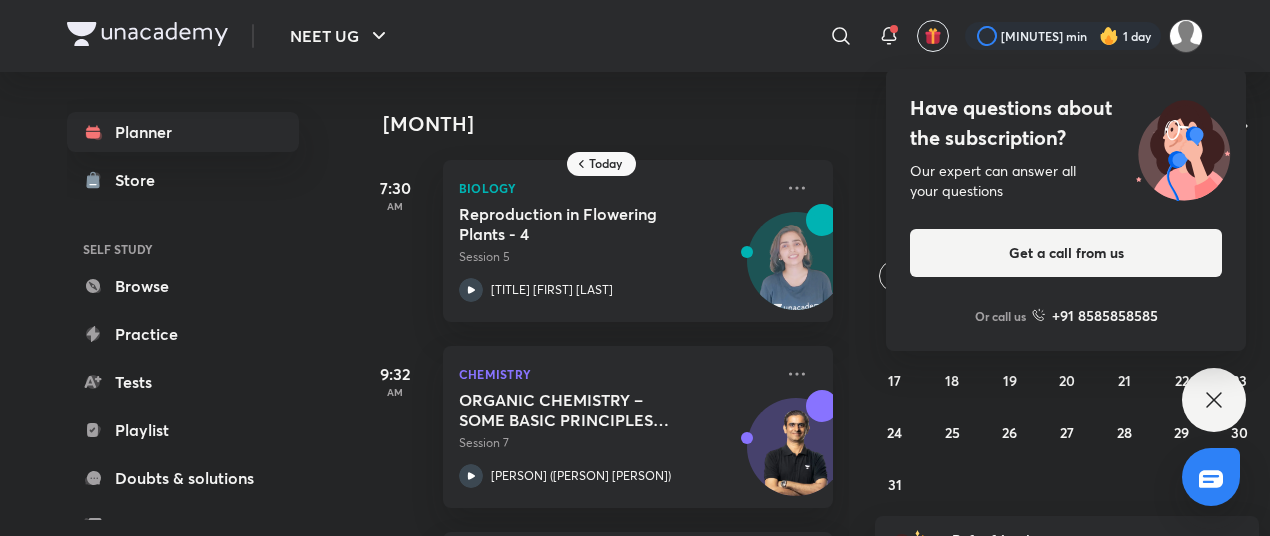 click on "Have questions about the subscription? Our expert can answer all your questions Get a call from us Or call us +91 8585858585" at bounding box center (1214, 400) 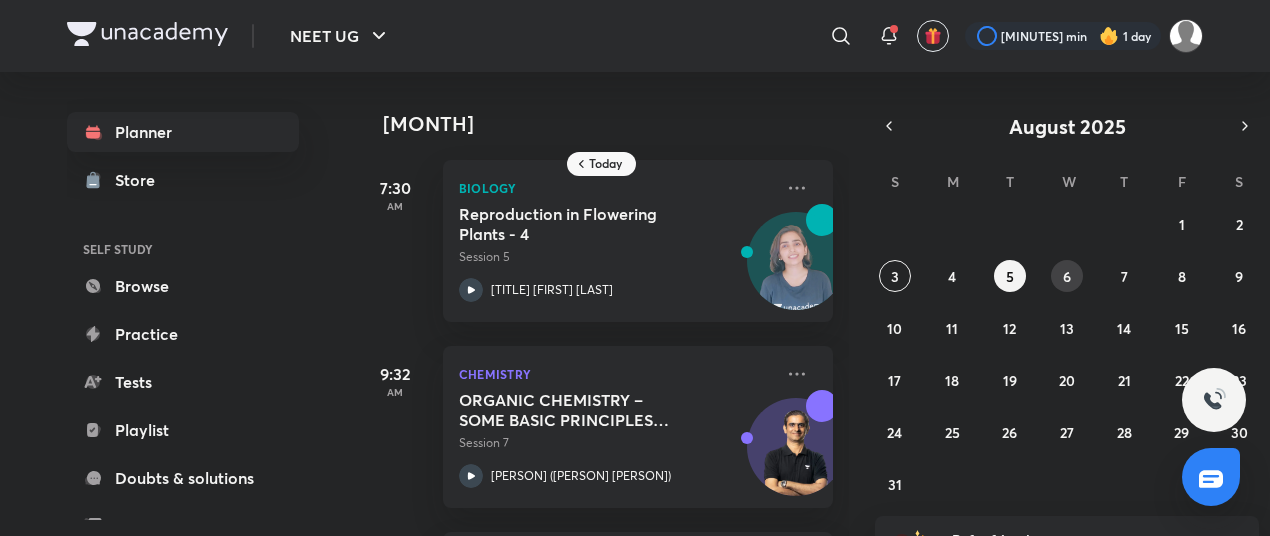 click on "6" at bounding box center [1067, 276] 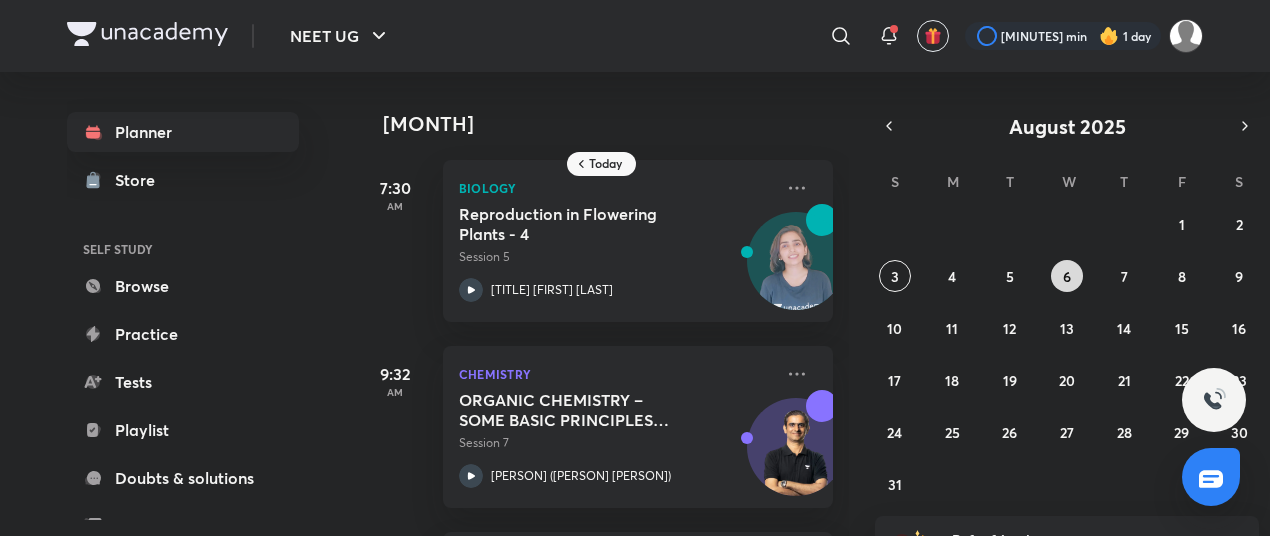 click on "6" at bounding box center (1067, 276) 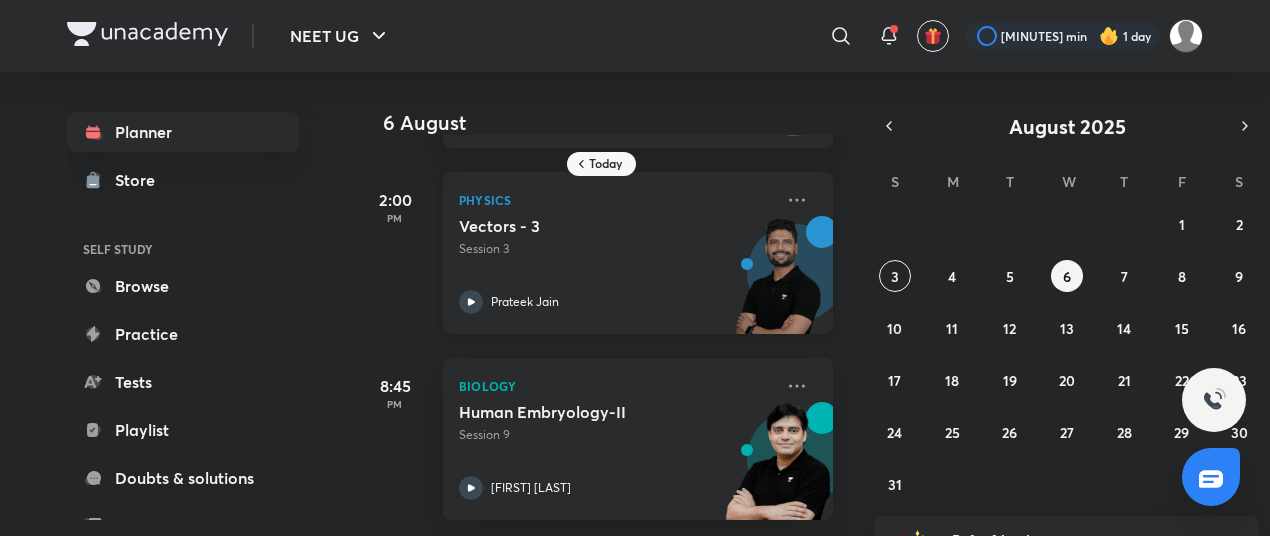 scroll, scrollTop: 0, scrollLeft: 0, axis: both 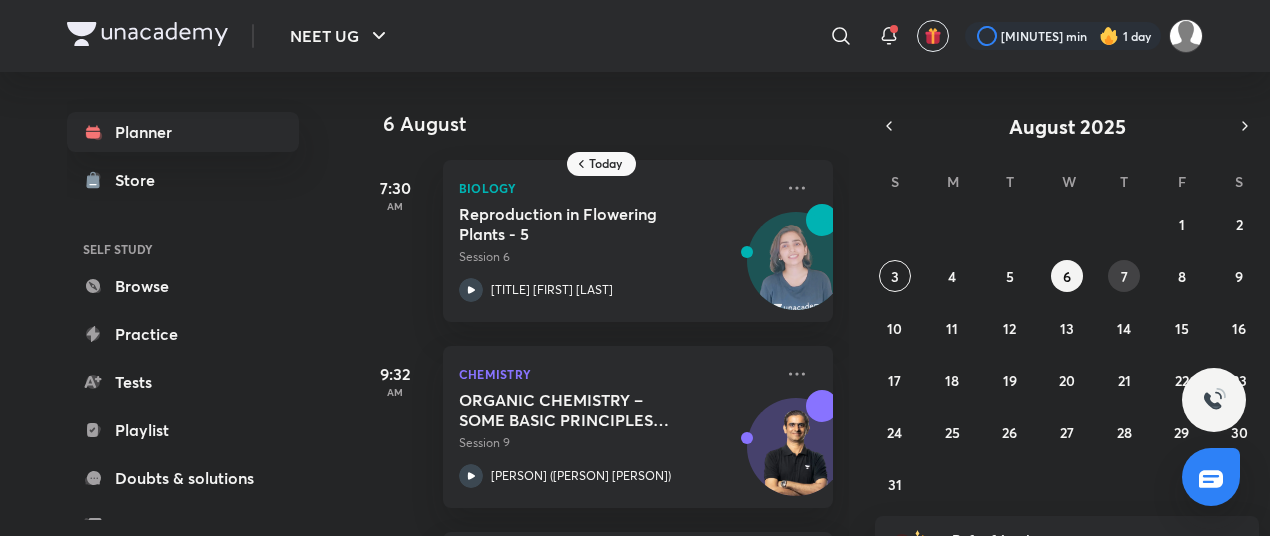 click on "7" at bounding box center (1124, 276) 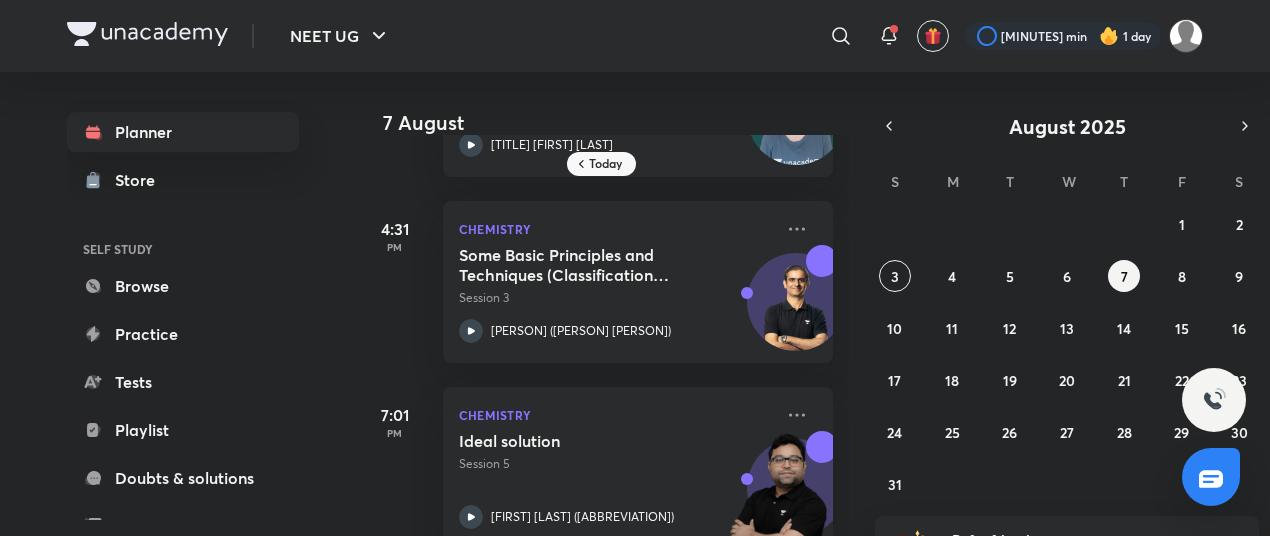 scroll, scrollTop: 113, scrollLeft: 0, axis: vertical 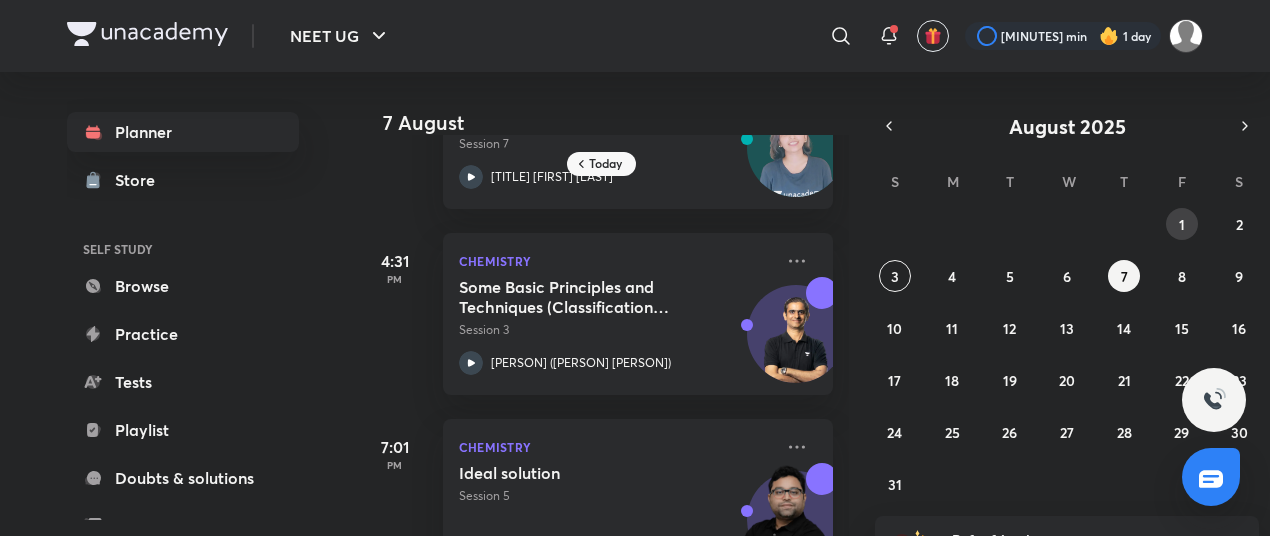 click on "1" at bounding box center [1182, 224] 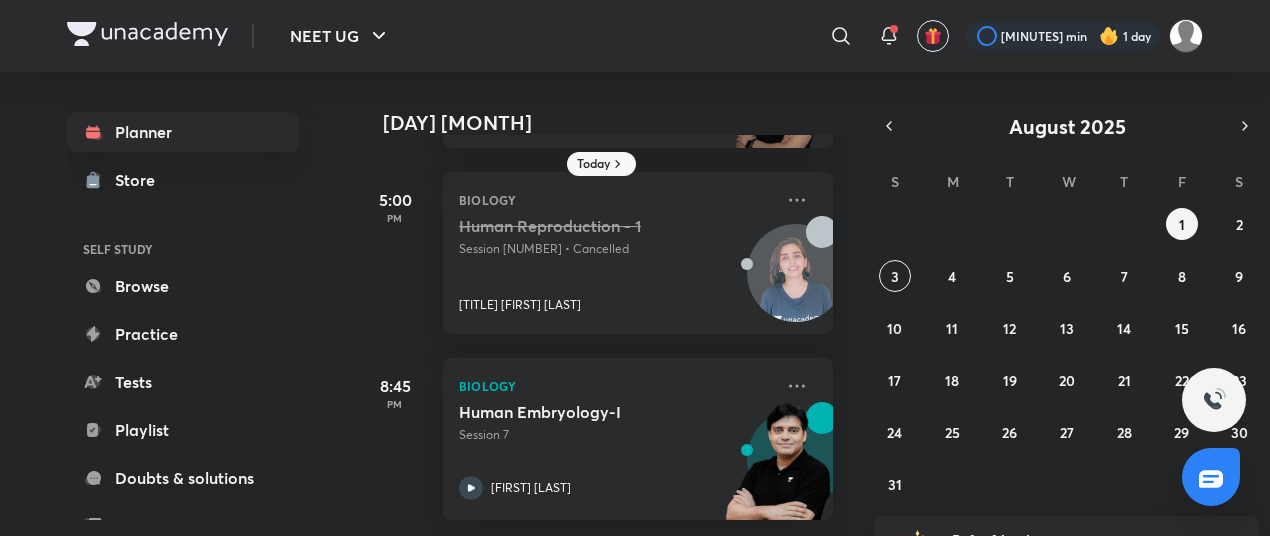 scroll, scrollTop: 0, scrollLeft: 0, axis: both 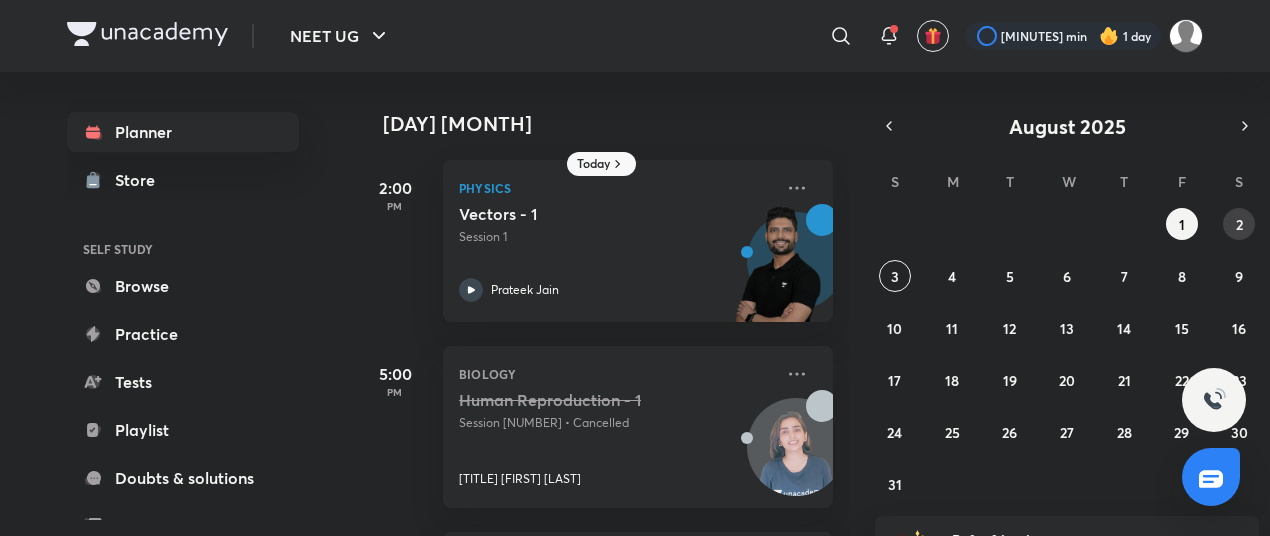 click on "2" at bounding box center (1239, 224) 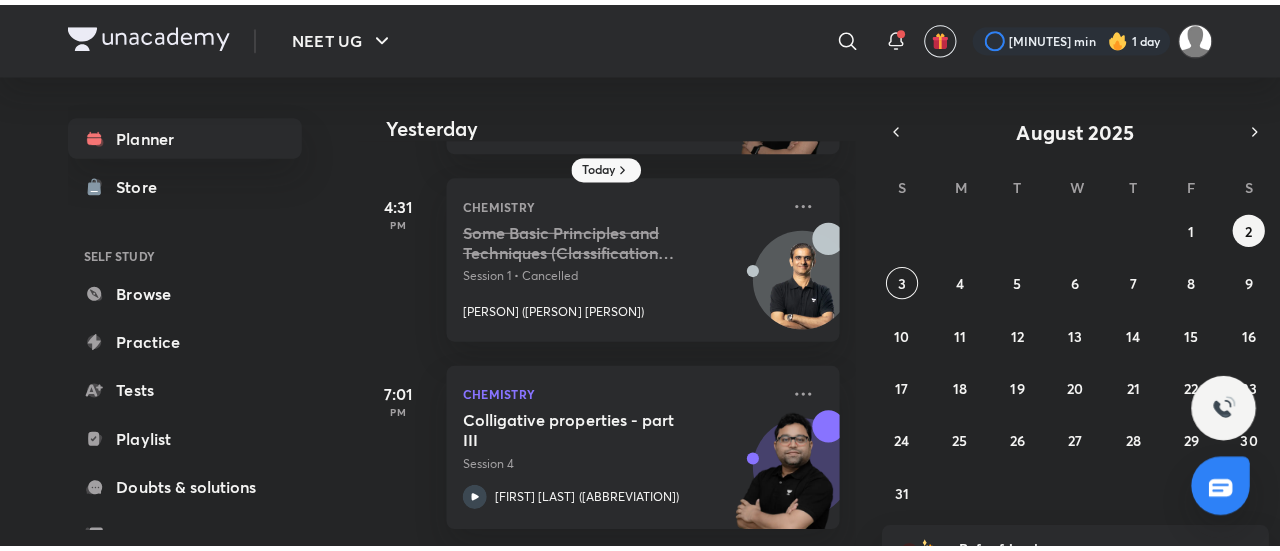 scroll, scrollTop: 0, scrollLeft: 0, axis: both 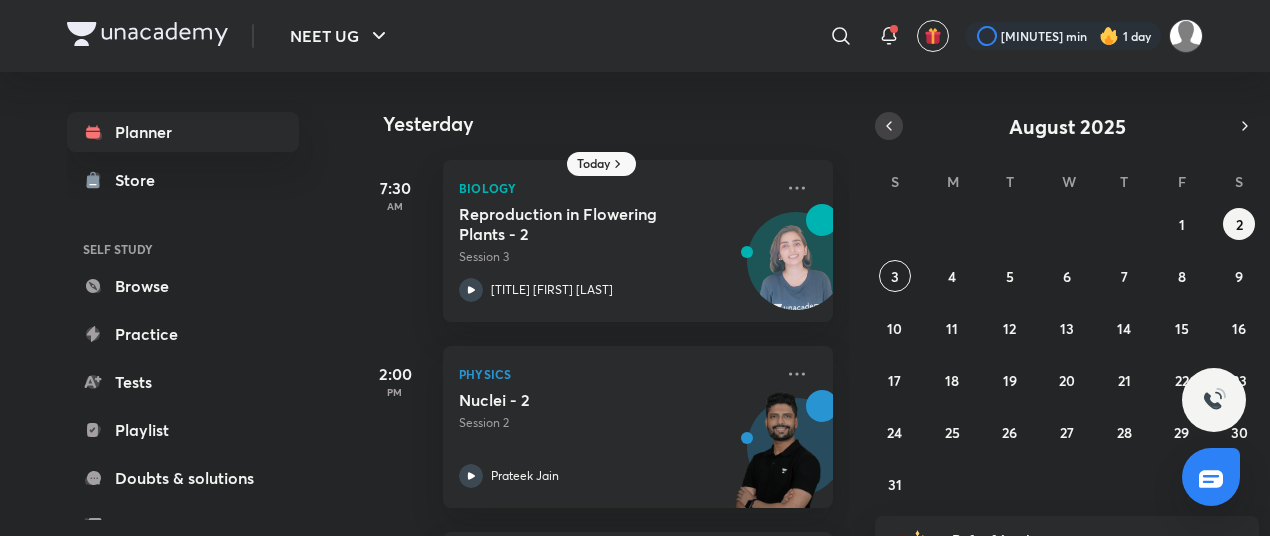 drag, startPoint x: 879, startPoint y: 137, endPoint x: 888, endPoint y: 119, distance: 20.12461 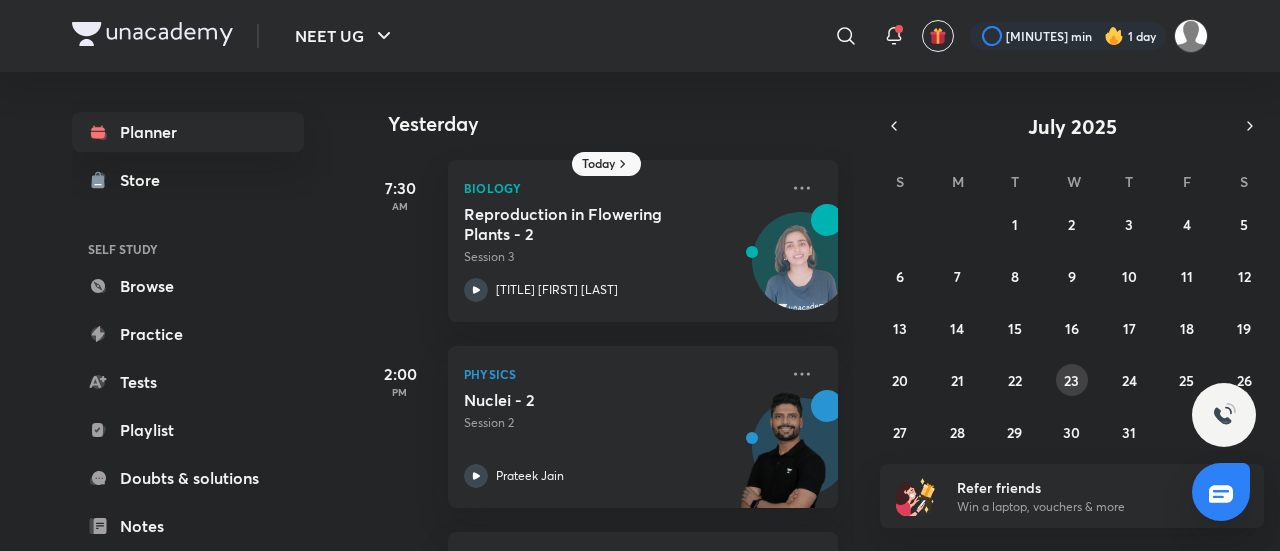 click on "23" at bounding box center [1071, 380] 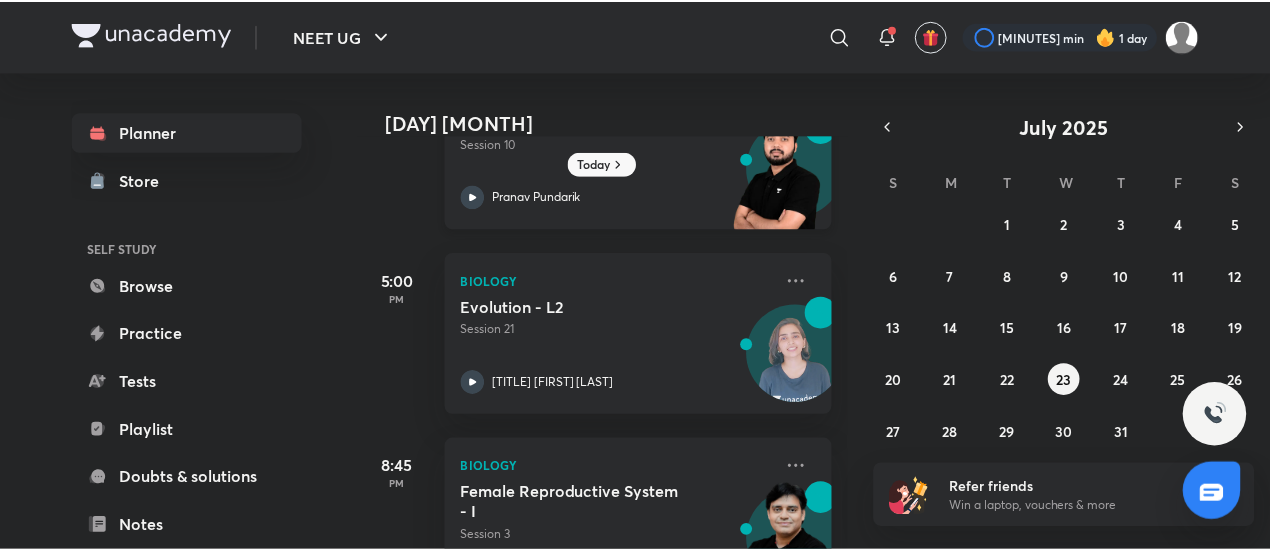 scroll, scrollTop: 139, scrollLeft: 0, axis: vertical 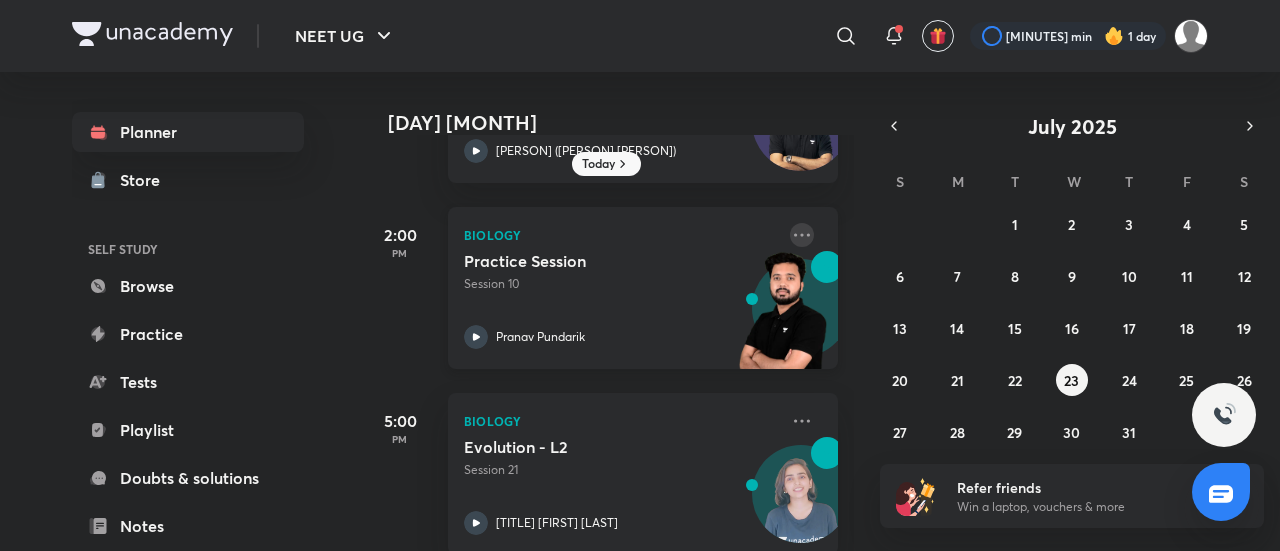 click 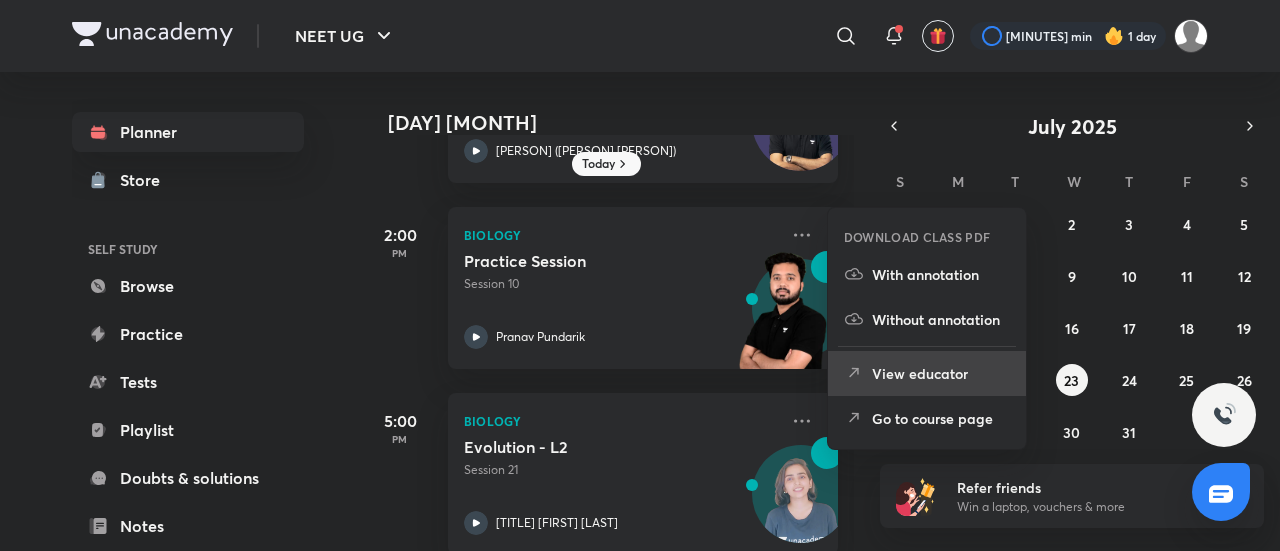 click on "View educator" at bounding box center (927, 373) 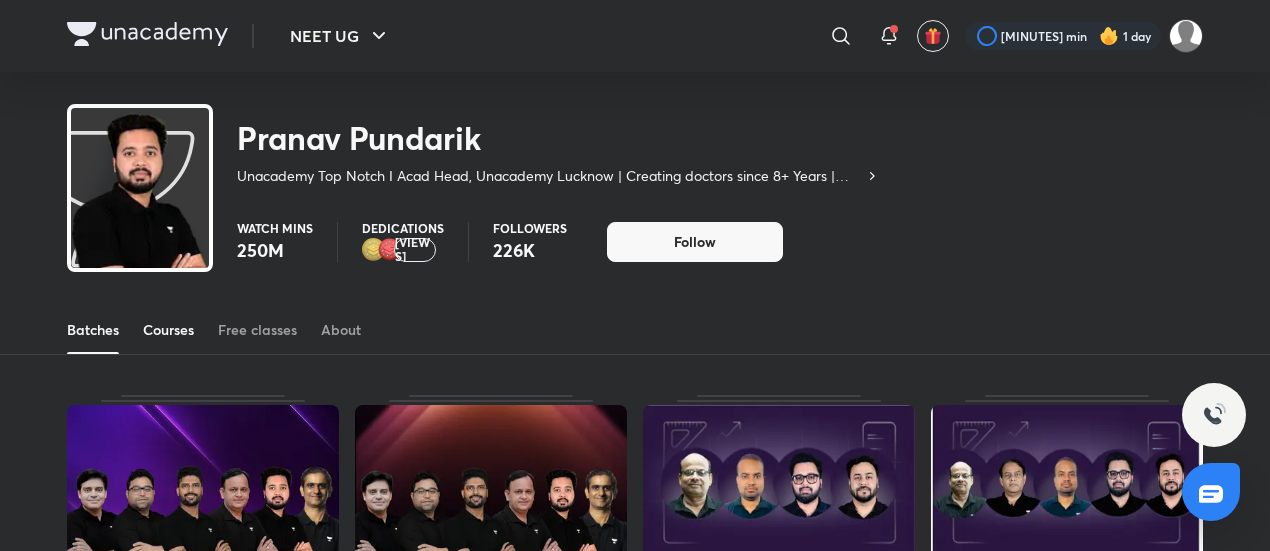 click on "Courses" at bounding box center [168, 330] 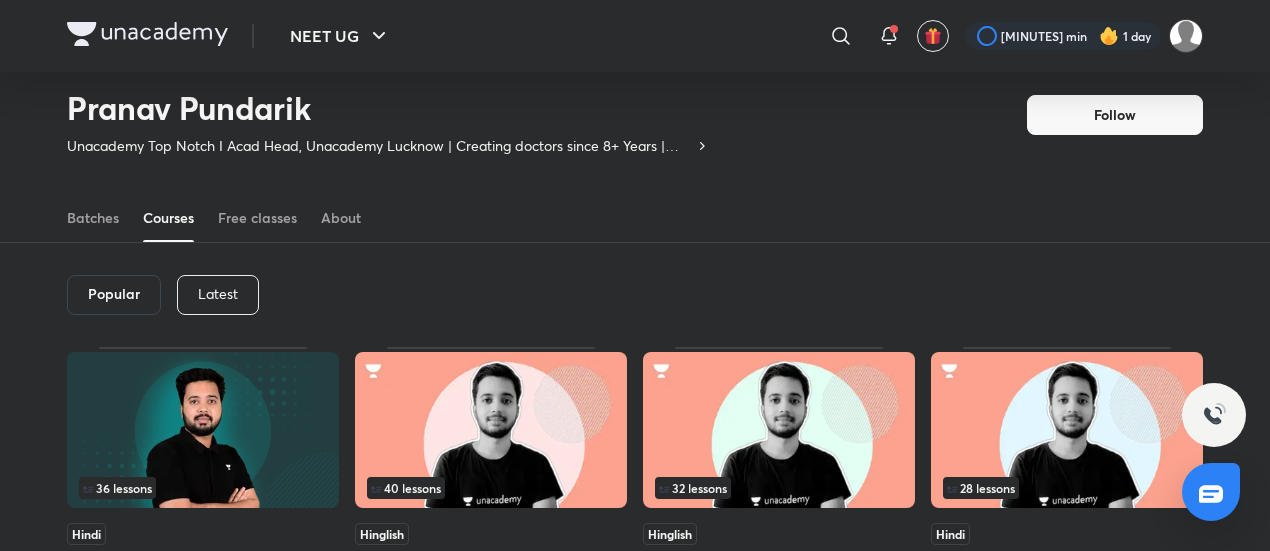 scroll, scrollTop: 50, scrollLeft: 0, axis: vertical 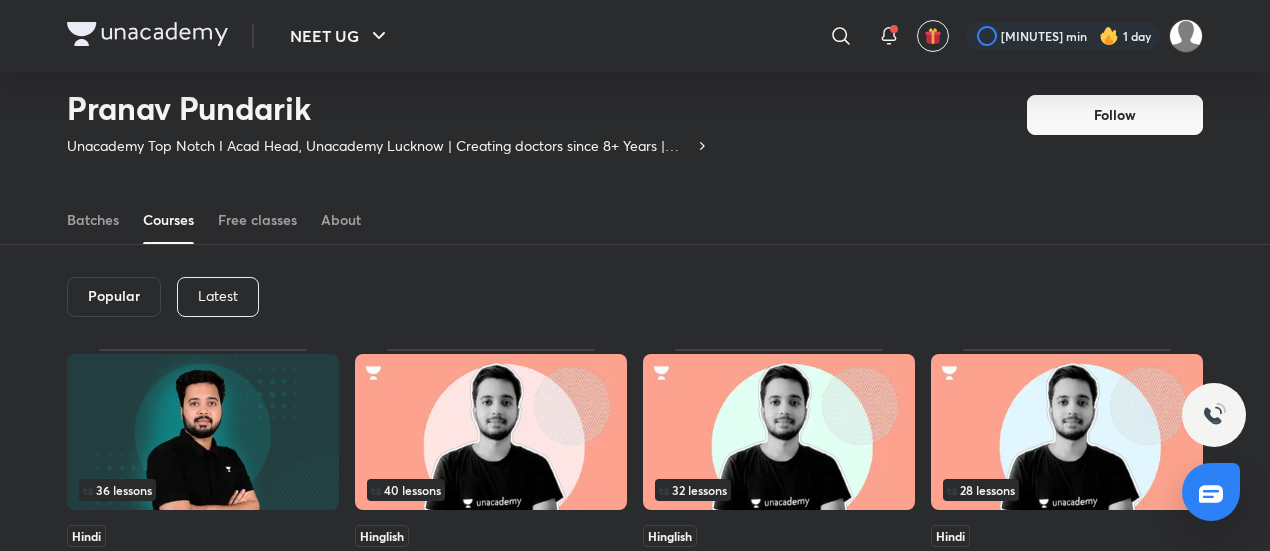 click on "Latest" at bounding box center [218, 296] 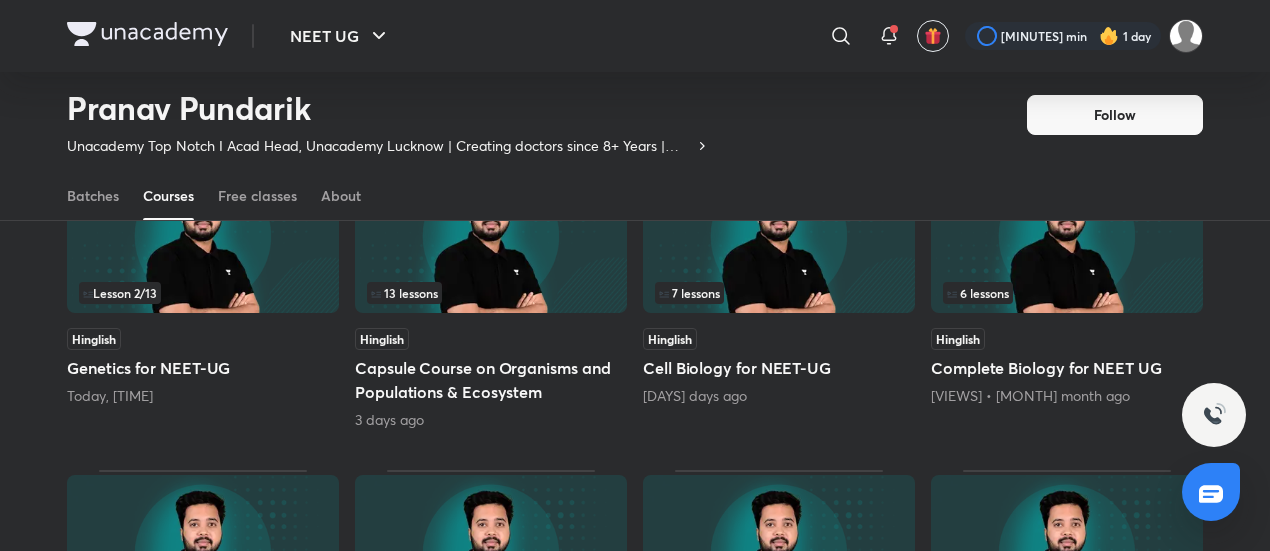 scroll, scrollTop: 248, scrollLeft: 0, axis: vertical 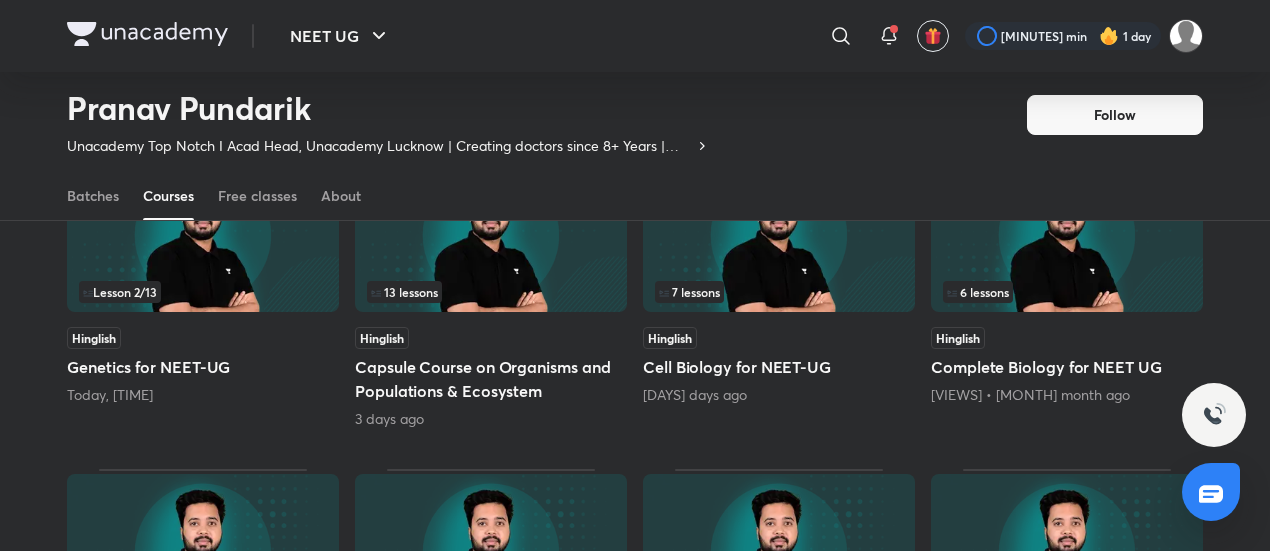 click on "Today, [TIME]" at bounding box center [203, 395] 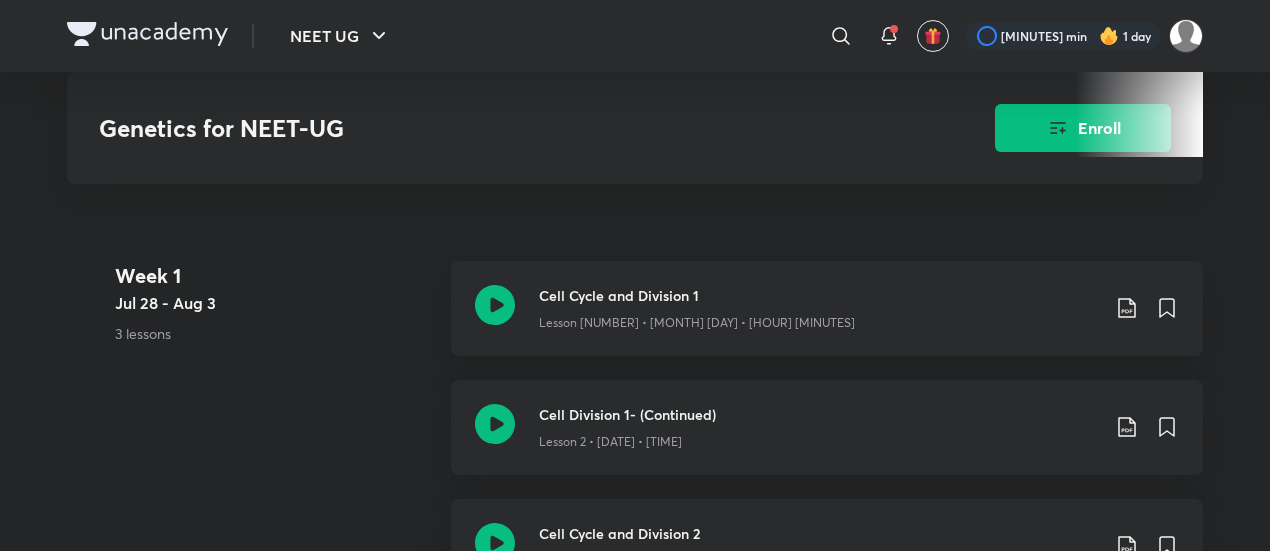 scroll, scrollTop: 757, scrollLeft: 0, axis: vertical 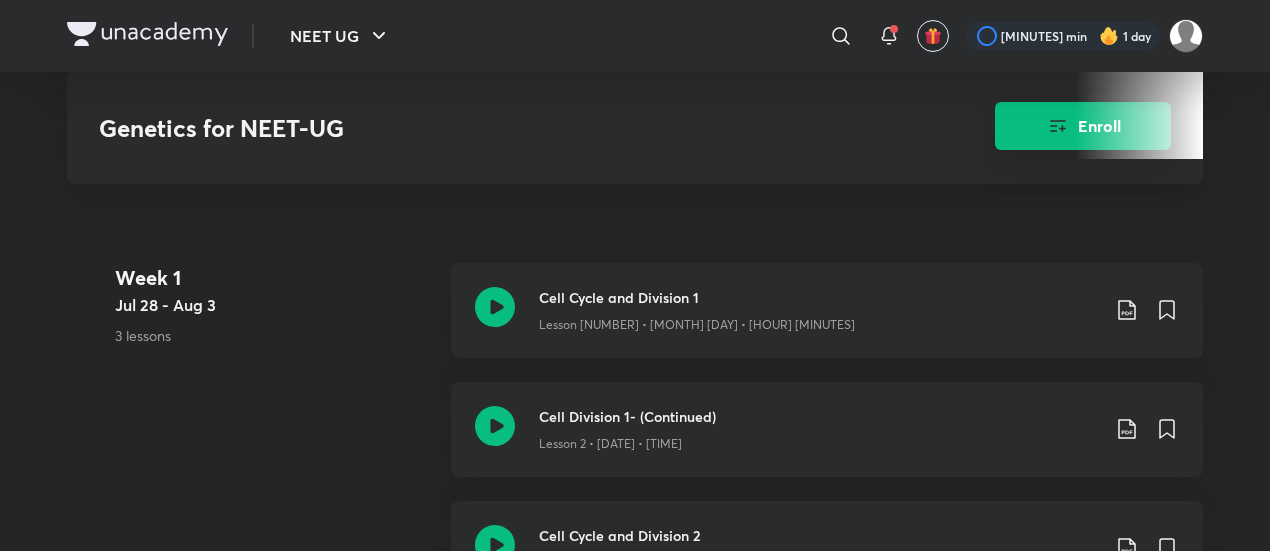 click on "Enroll" at bounding box center (1083, 126) 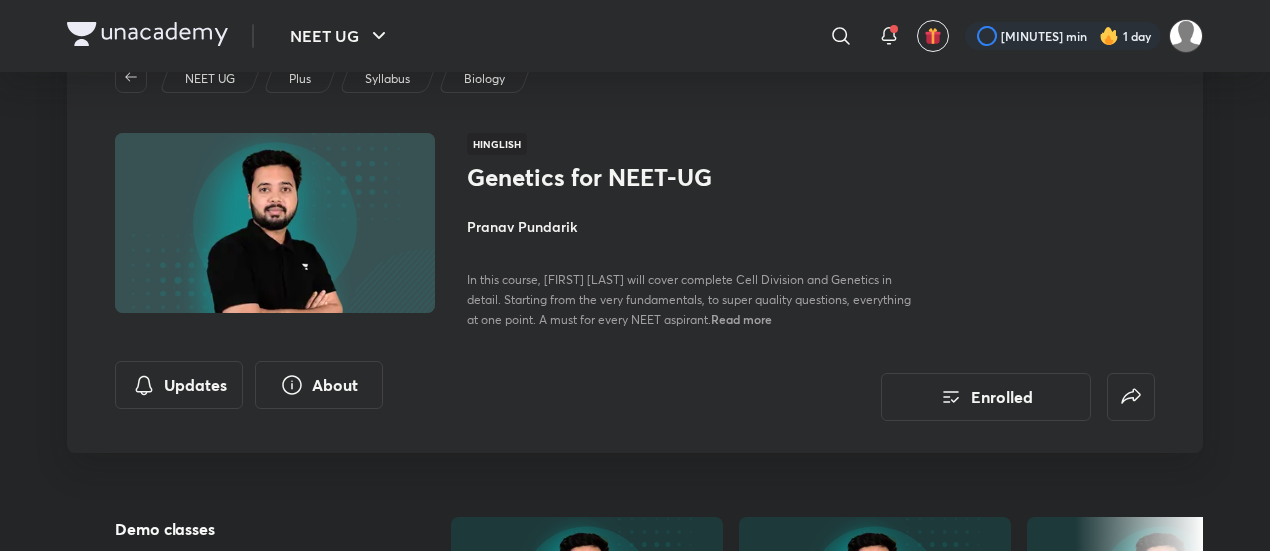scroll, scrollTop: 38, scrollLeft: 0, axis: vertical 